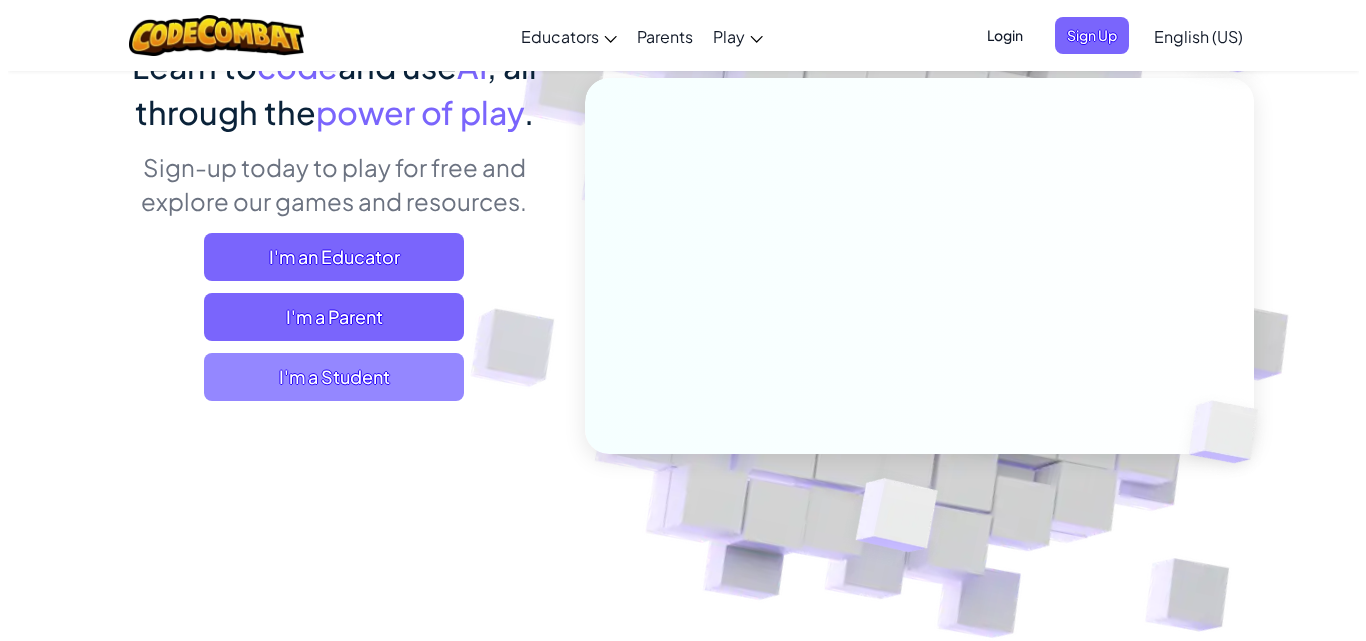 scroll, scrollTop: 200, scrollLeft: 0, axis: vertical 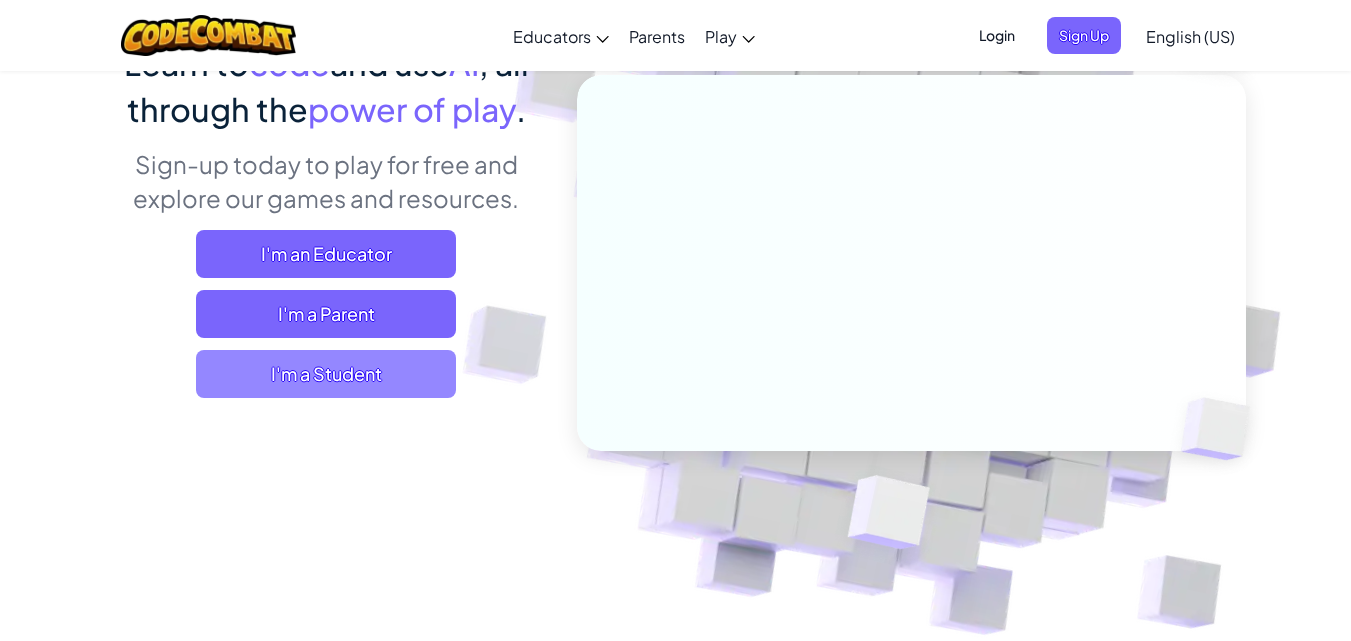click on "I'm a Student" at bounding box center [326, 374] 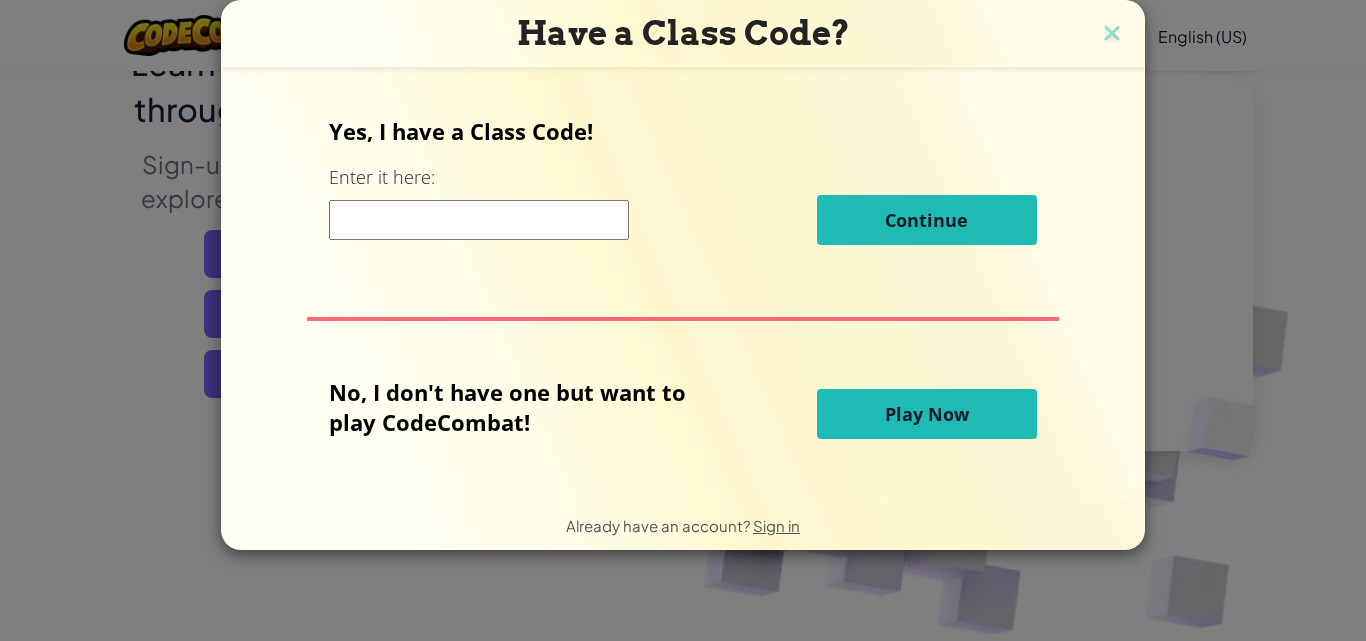 click on "Play Now" at bounding box center (927, 414) 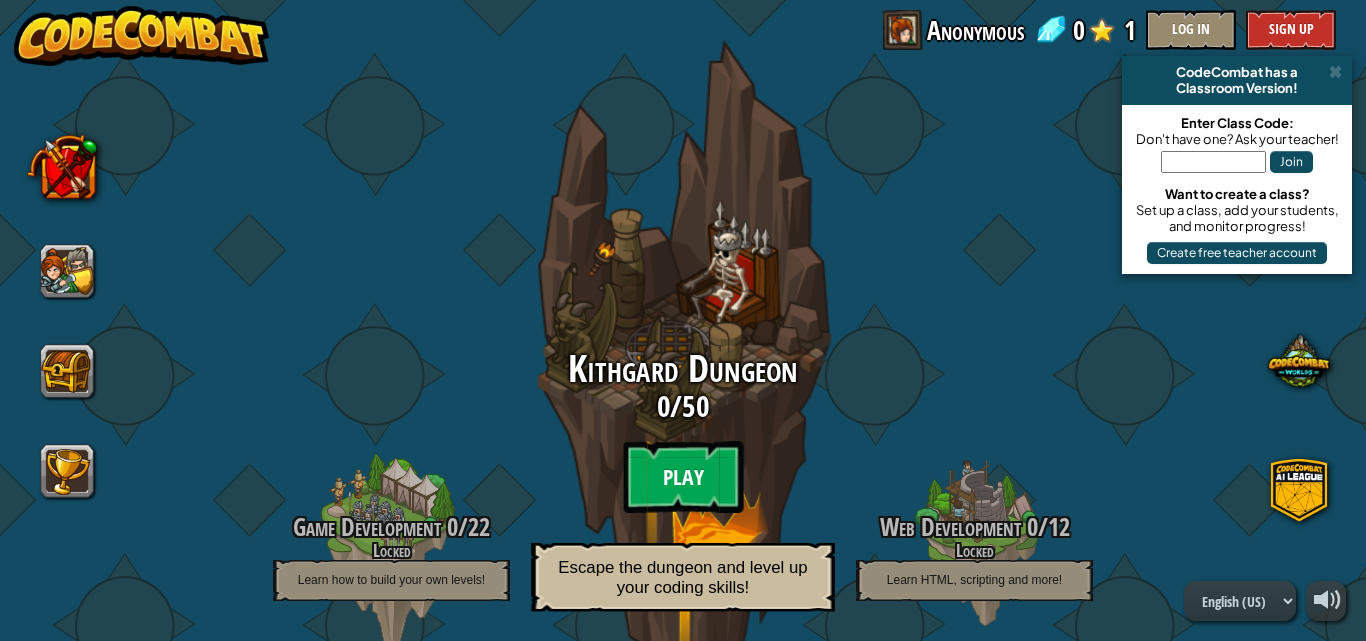 drag, startPoint x: 932, startPoint y: 408, endPoint x: 684, endPoint y: 449, distance: 251.36627 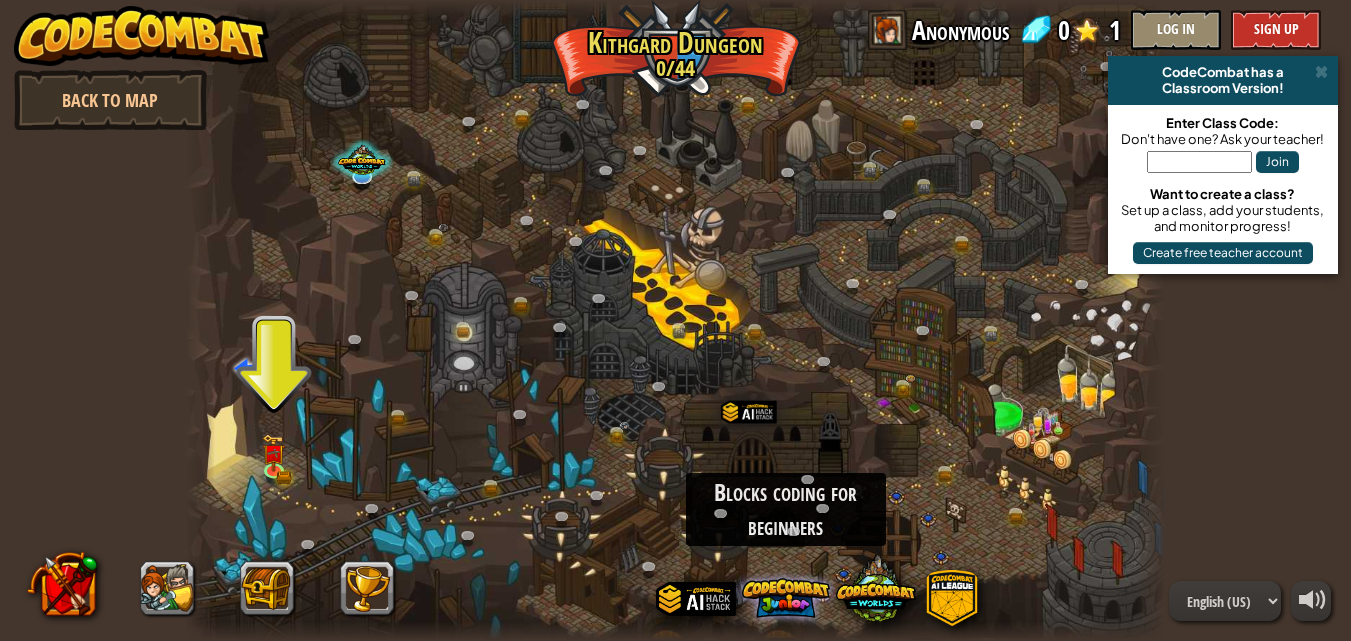 click at bounding box center (786, 598) 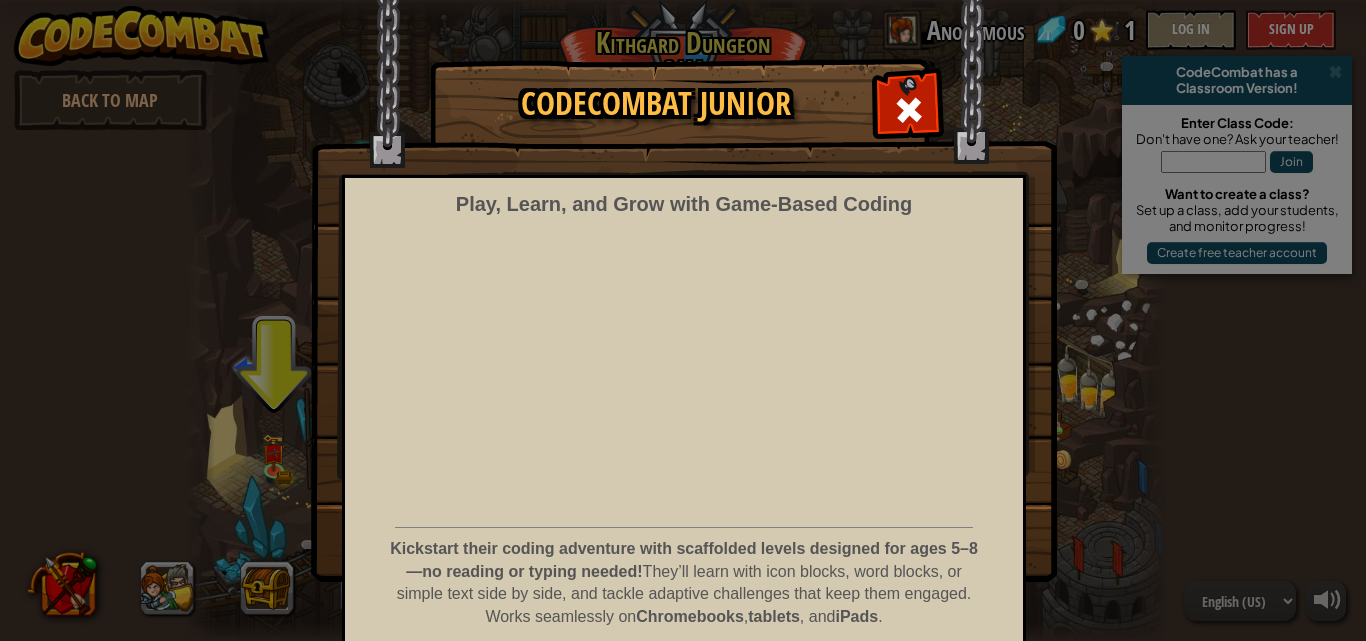 scroll, scrollTop: 81, scrollLeft: 0, axis: vertical 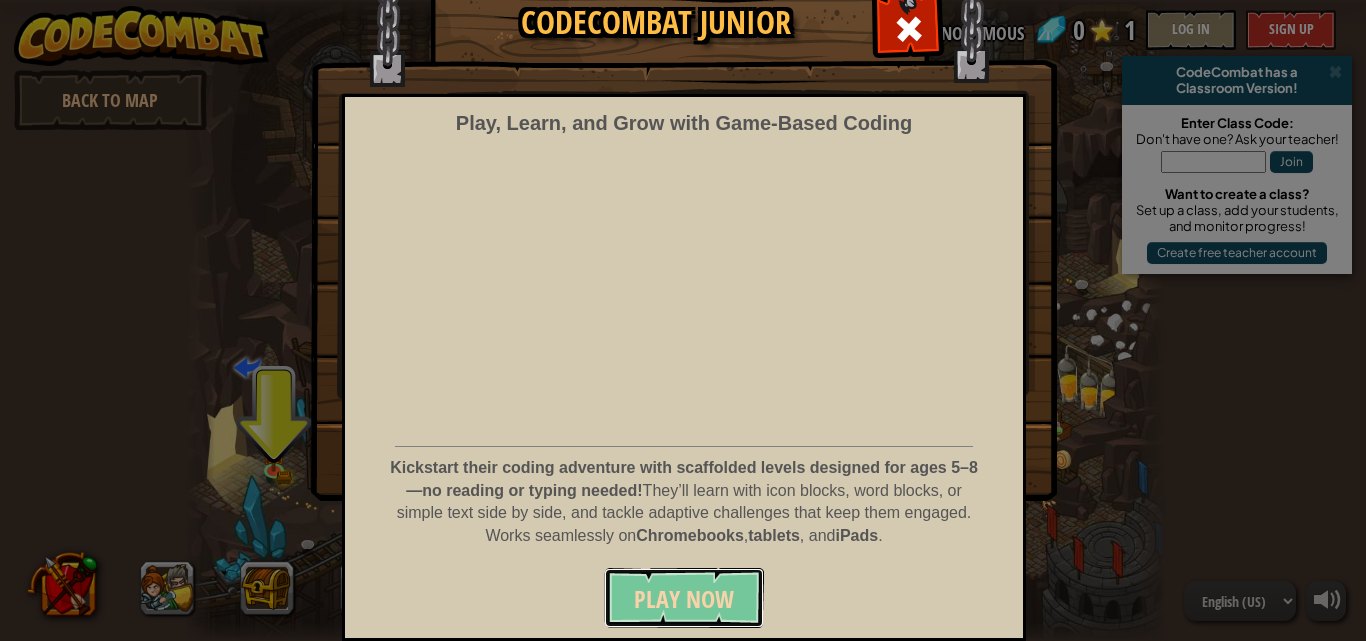 click on "Play Now" at bounding box center (684, 599) 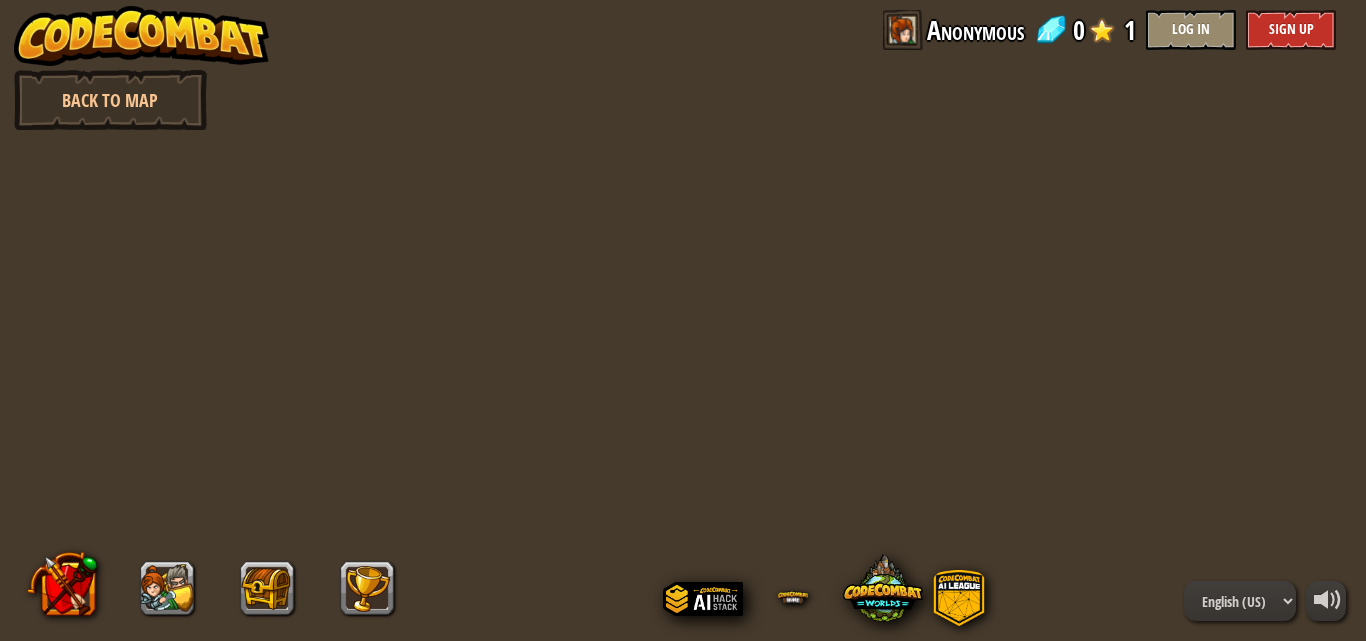 scroll, scrollTop: 0, scrollLeft: 0, axis: both 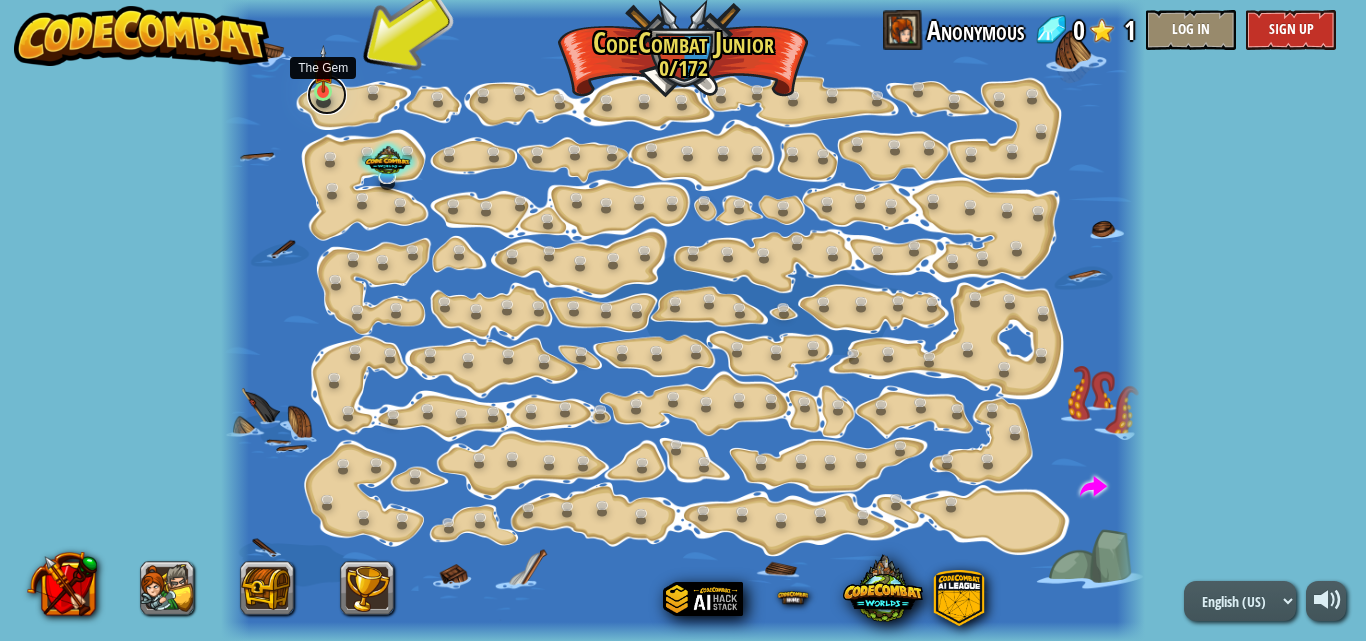 click at bounding box center (327, 95) 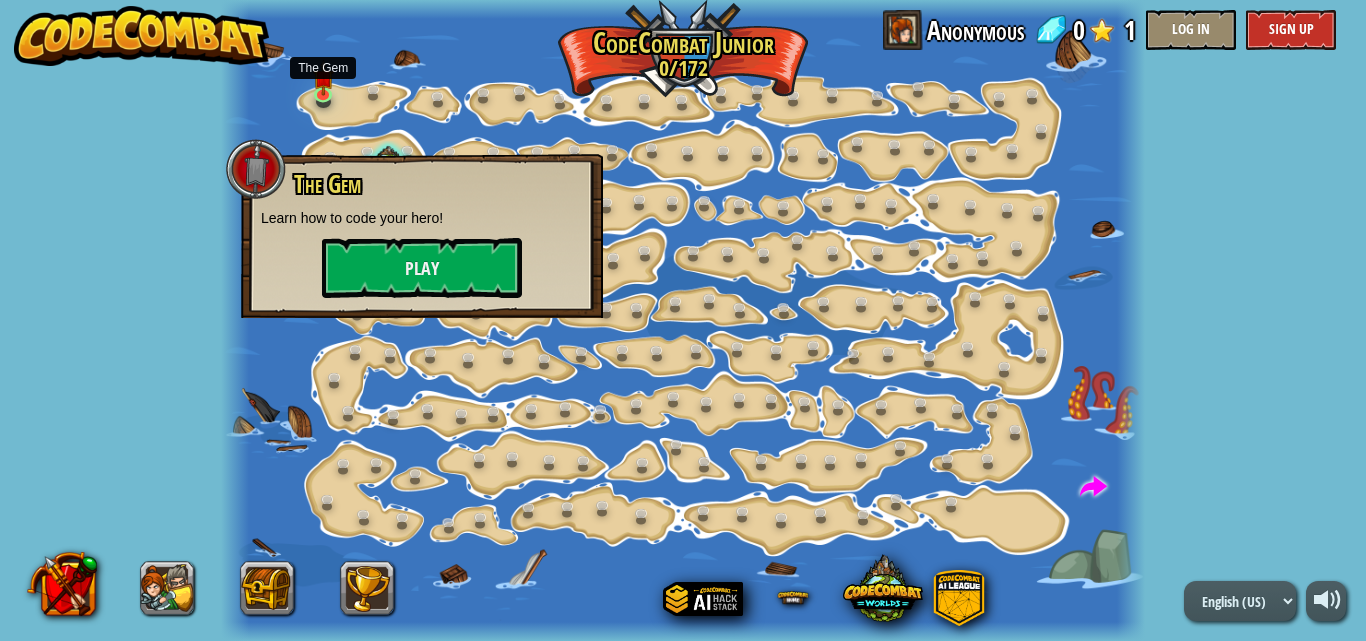 click at bounding box center [683, 320] 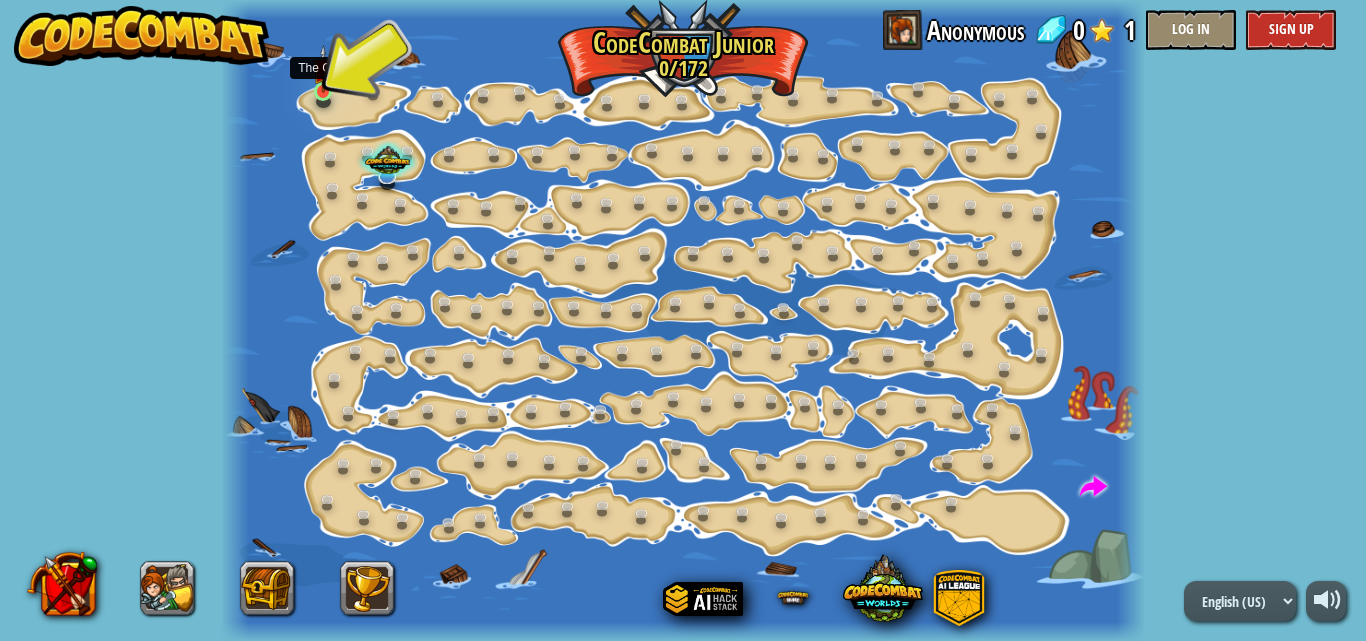 click at bounding box center (323, 69) 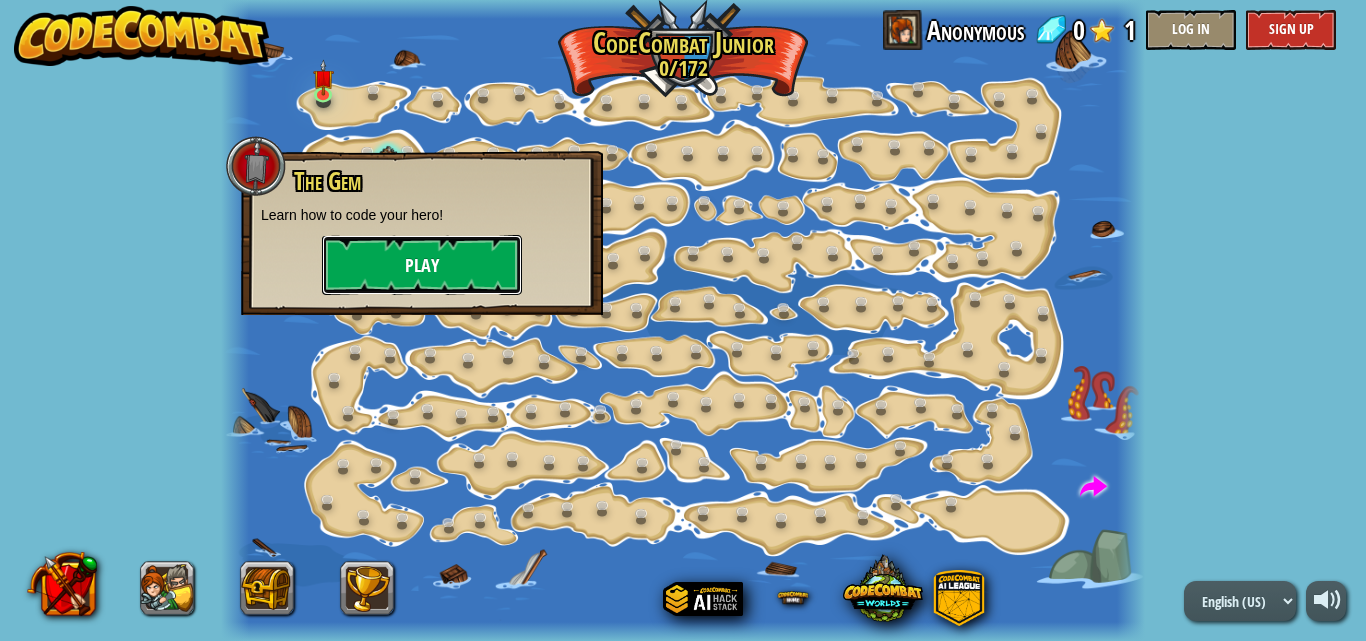 click on "Play" at bounding box center (422, 265) 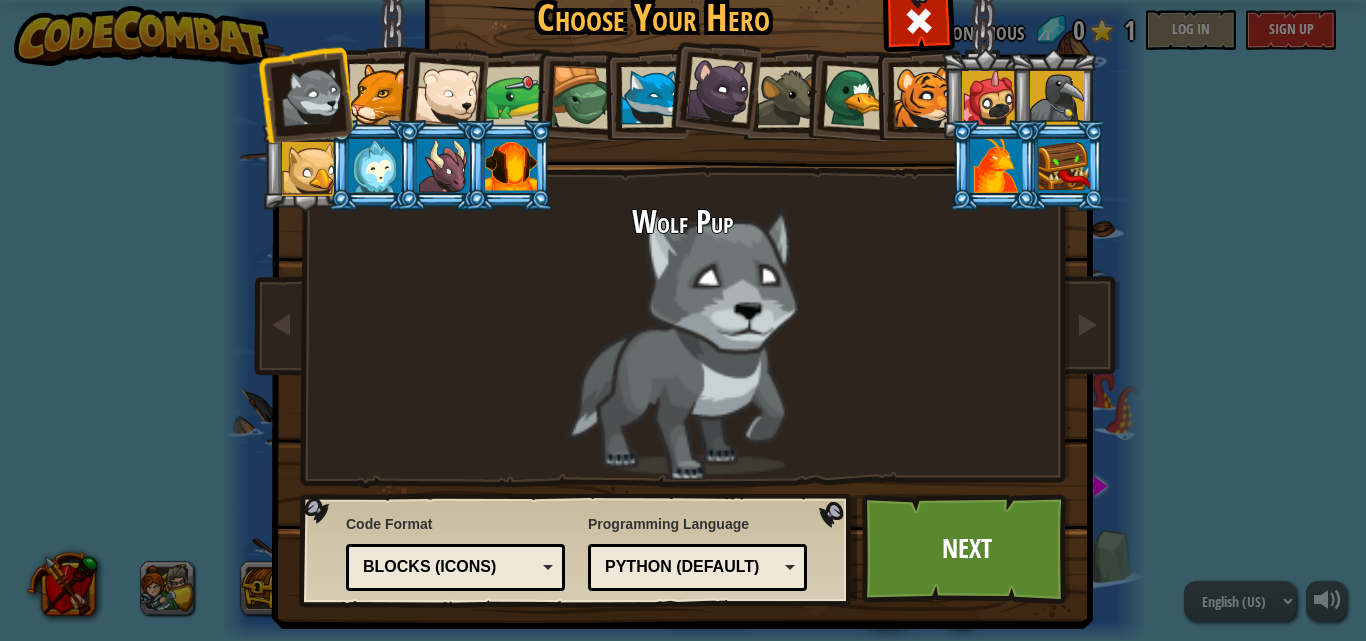 click at bounding box center (583, 98) 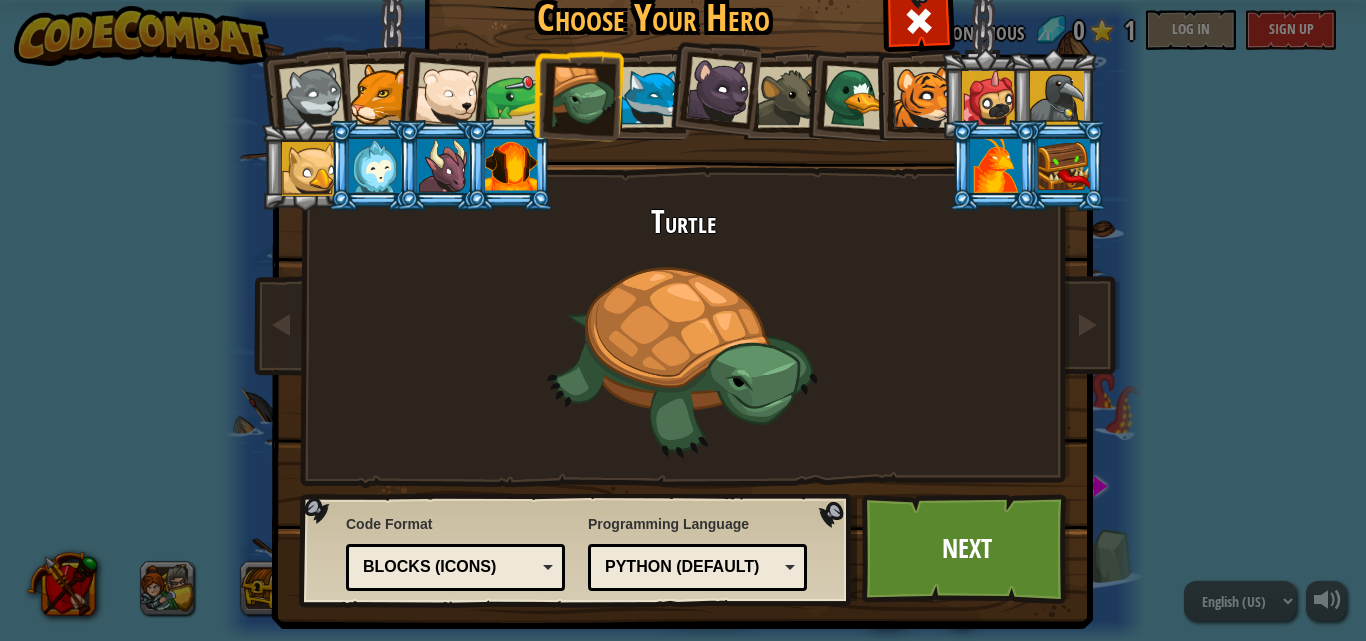 click at bounding box center [309, 169] 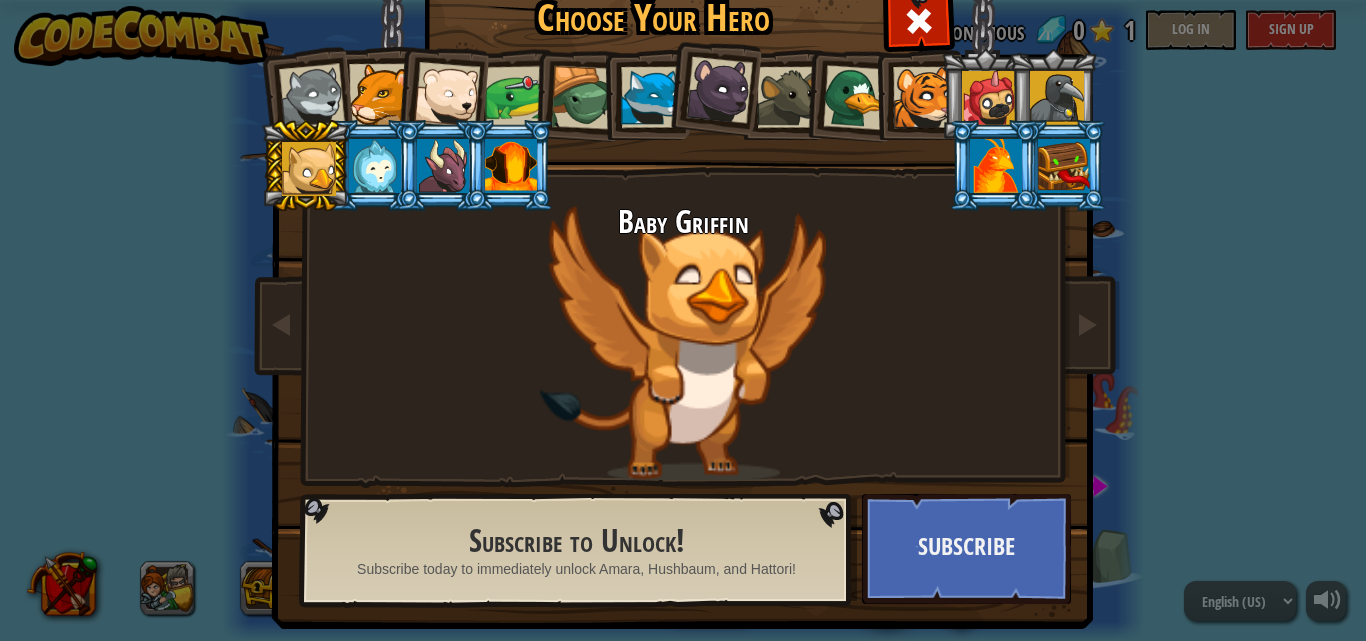 click at bounding box center (312, 97) 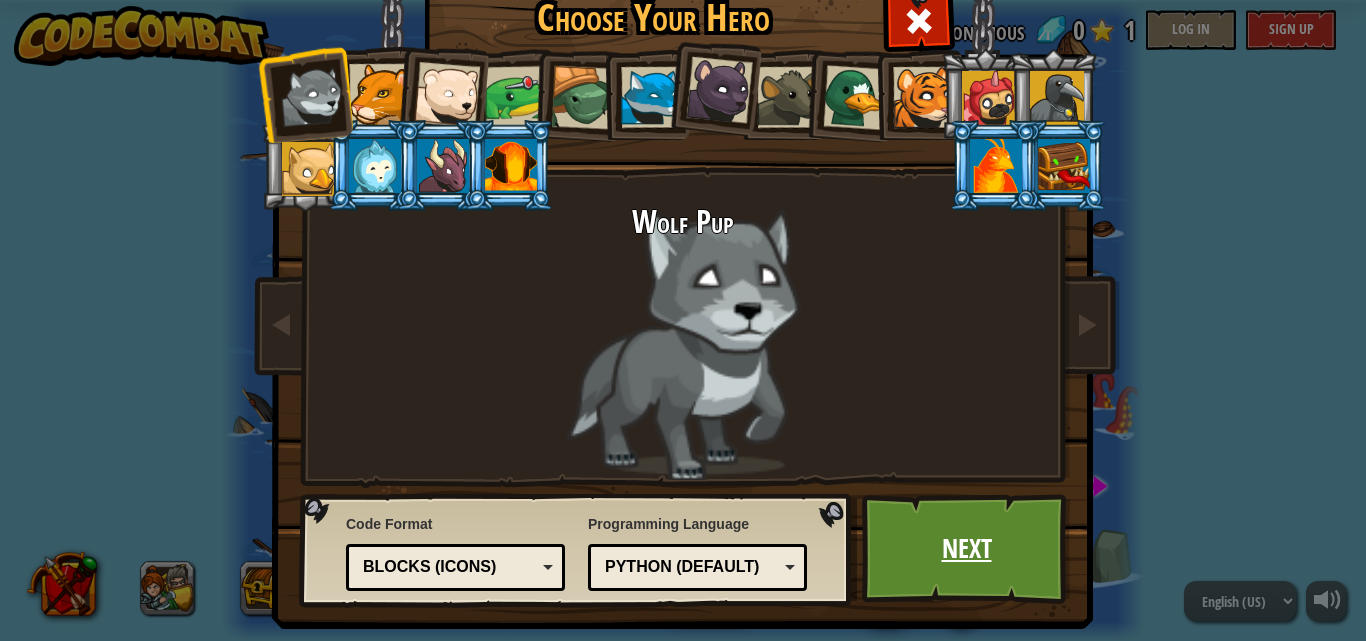 click on "Next" at bounding box center [966, 549] 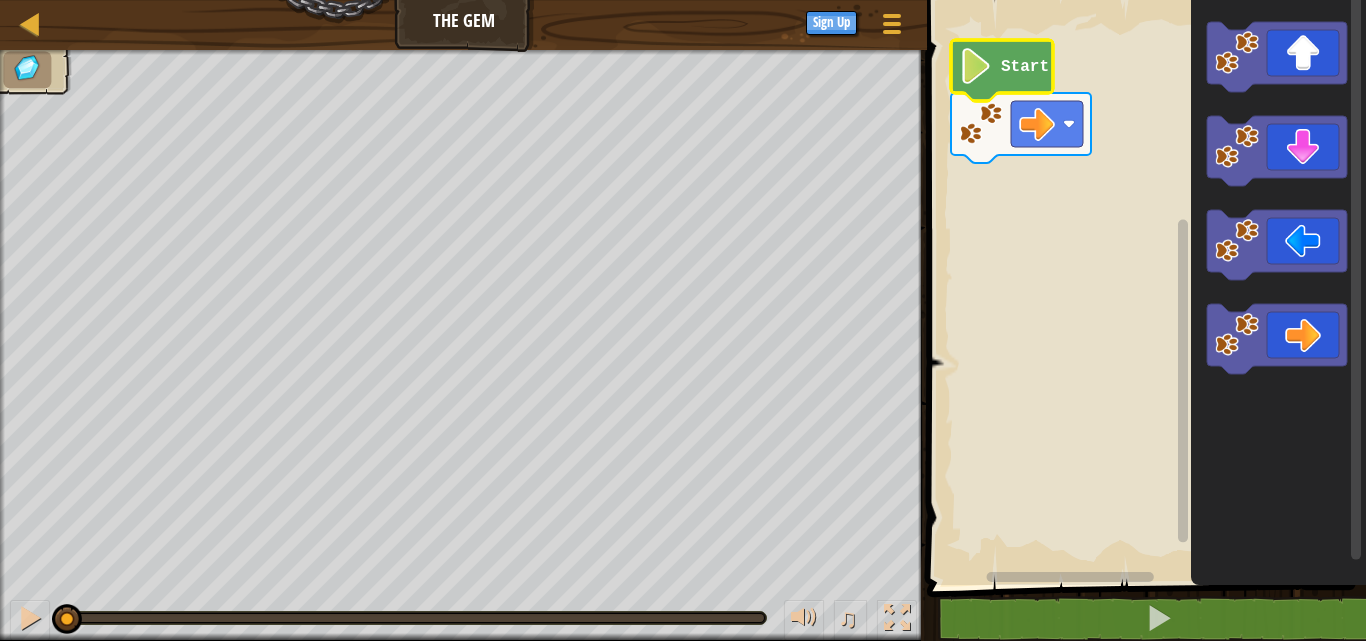 click 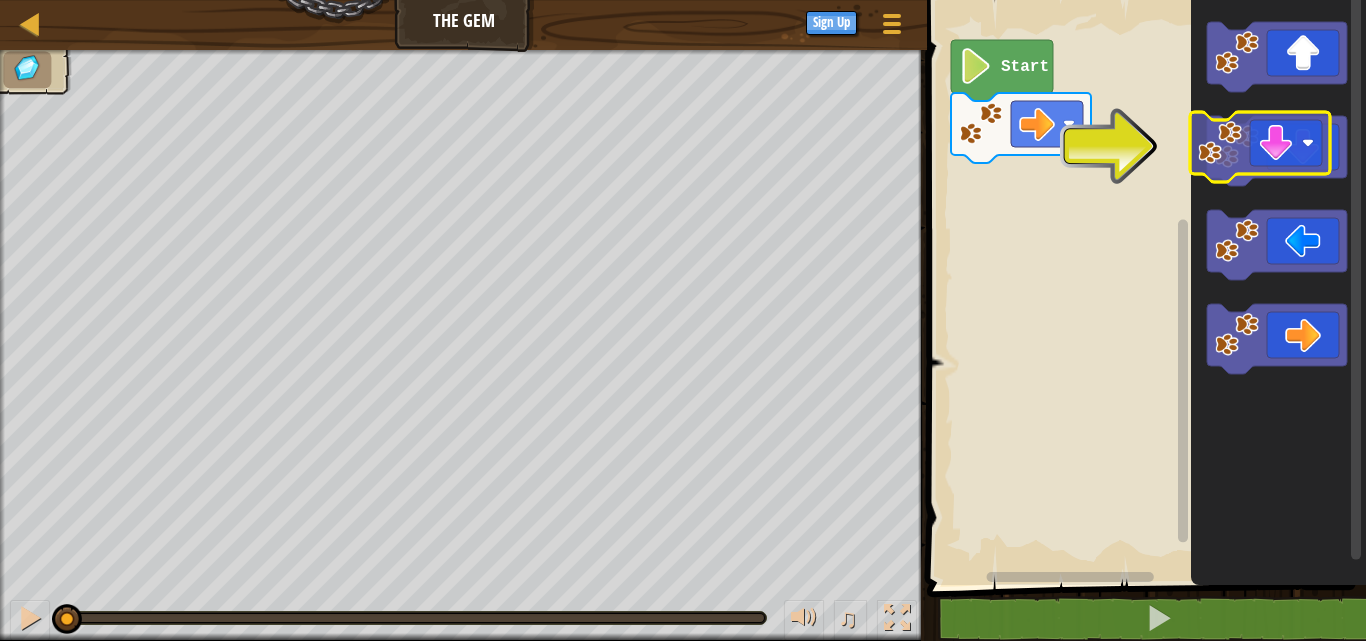 click 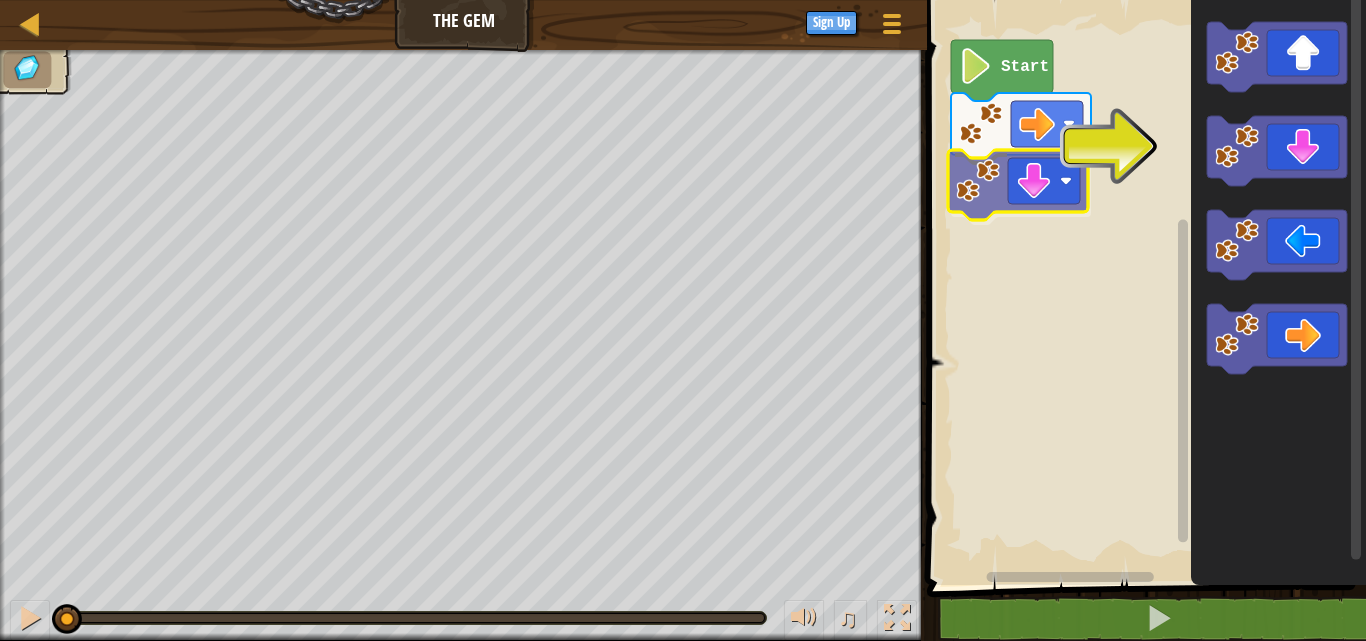 click on "Start" at bounding box center (1143, 287) 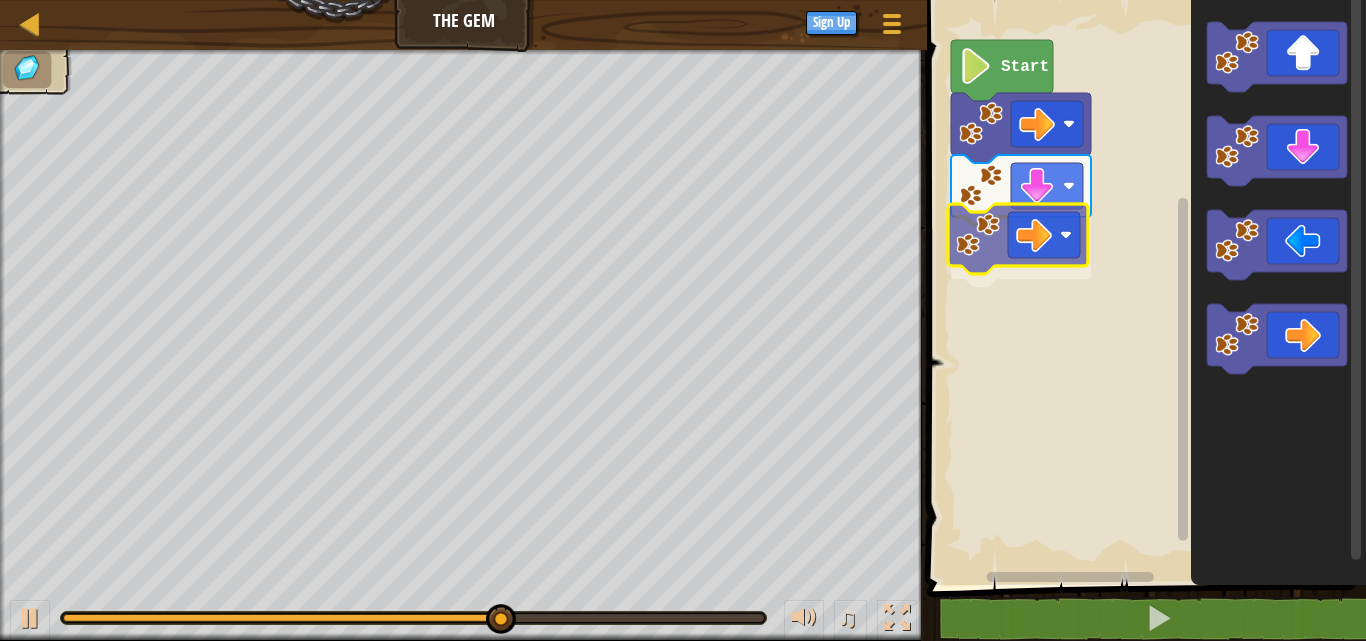 click on "Start" at bounding box center (1143, 287) 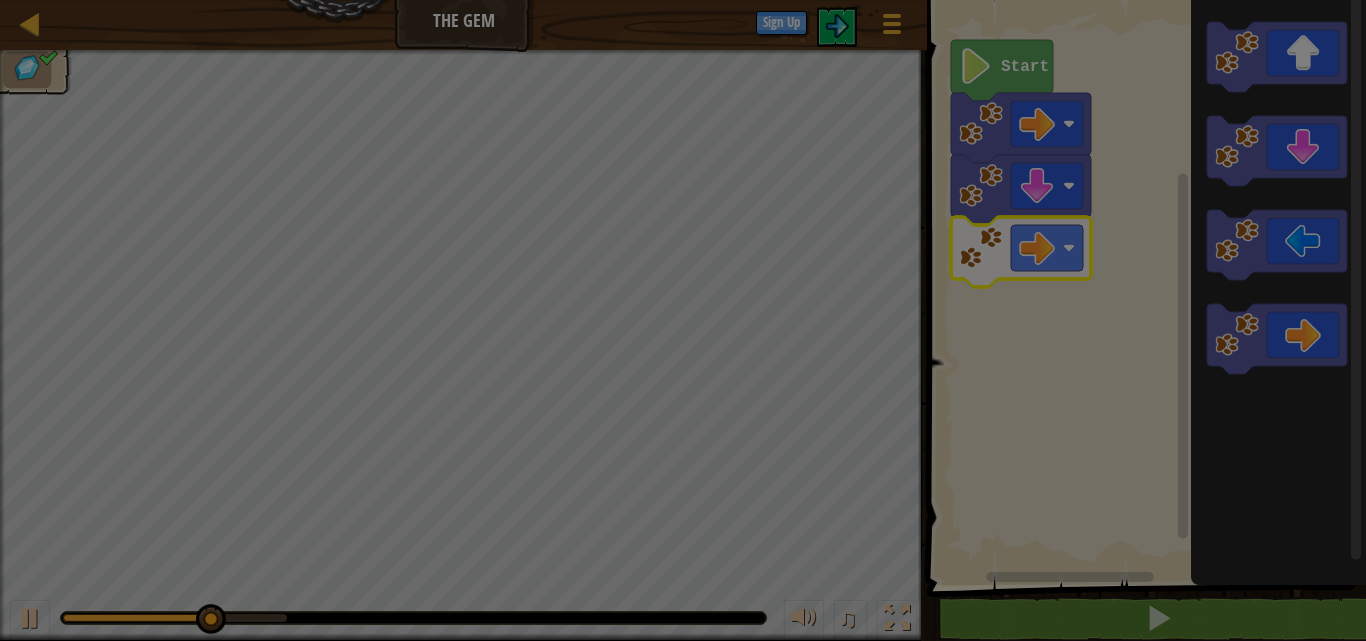 click on "Map The Gem Game Menu Sign Up [NUMBER]     הההההההההההההההההההההההההההההההההההההההההההההההההההההההההההההההההההההההההההההההההההההההההההההההההההההההההההההההההההההההההההההההההההההההההההההההההההההההההההההההההההההההההההההההההההההההההההההההההההההההההההההההההההההההההההההההההההההההההההההההההההההההההההההההה XXXXXXXXXXXXXXXXXXXXXXXXXXXXXXXXXXXXXXXXXXXXXXXXXXXXXXXXXXXXXXXXXXXXXXXXXXXXXXXXXXXXXXXXXXXXXXXXXXXXXXXXXXXXXXXXXXXXXXXXXXXXXXXXXXXXXXXXXXXXXXXXXXXXXXXXXXXXXXXXXXXXXXXXXXXXXXXXXXXXXXXXXXXXXXXXXXXXXXXXXXXXXXXXXXXXXXXXXXXXXXXXXXXXXXXXXXXXXXXXXXXXXXXXXXXXXXXX Solution × Blocks [NUMBER] [NUMBER] go ( 'right' )     Start Code Saved Programming language : Python Statement   /  Call   /  go('up') go('down') go('left') go('right') × Fix Your Code Need help? Ask the AI ♫ Wolf Pup Skip" at bounding box center (683, 1) 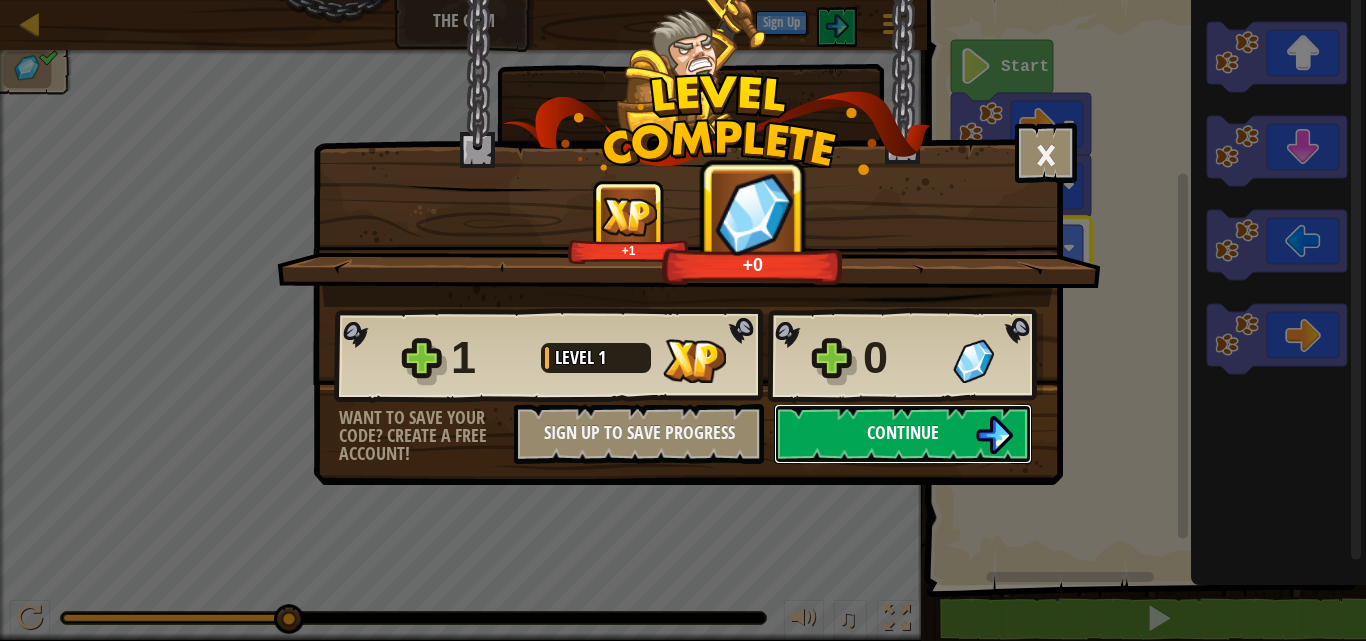 click on "Continue" at bounding box center (903, 432) 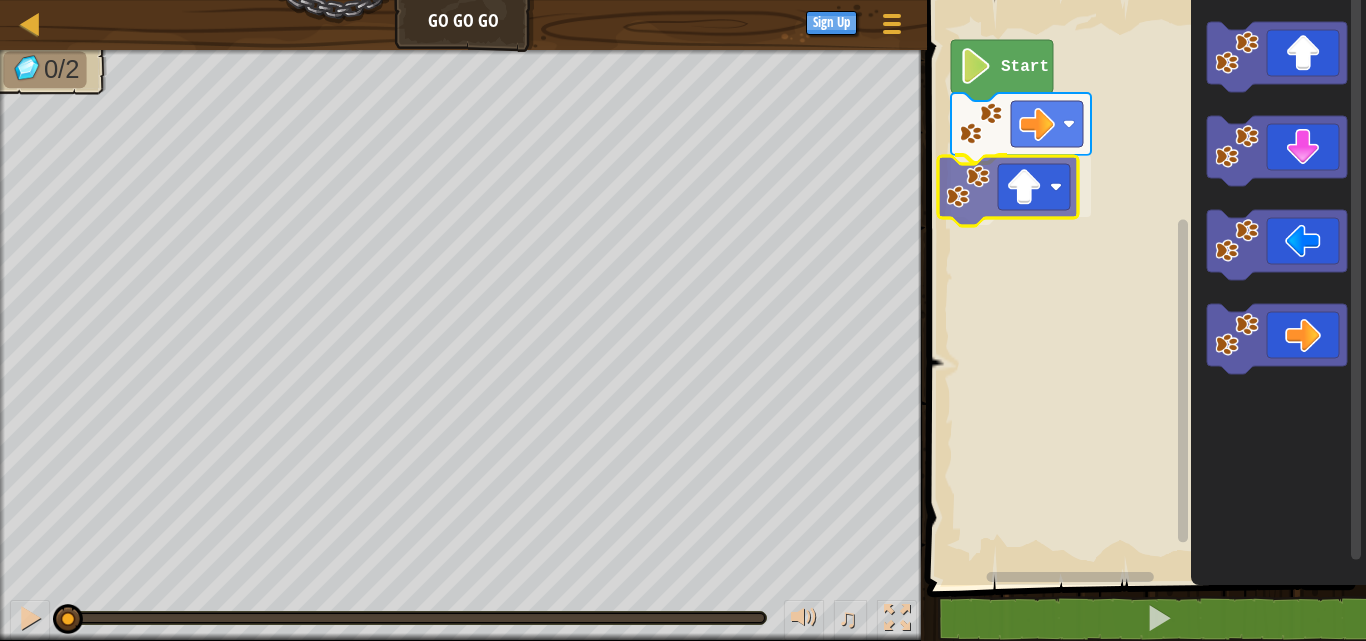 click on "Start" at bounding box center [1143, 287] 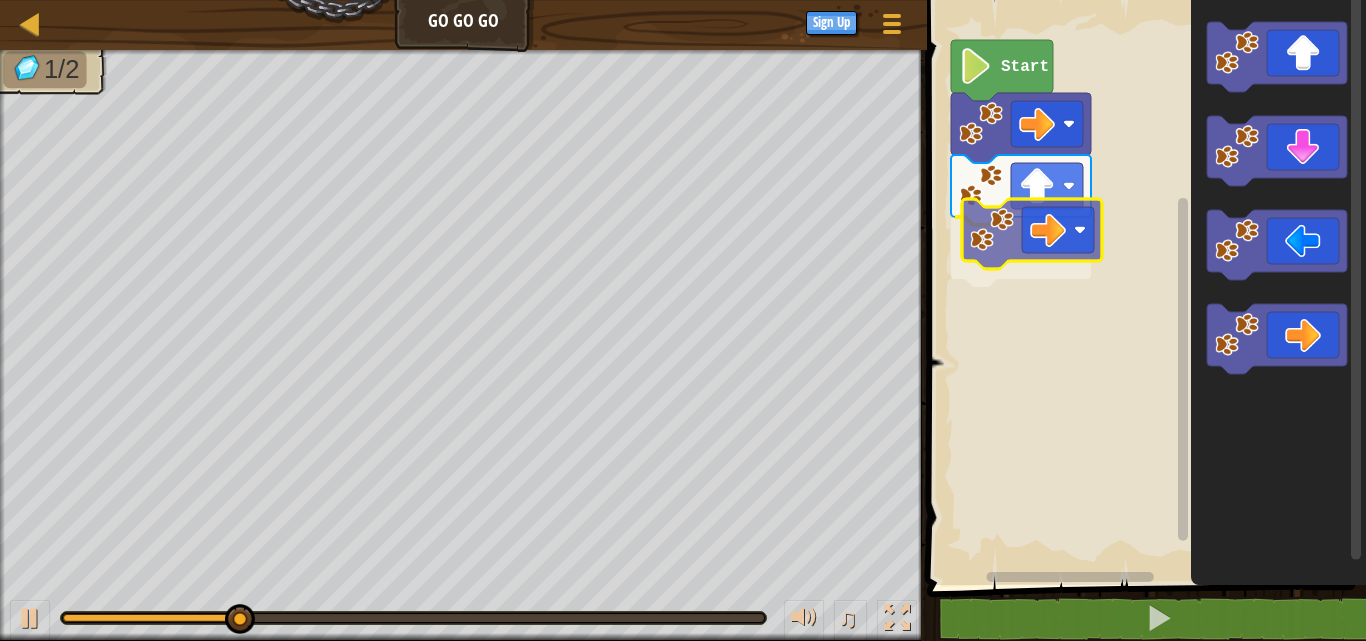click on "Start" at bounding box center [1143, 287] 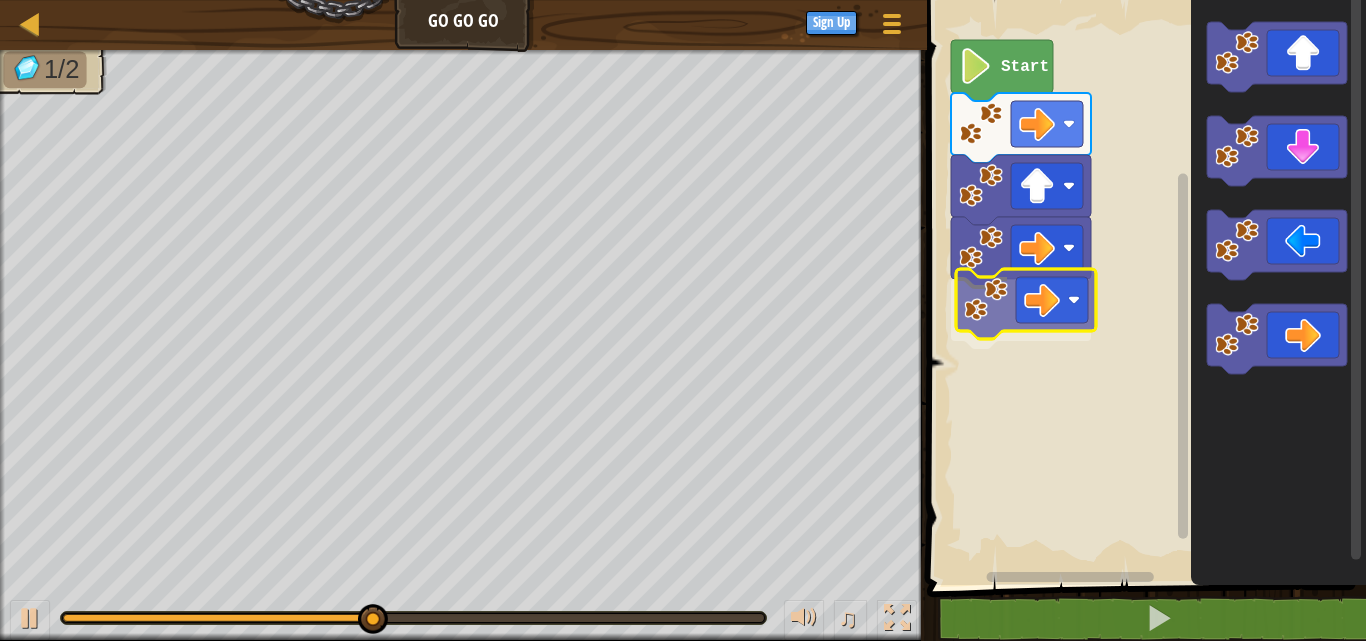 click on "Start" at bounding box center (1143, 287) 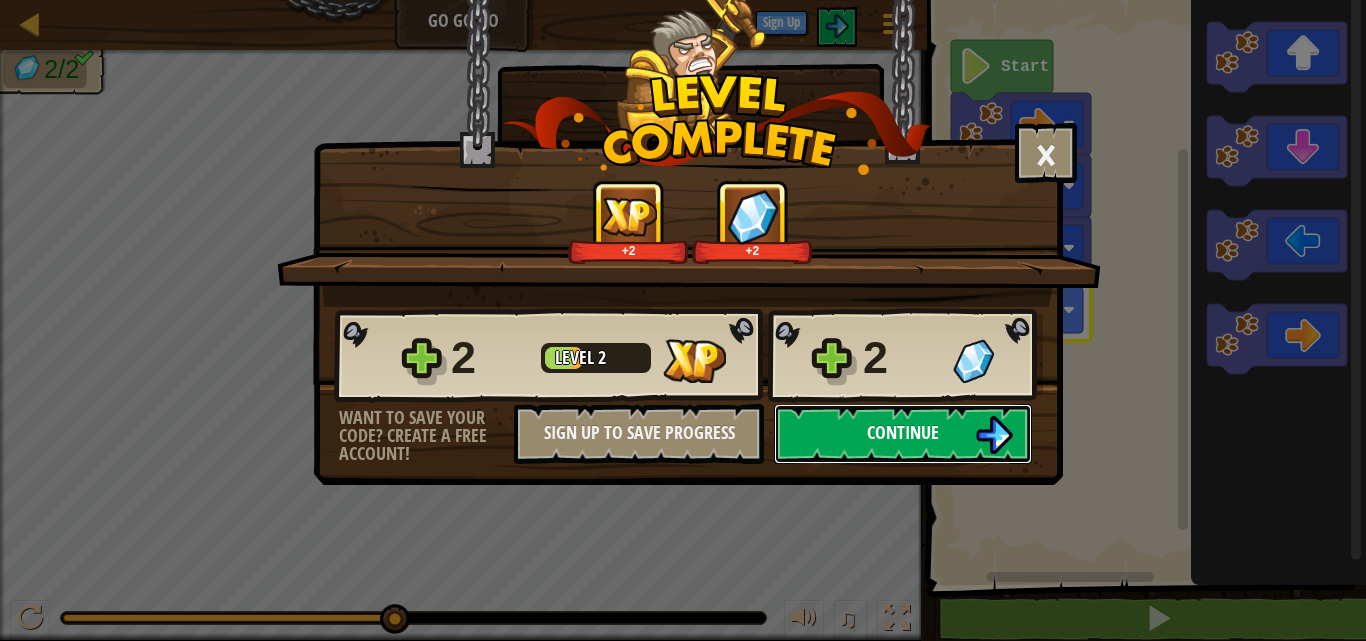 click on "Continue" at bounding box center [903, 432] 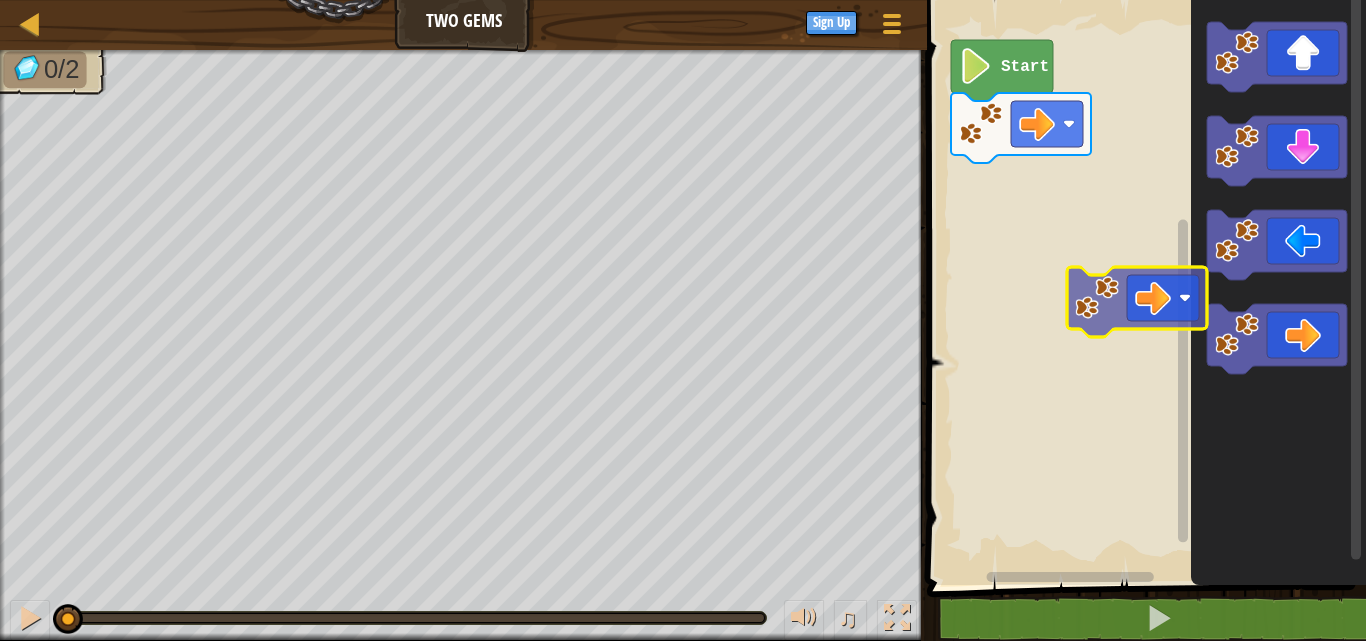 click on "Start" at bounding box center [1143, 287] 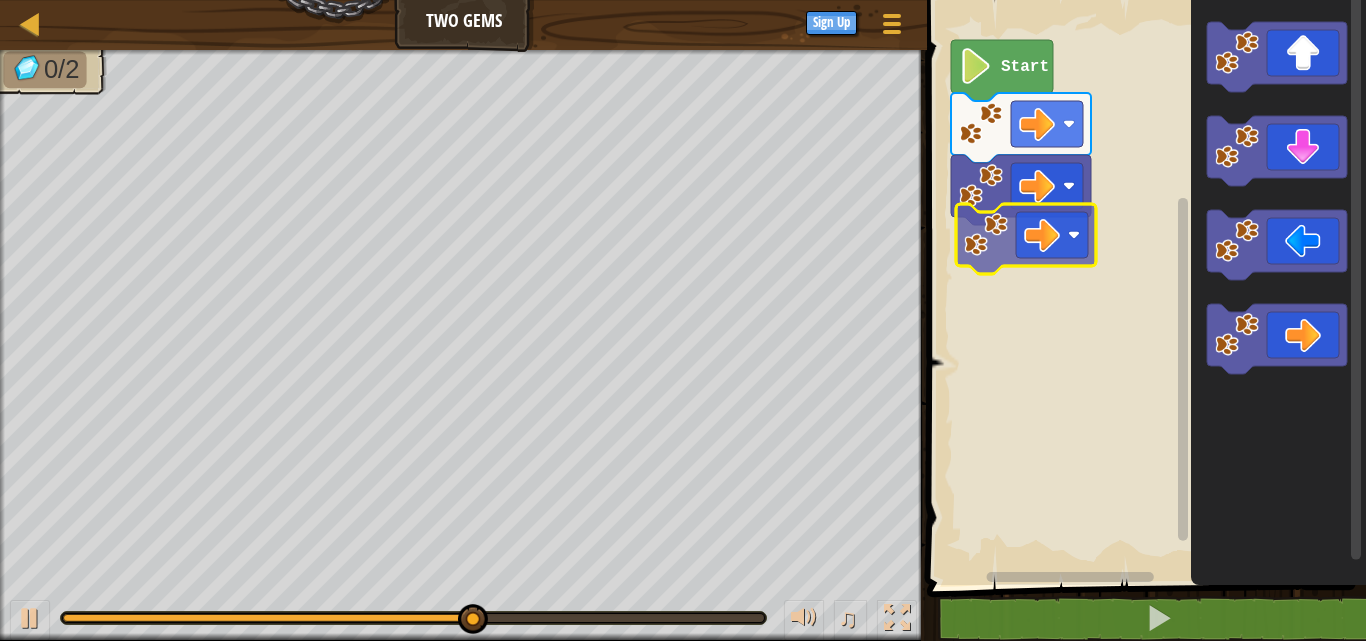 click on "Start" at bounding box center (1143, 287) 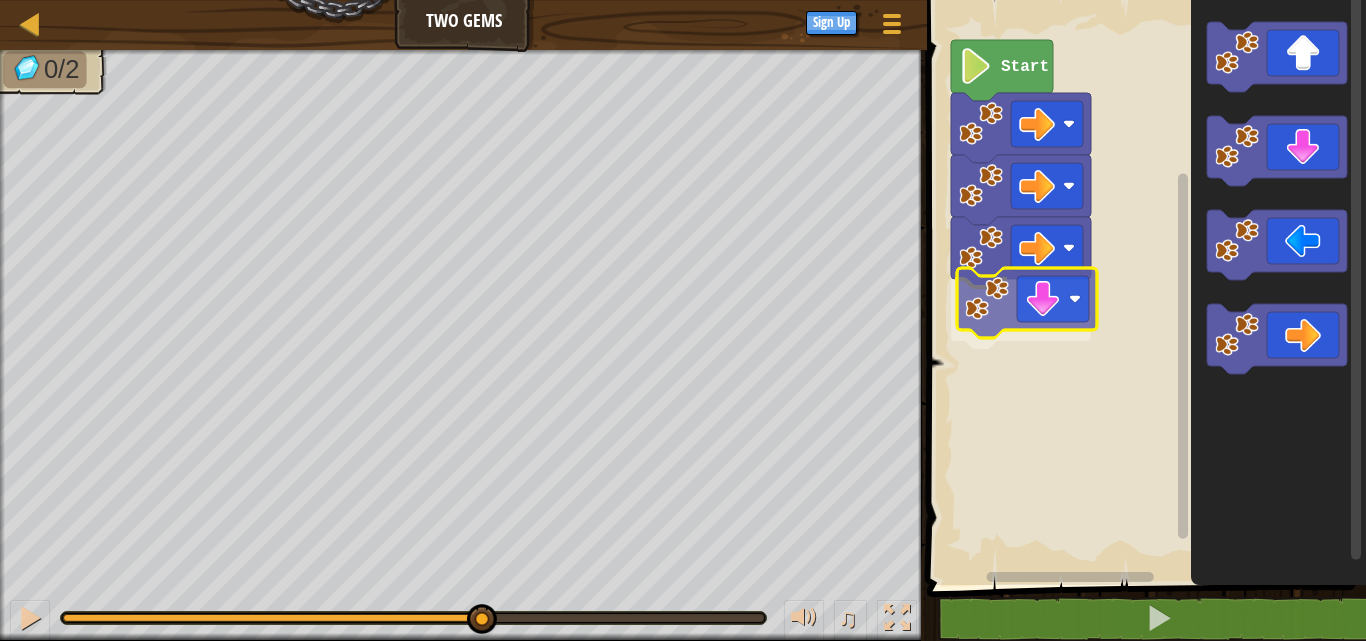 click on "Start" at bounding box center [1143, 287] 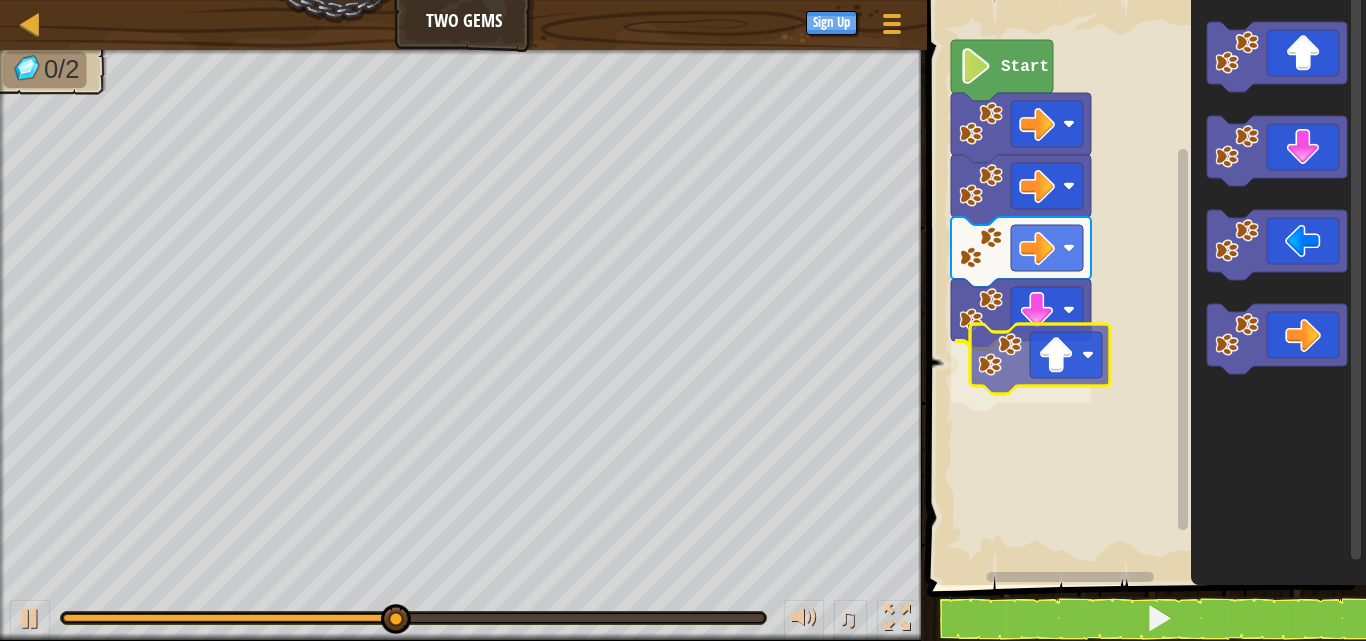 click on "Start" at bounding box center (1143, 287) 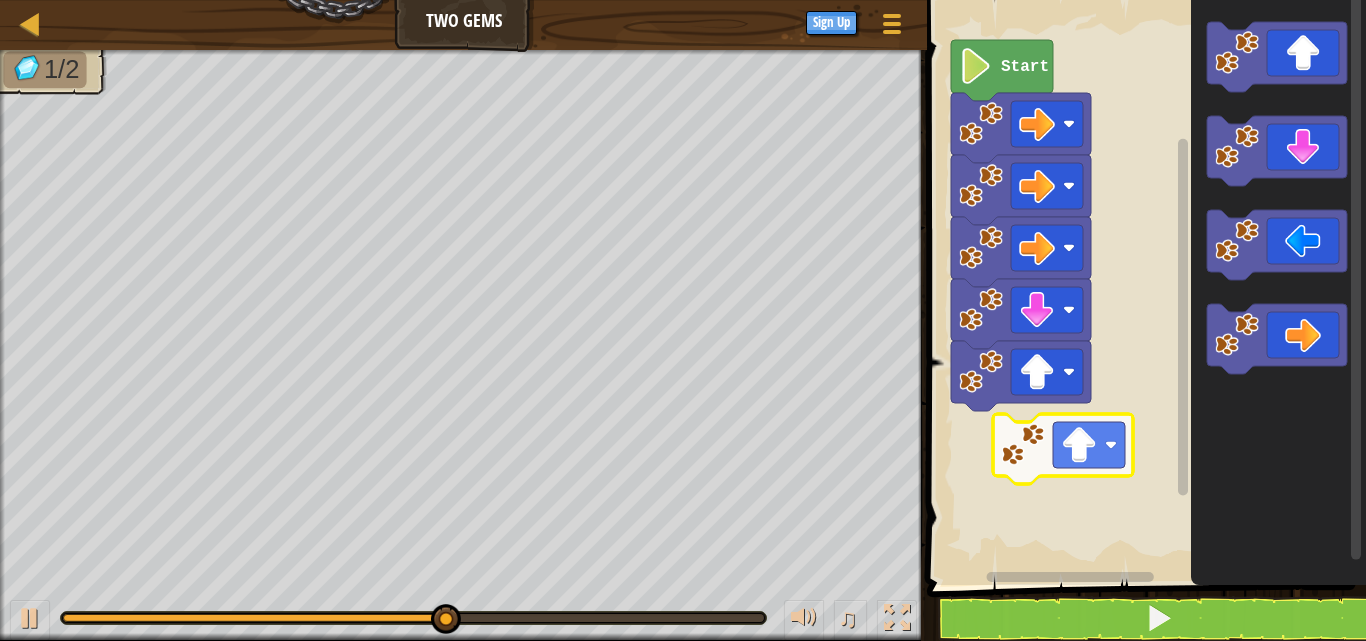 click on "Start" at bounding box center (1143, 287) 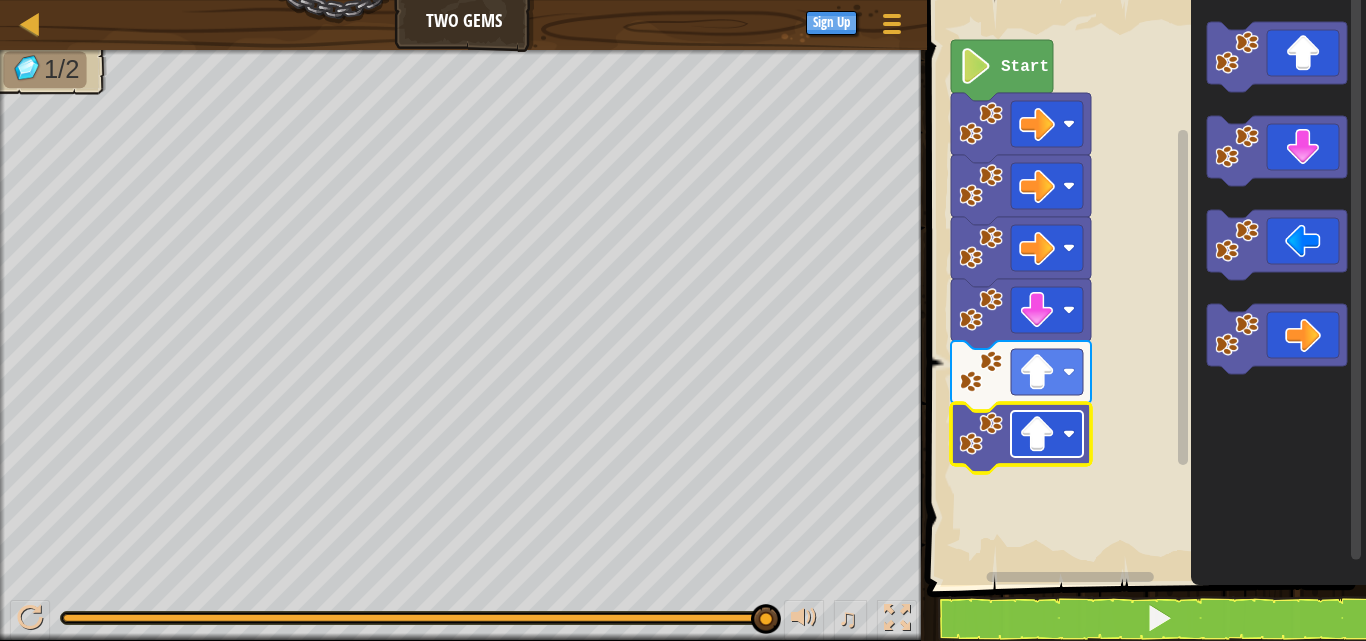 click 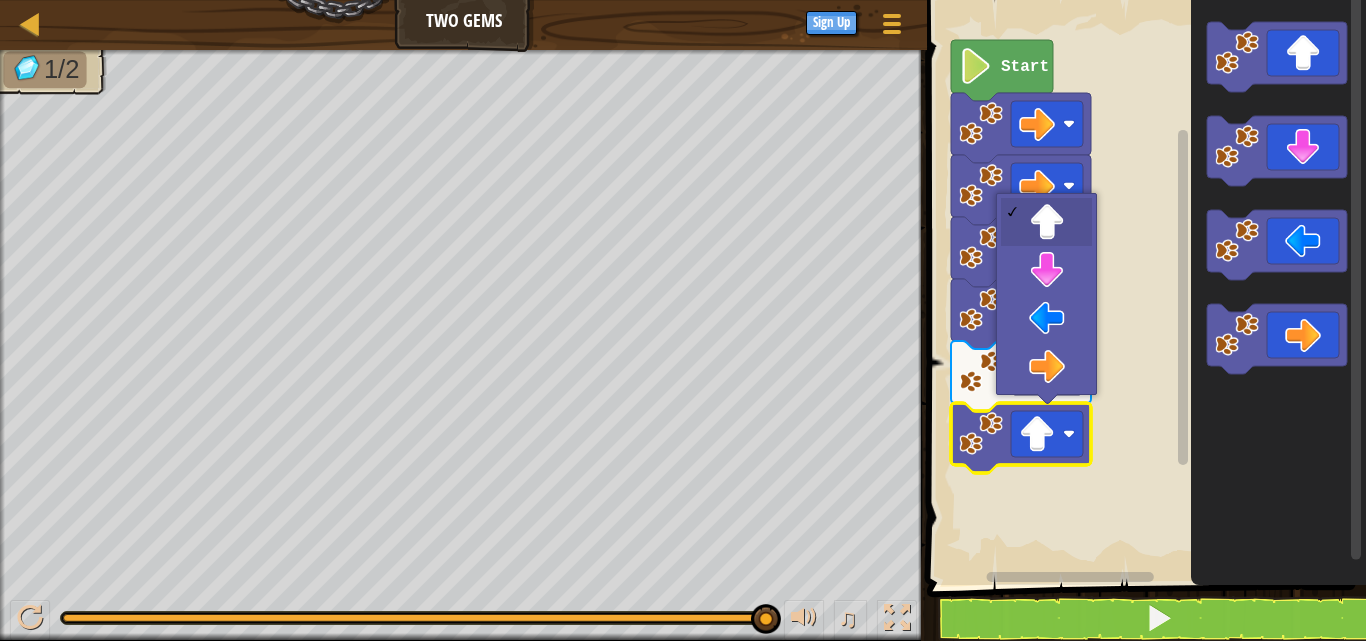 click 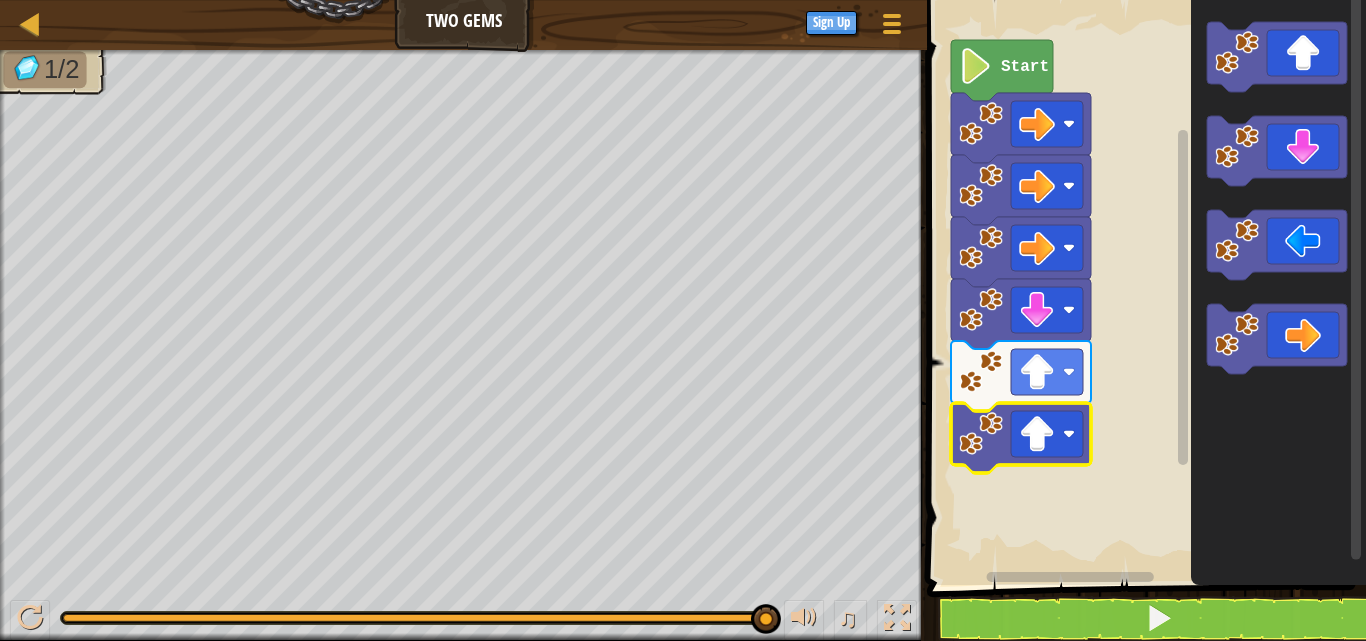 click 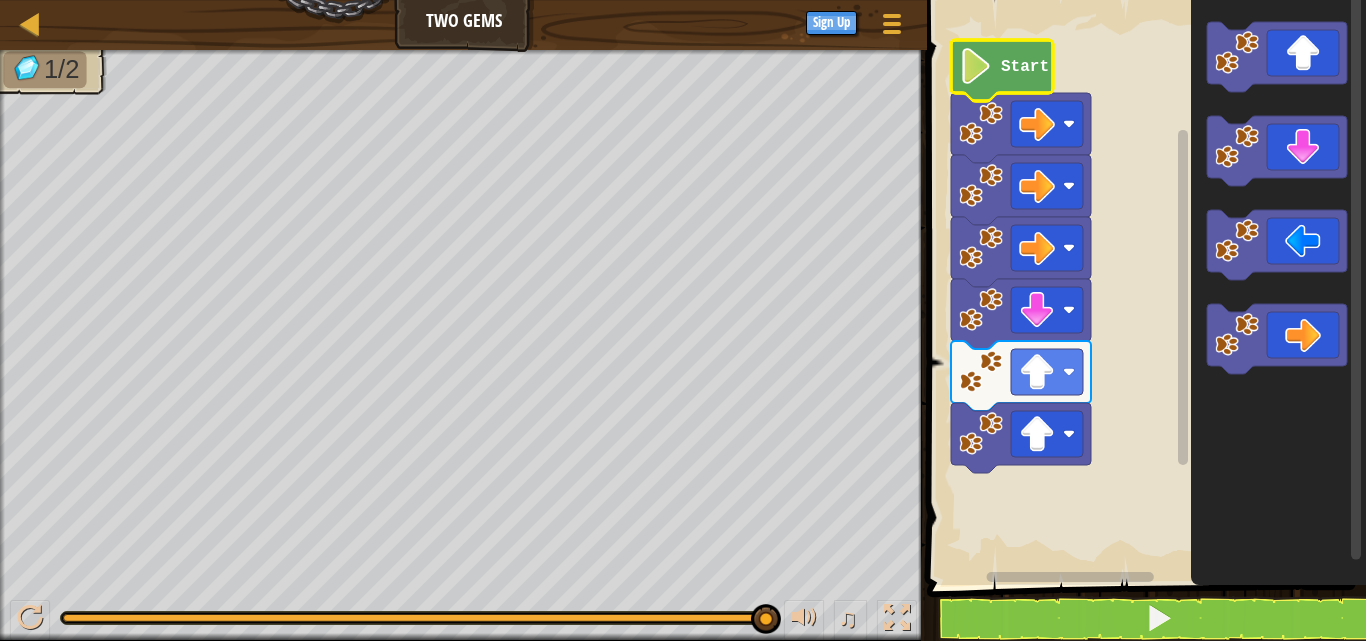 click 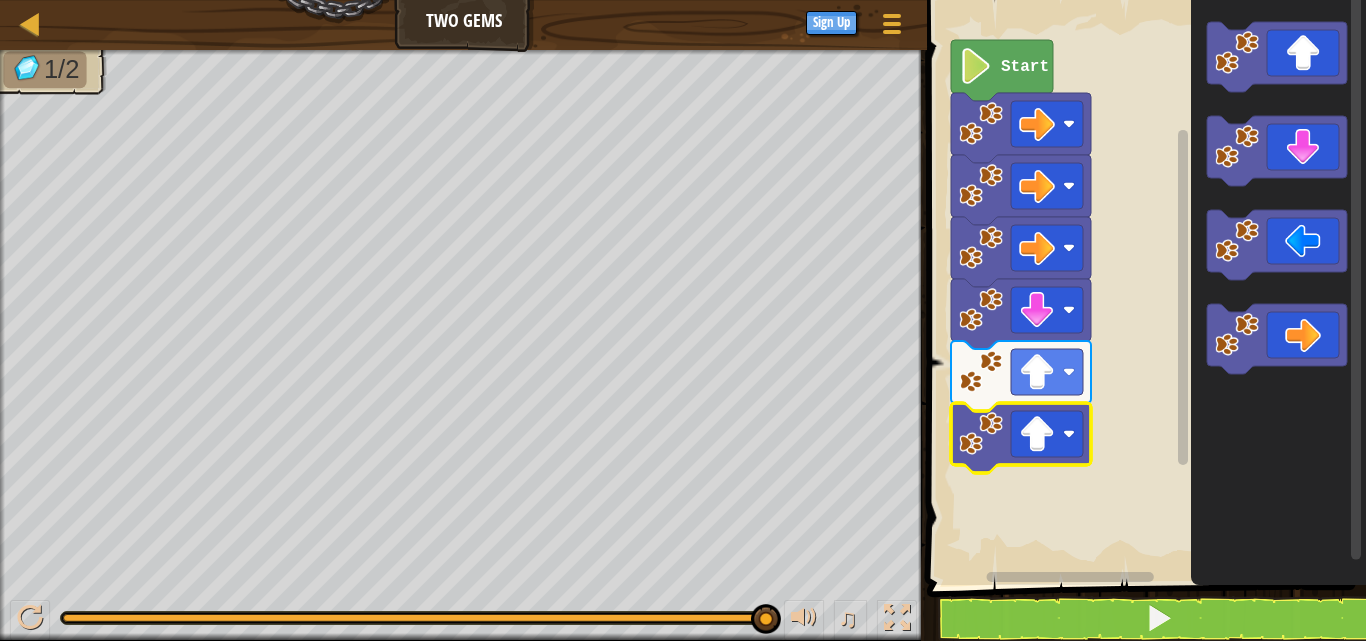 click on "Start" 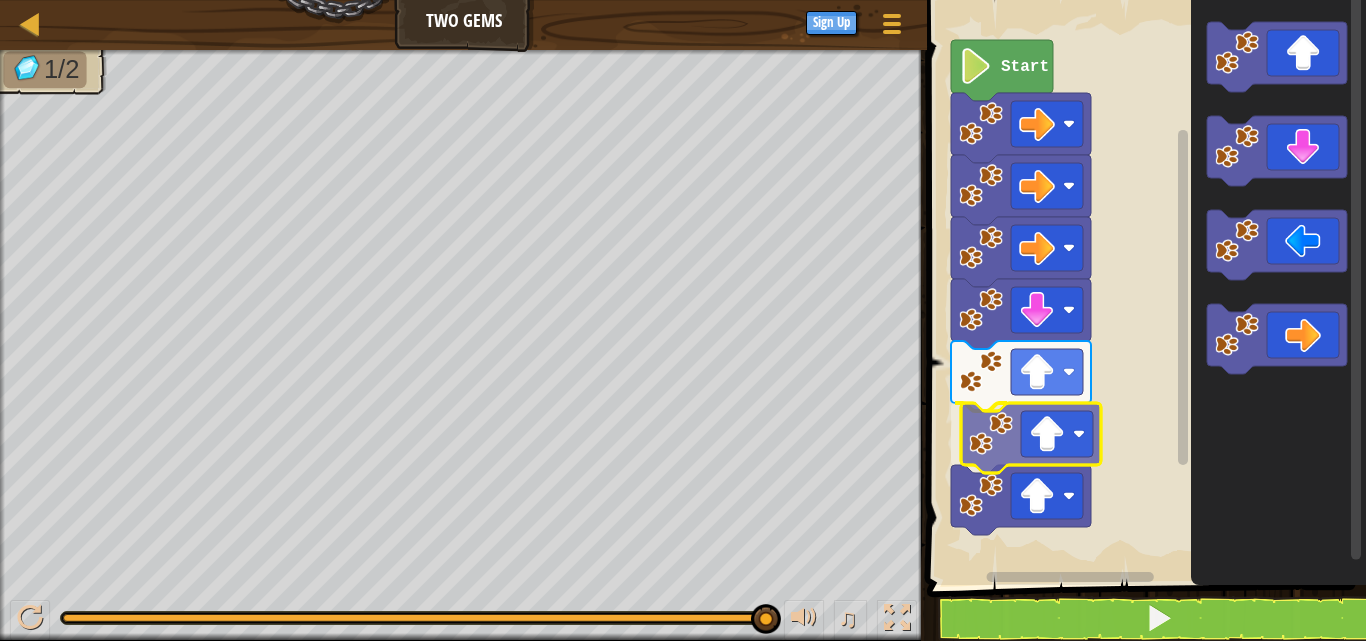 click on "Start" at bounding box center (1143, 287) 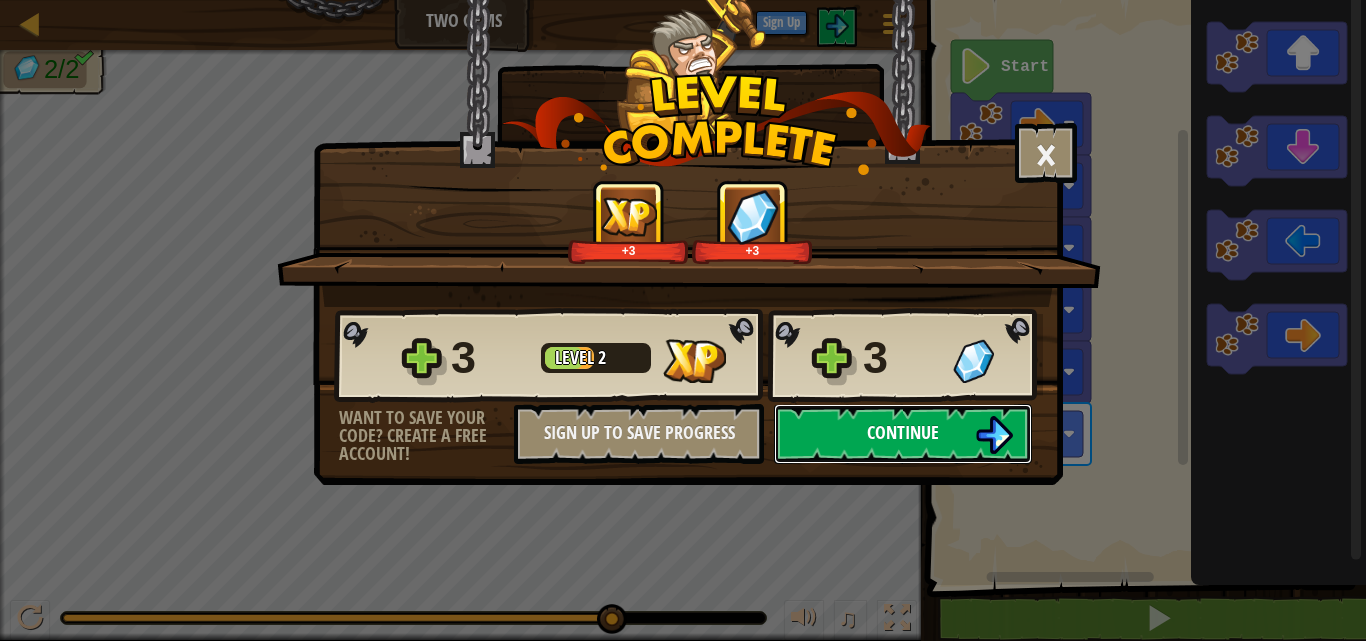 click at bounding box center [994, 435] 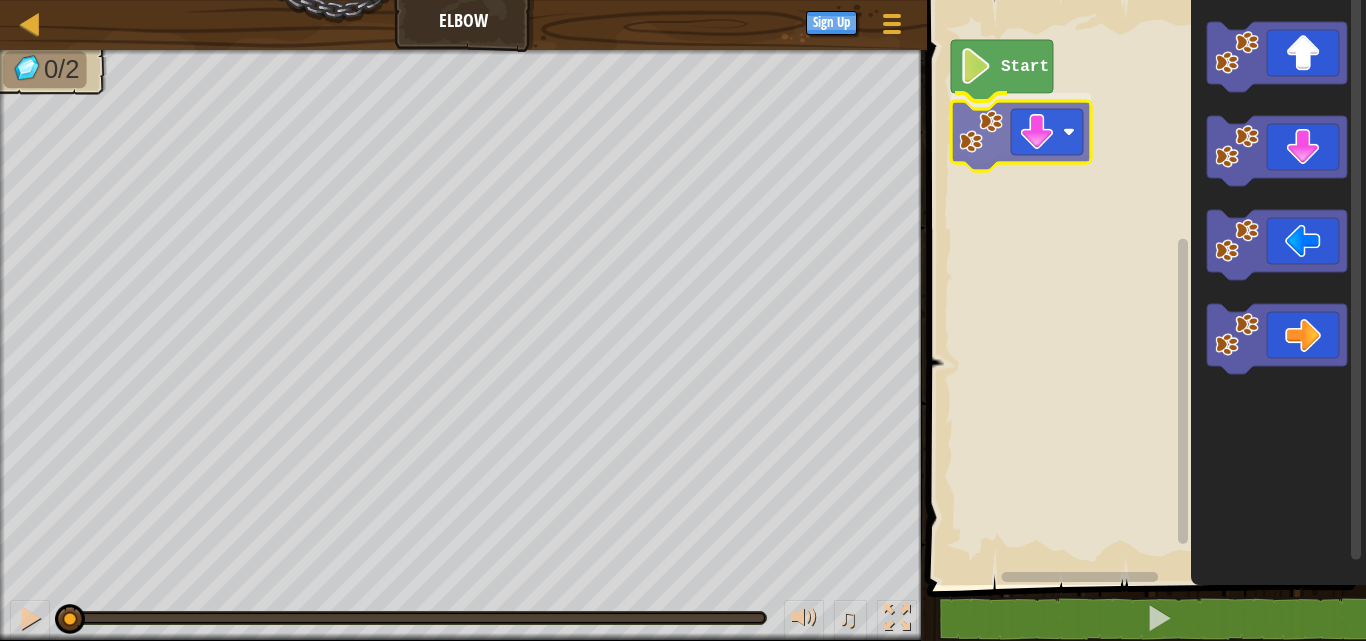 click on "Start" at bounding box center (1143, 287) 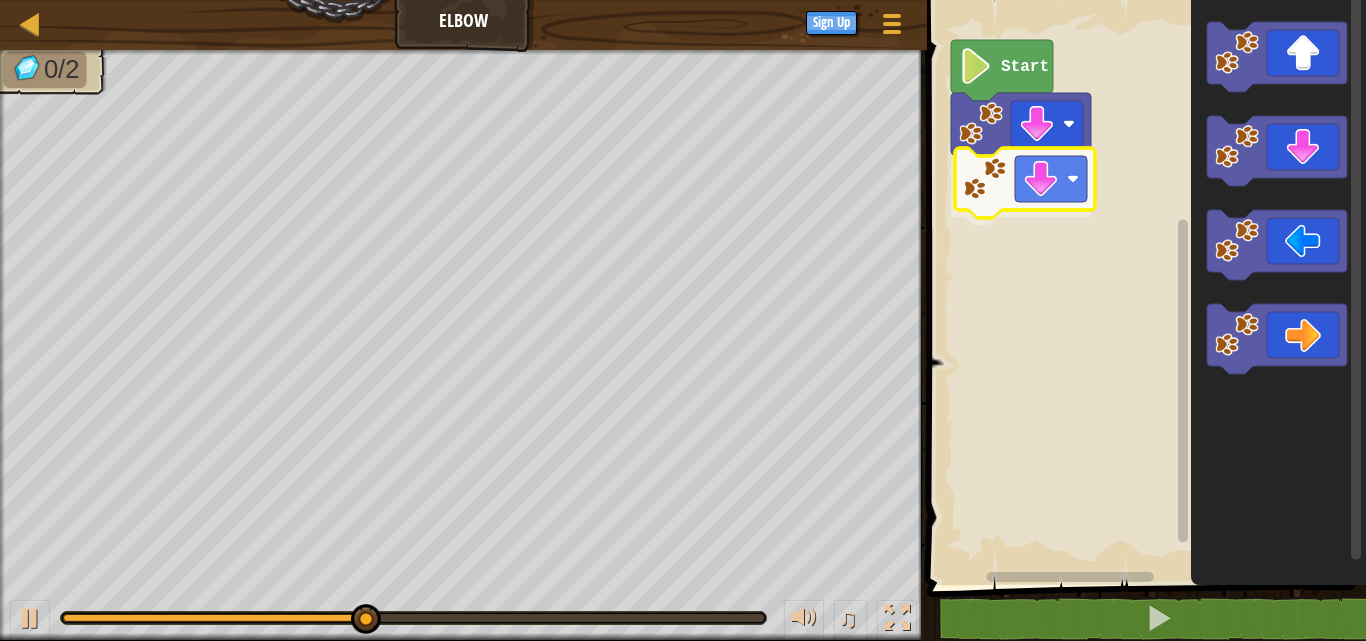 click on "Start" at bounding box center (1143, 287) 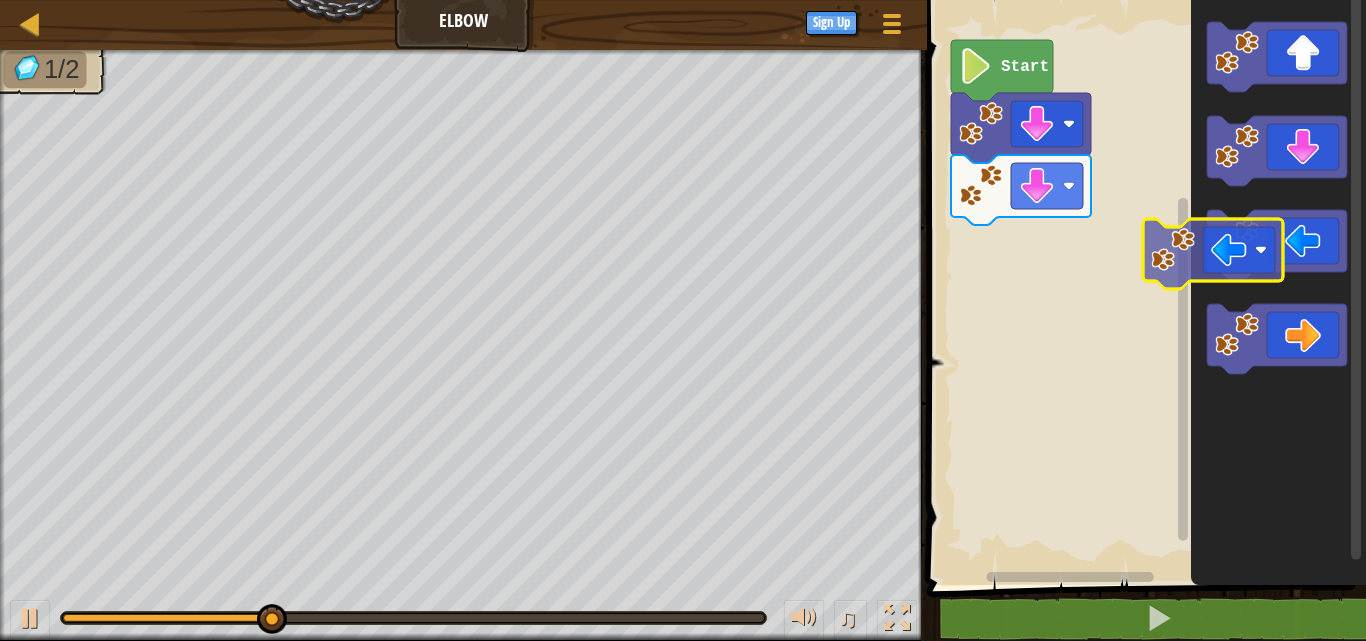 click on "Start" at bounding box center [1143, 287] 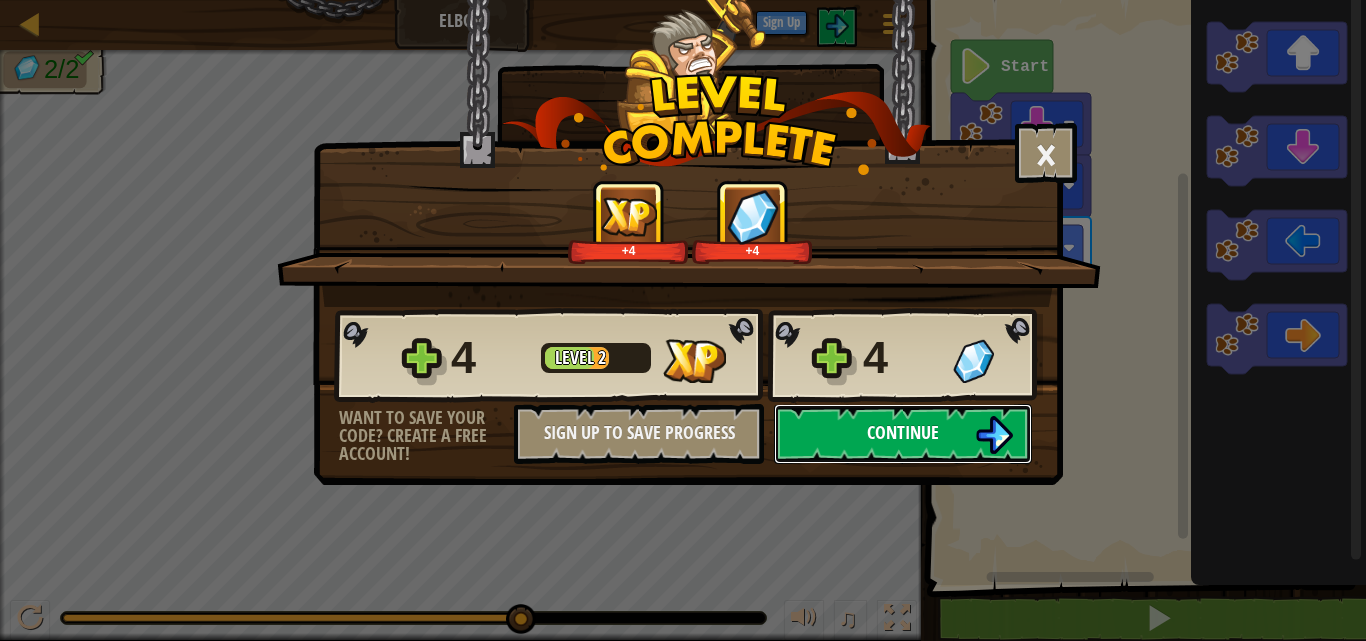 click on "Continue" at bounding box center (903, 432) 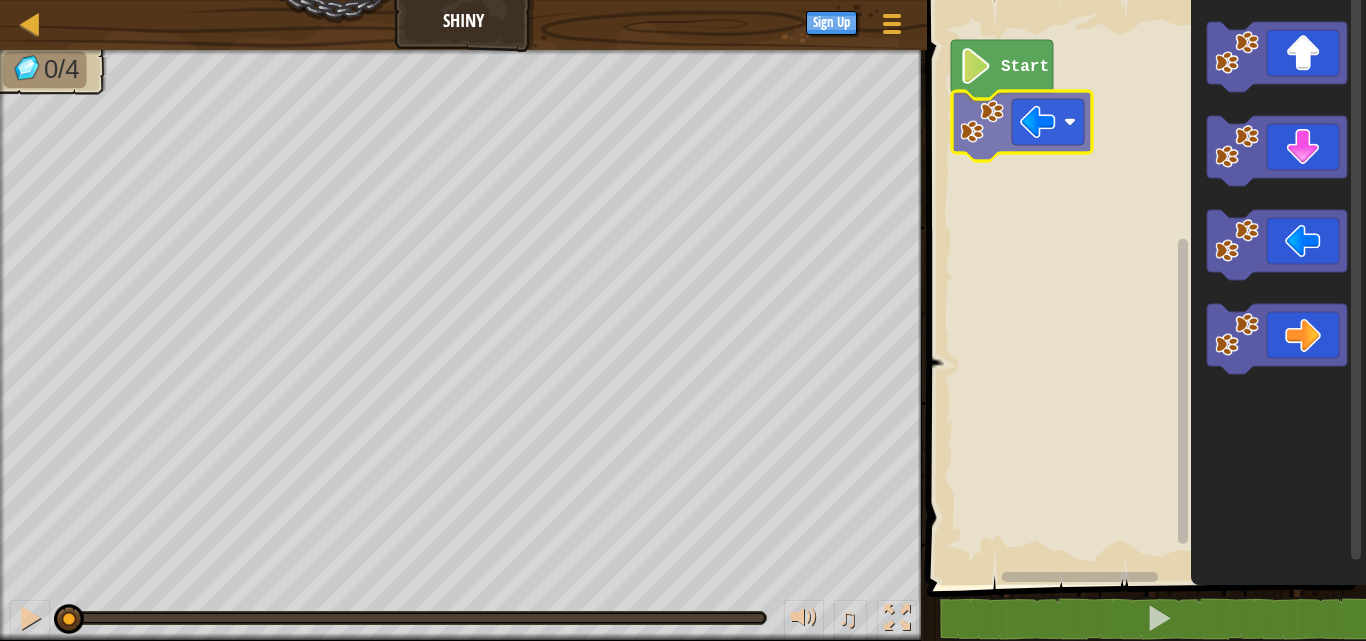 click on "Start" at bounding box center (1143, 287) 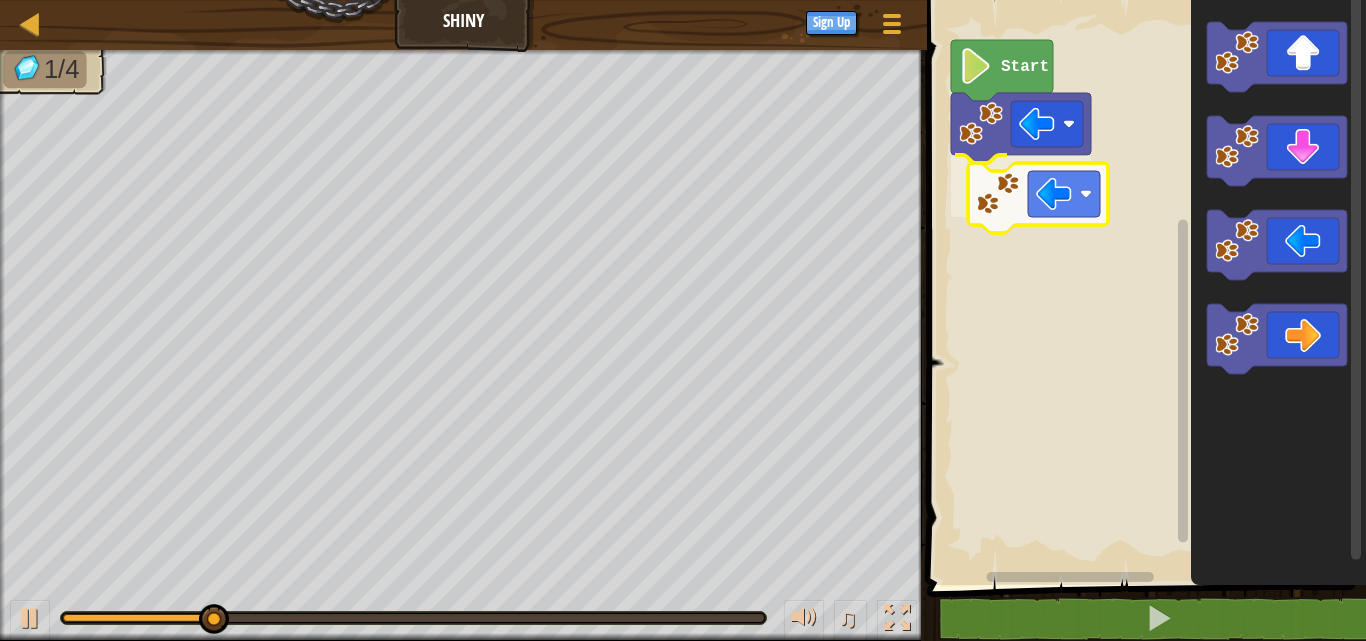 click on "Start" at bounding box center [1143, 287] 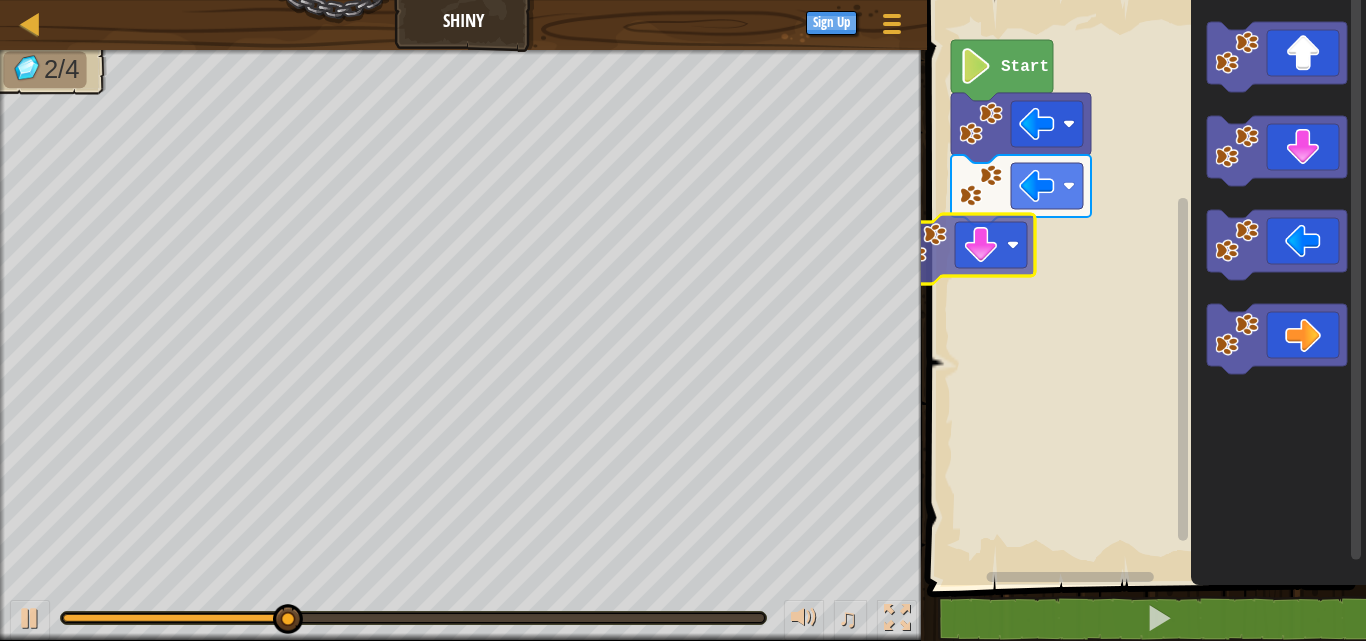 click on "Start" at bounding box center (1143, 287) 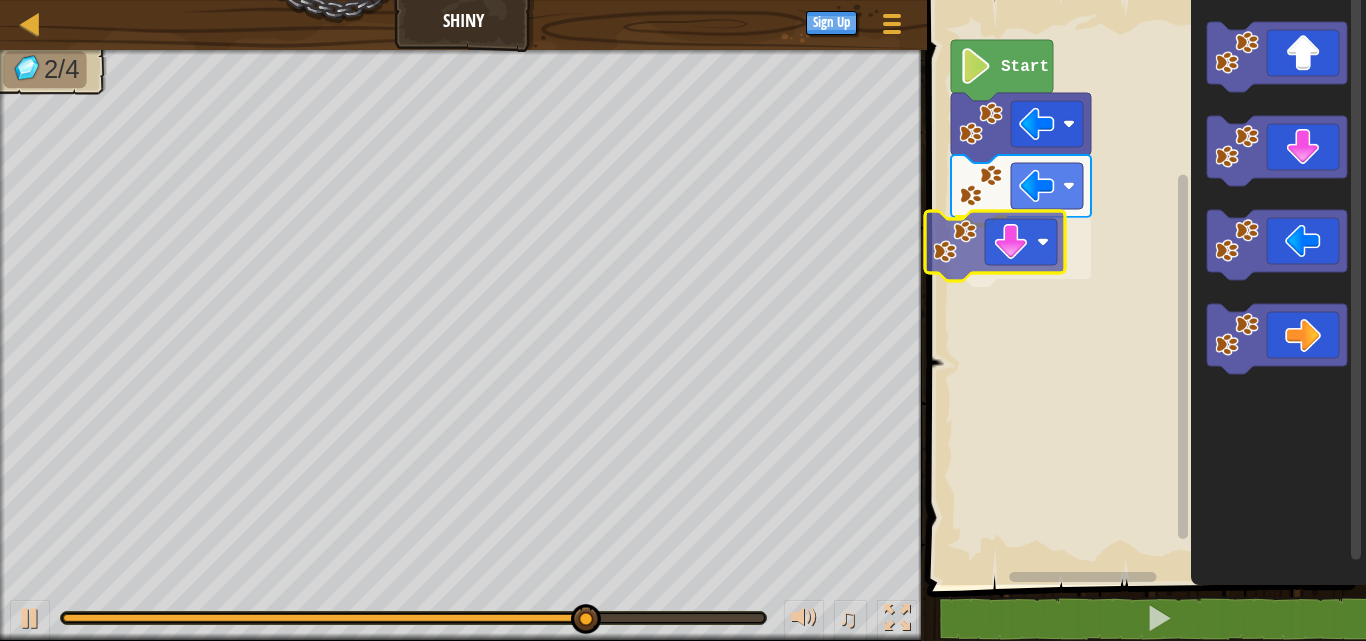 click on "Start" at bounding box center (1143, 287) 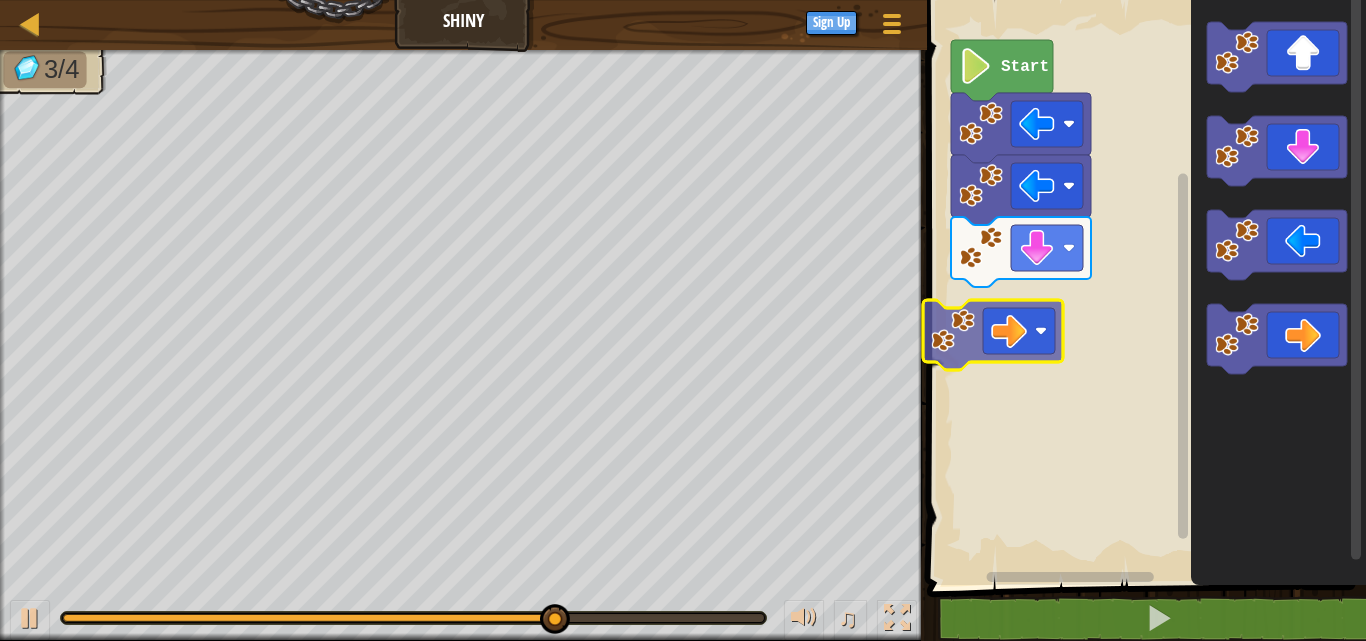 click on "Start" at bounding box center [1143, 287] 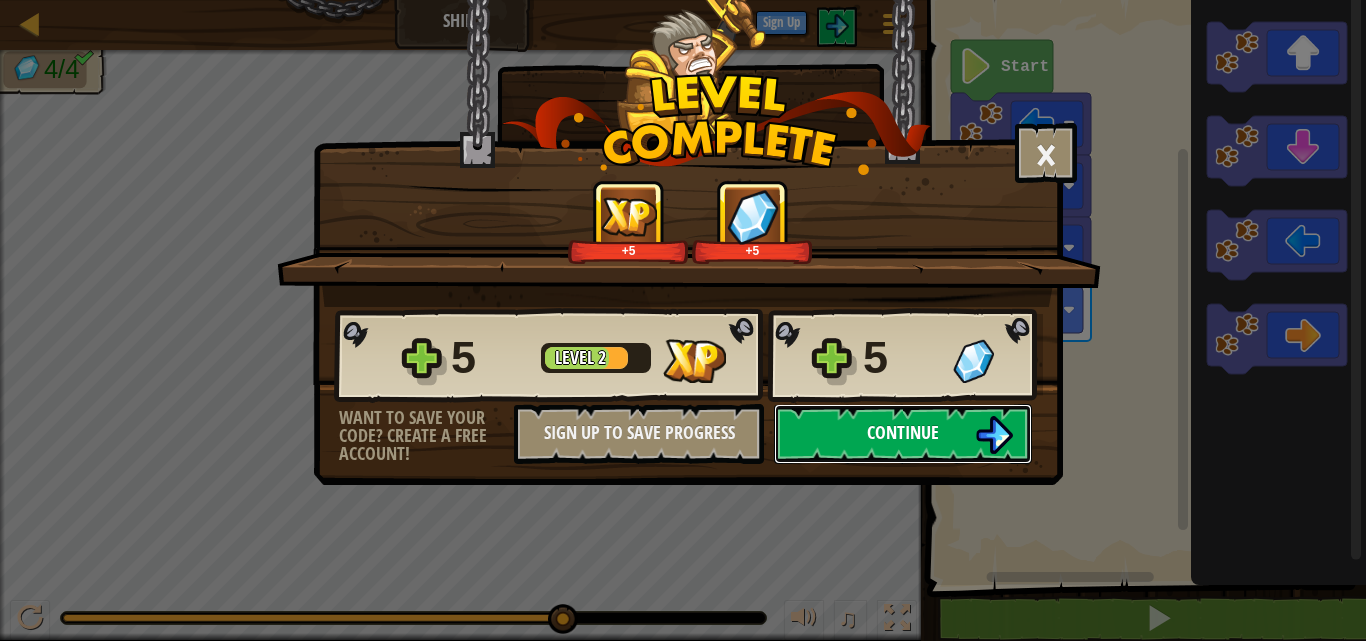 click on "Continue" at bounding box center [903, 434] 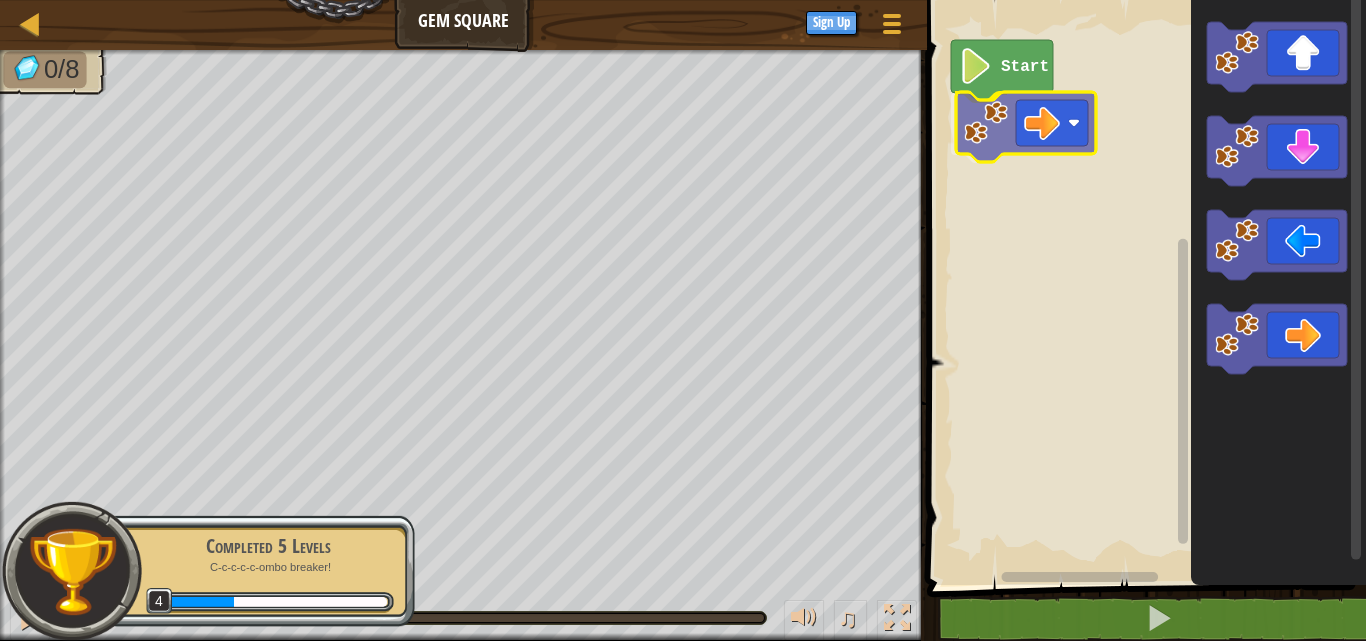 click on "Start" at bounding box center (1143, 287) 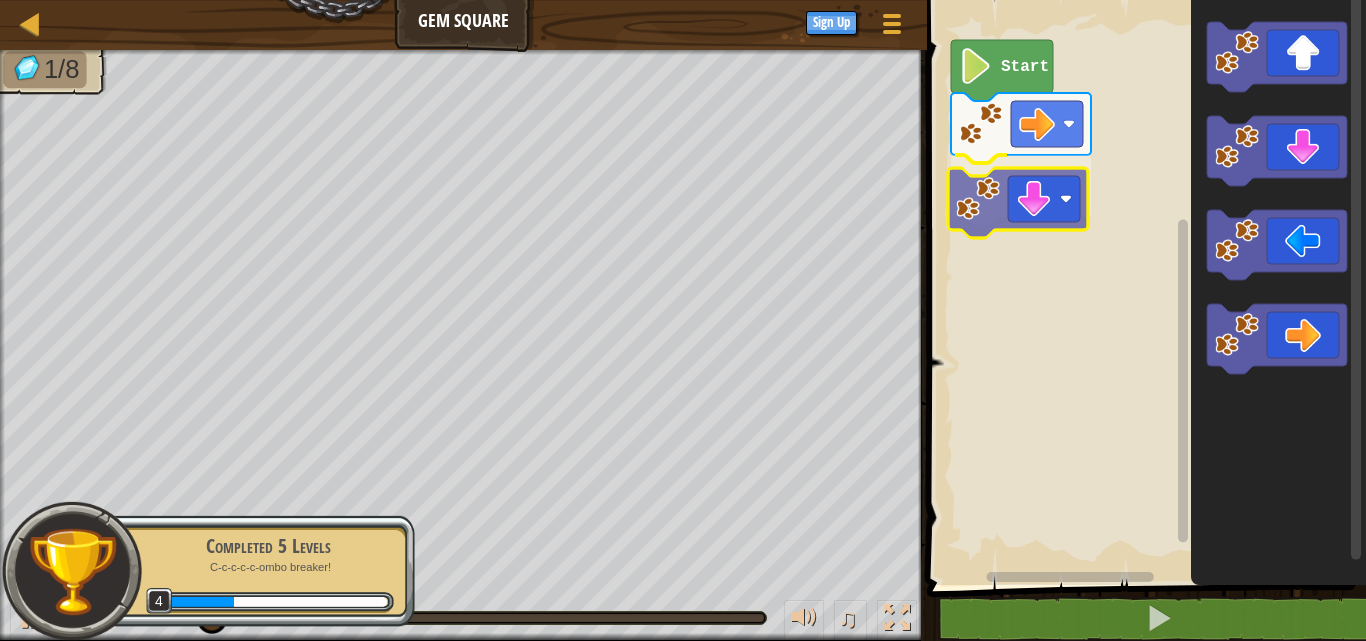 click on "Start" at bounding box center [1143, 287] 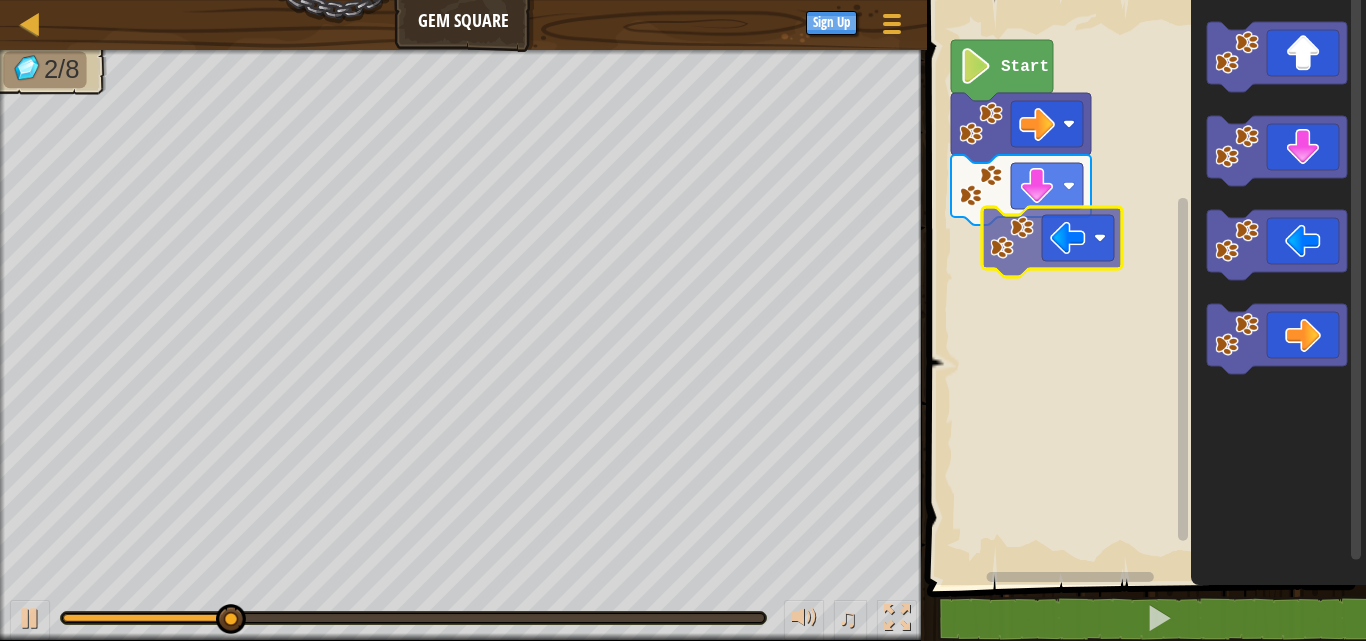 click on "Start" at bounding box center (1143, 287) 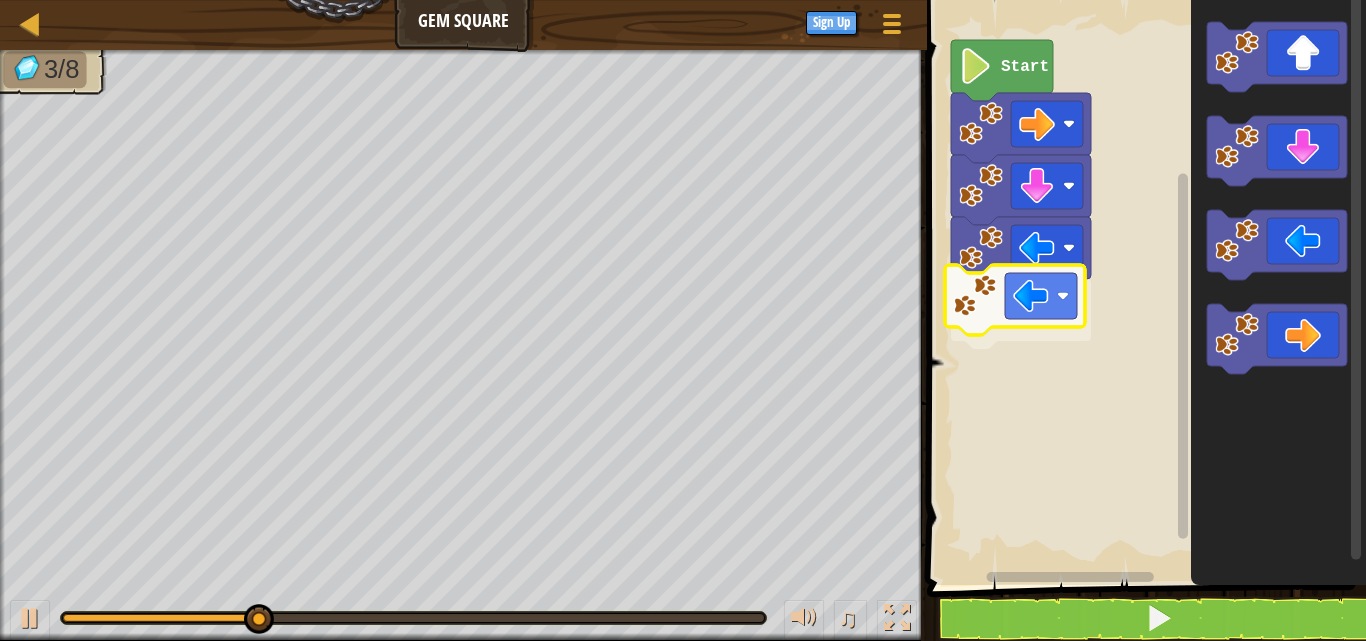 click on "Start" at bounding box center (1143, 287) 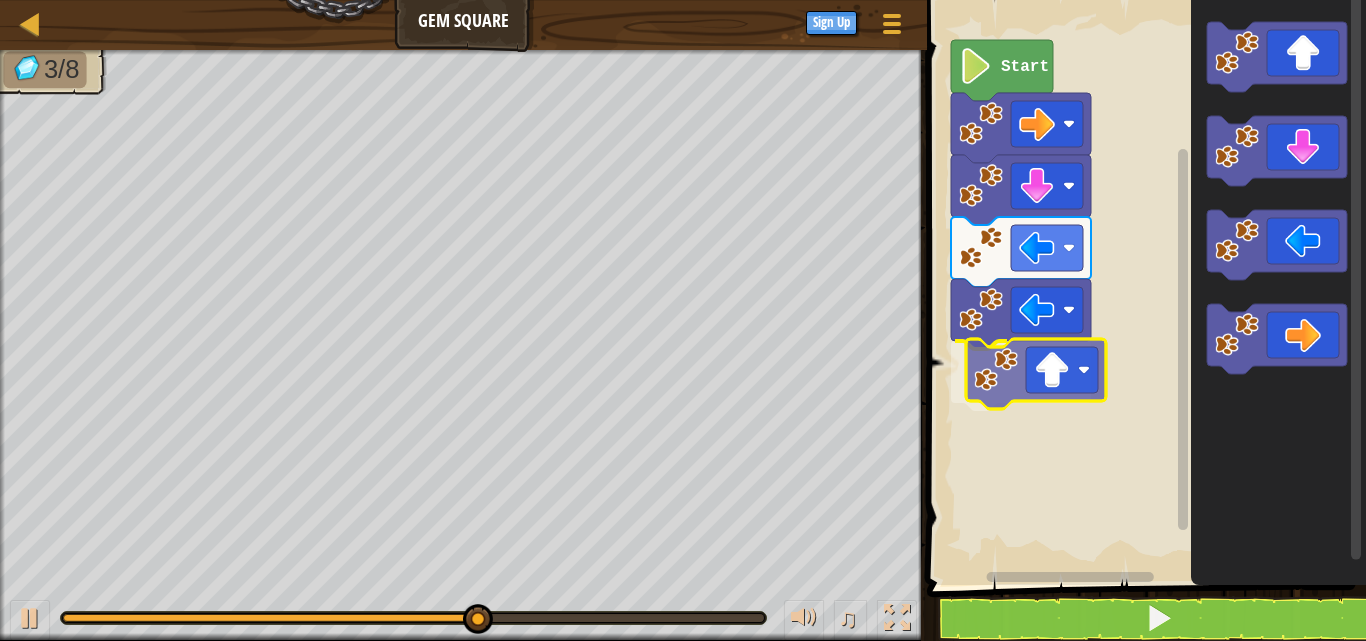 click on "Start" at bounding box center (1143, 287) 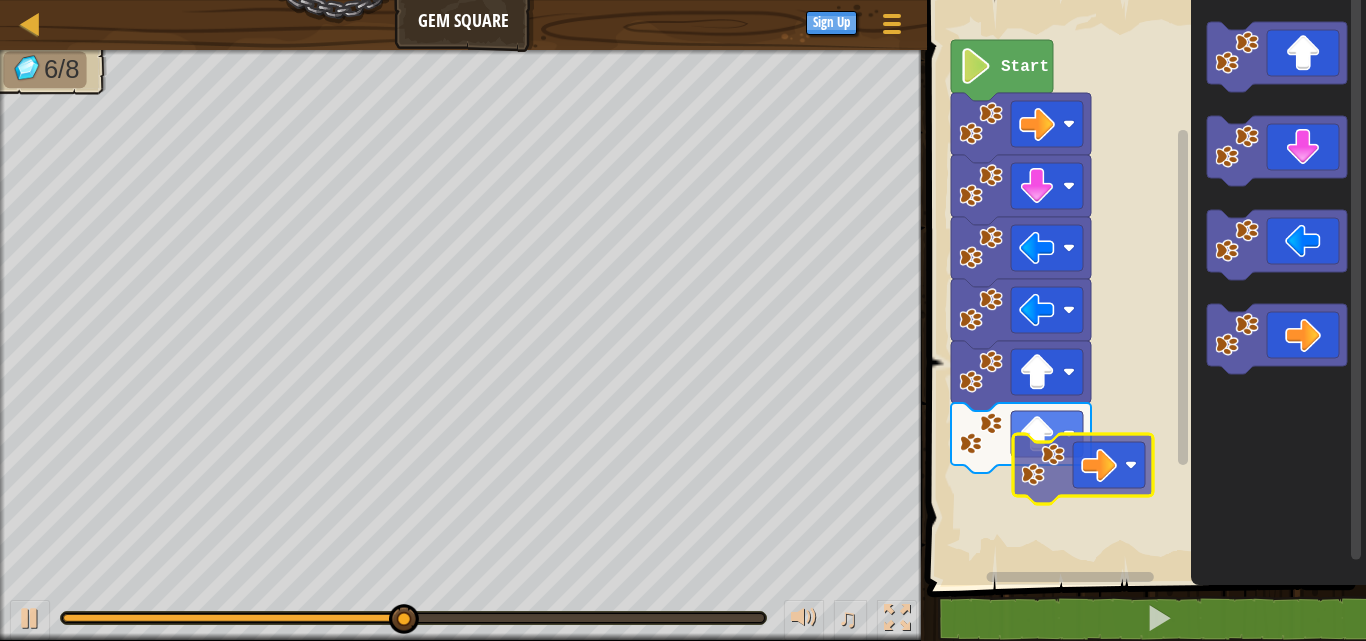 click on "Start" at bounding box center (1143, 287) 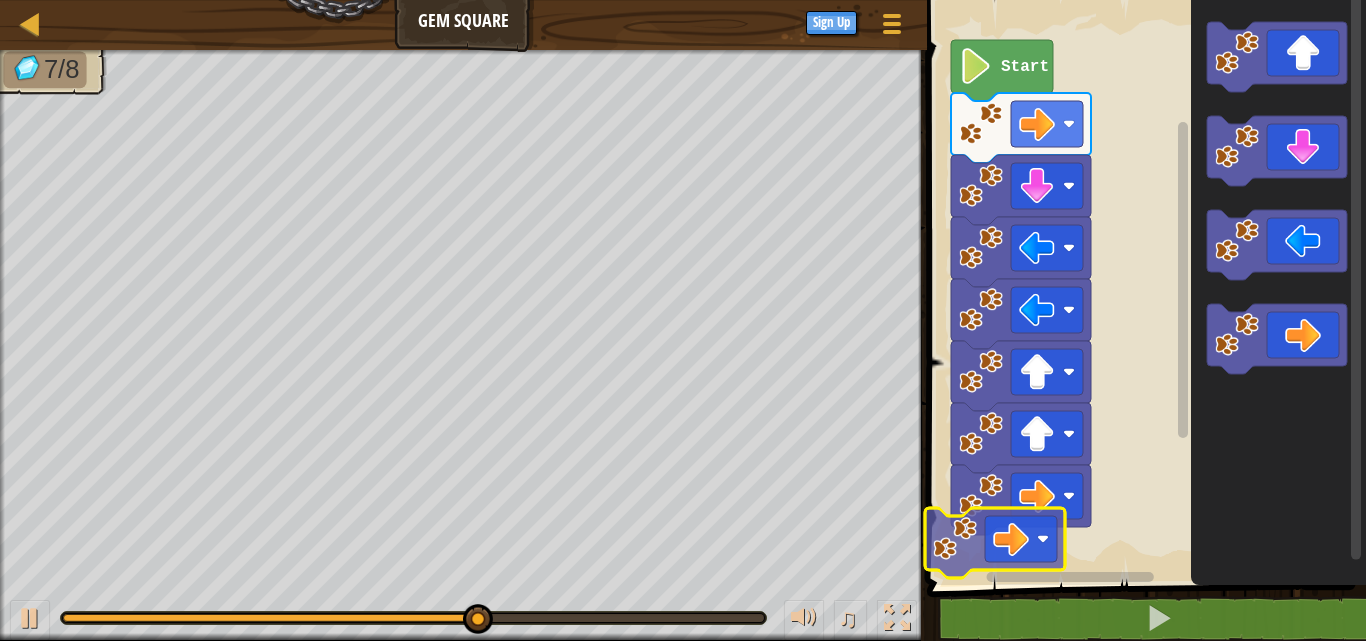 click on "Start" at bounding box center (1143, 287) 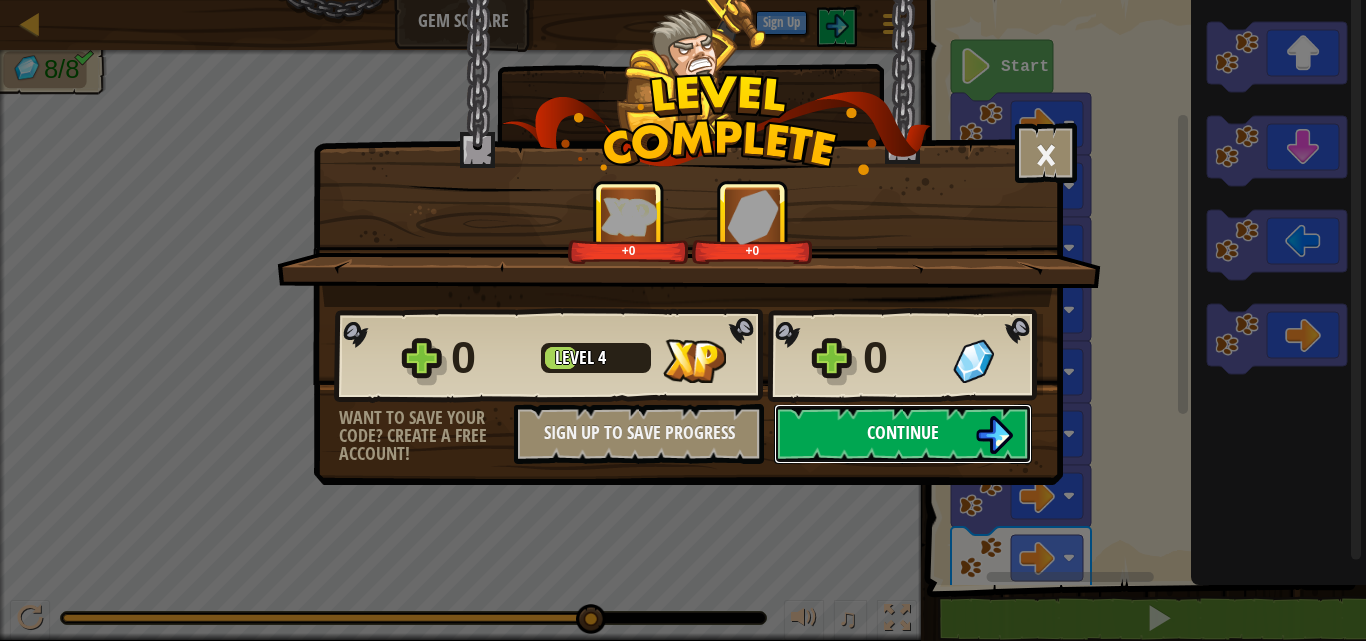 click on "Continue" at bounding box center [903, 434] 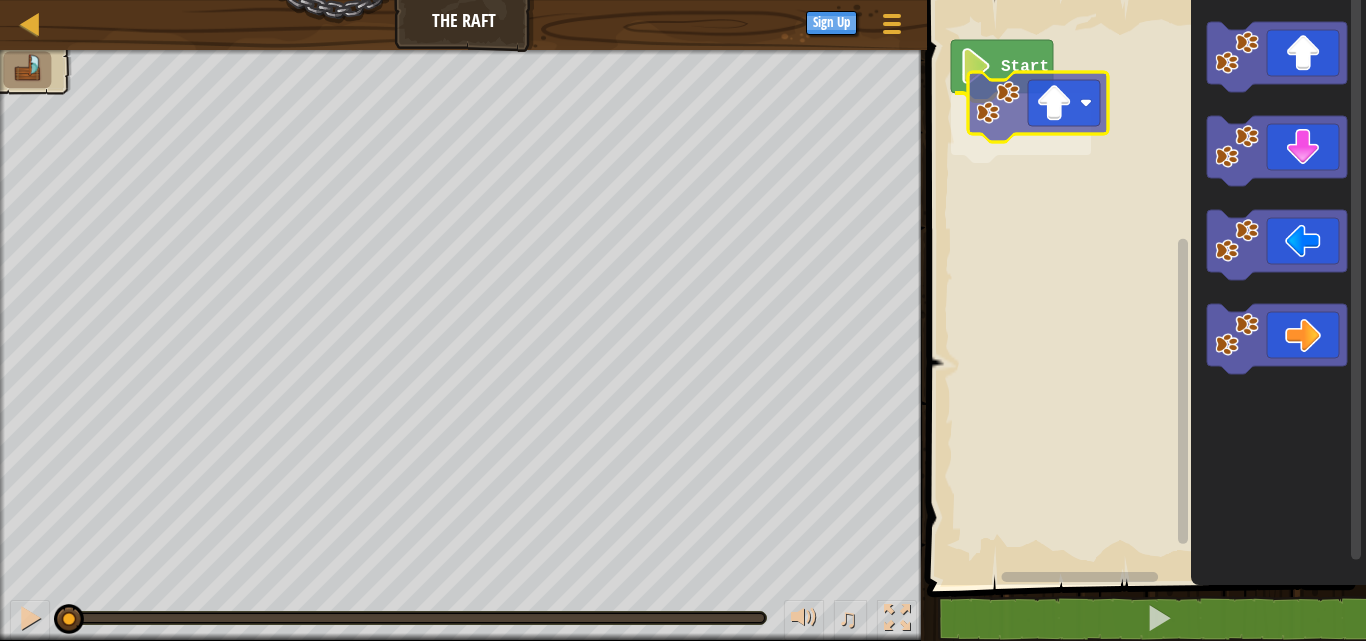 click on "Start" at bounding box center [1143, 287] 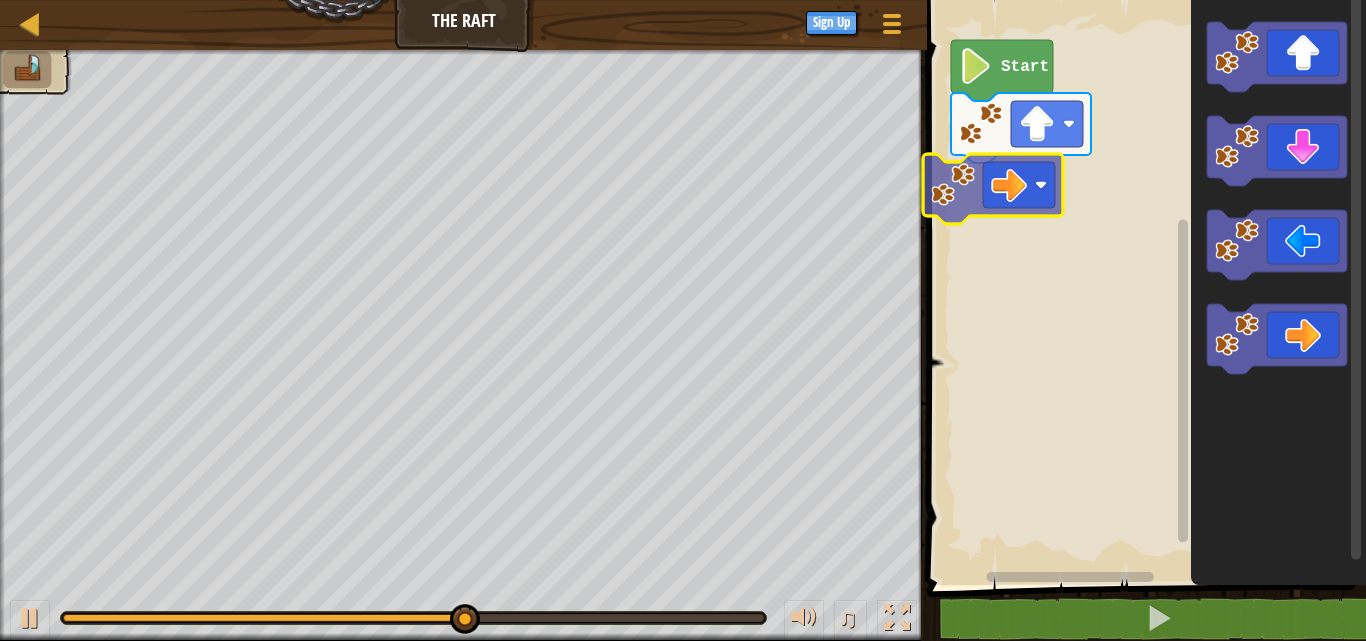 click on "Start" at bounding box center (1143, 287) 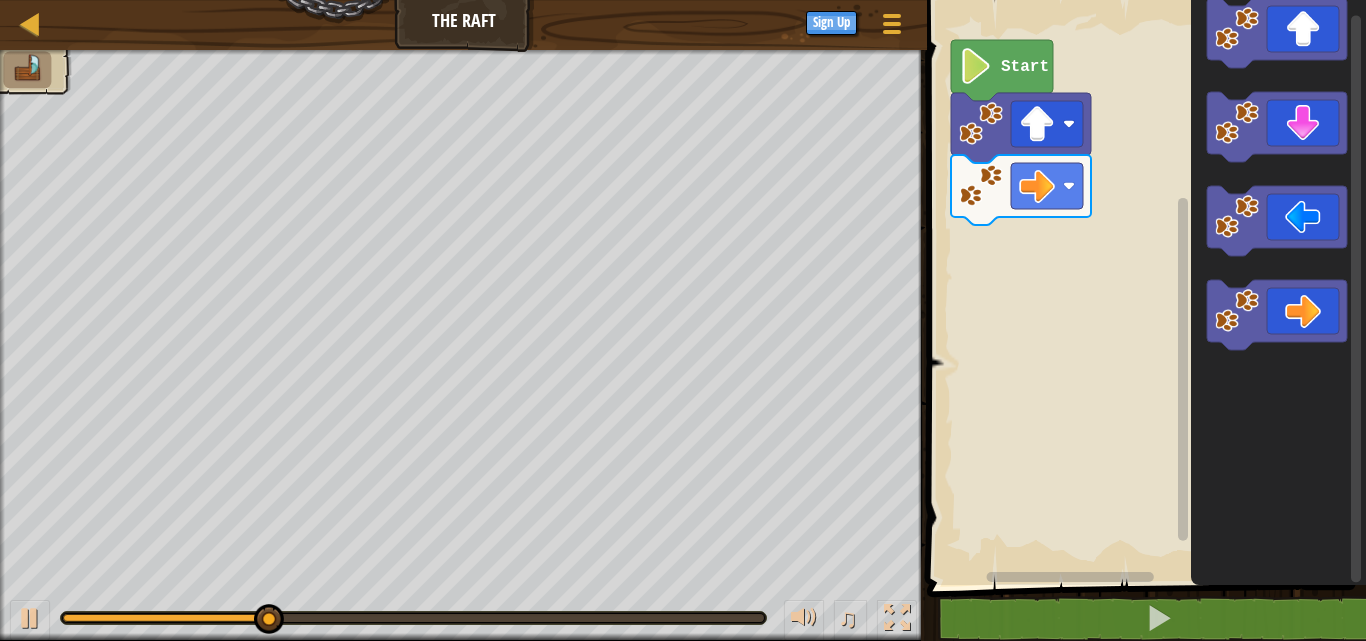 click on "Start" at bounding box center [1143, 287] 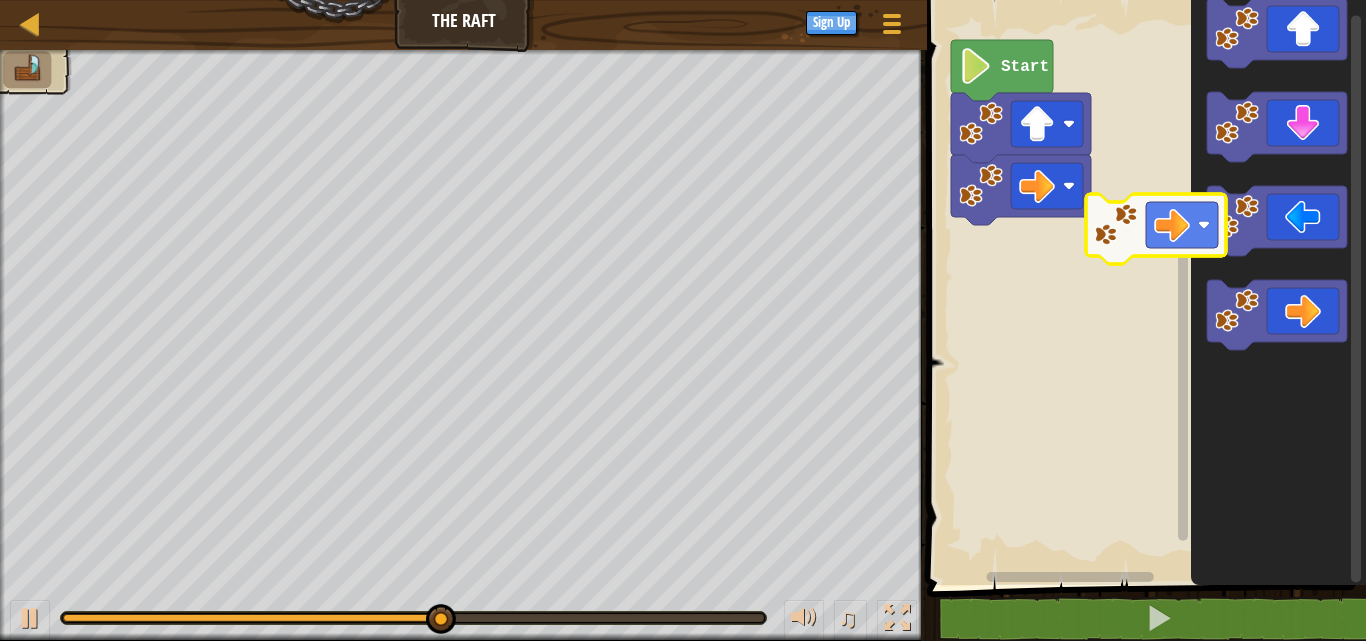 click on "Start" at bounding box center [1143, 287] 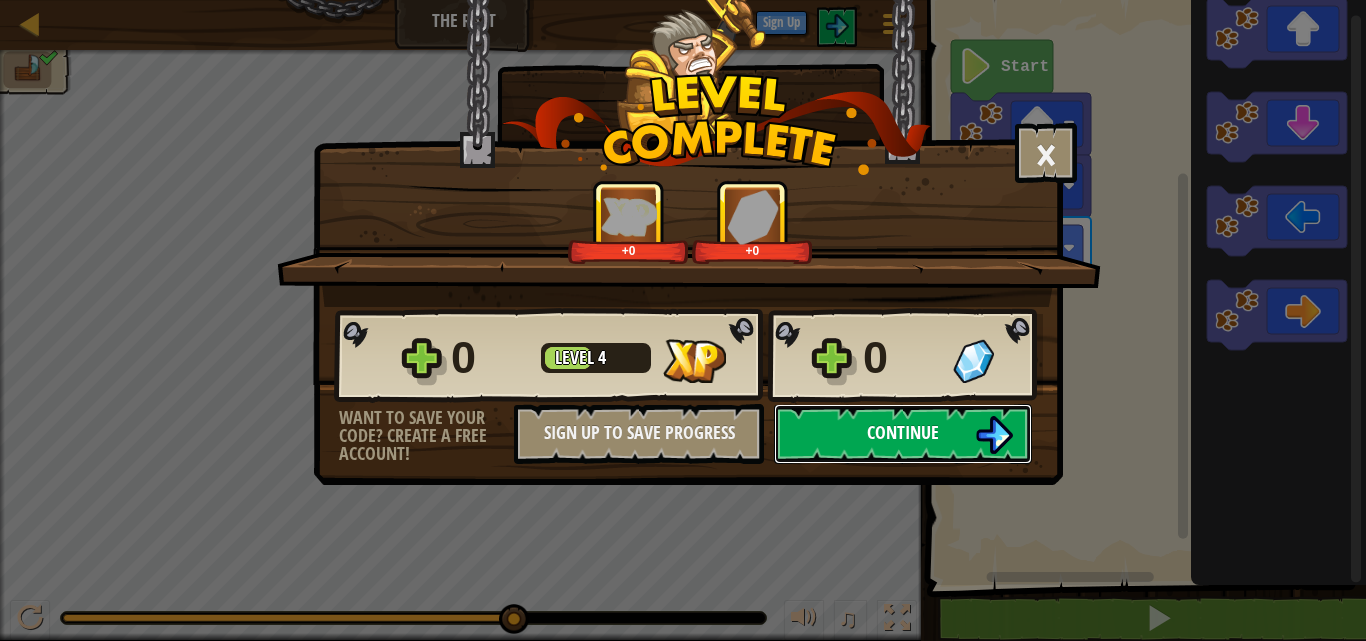 click at bounding box center [994, 435] 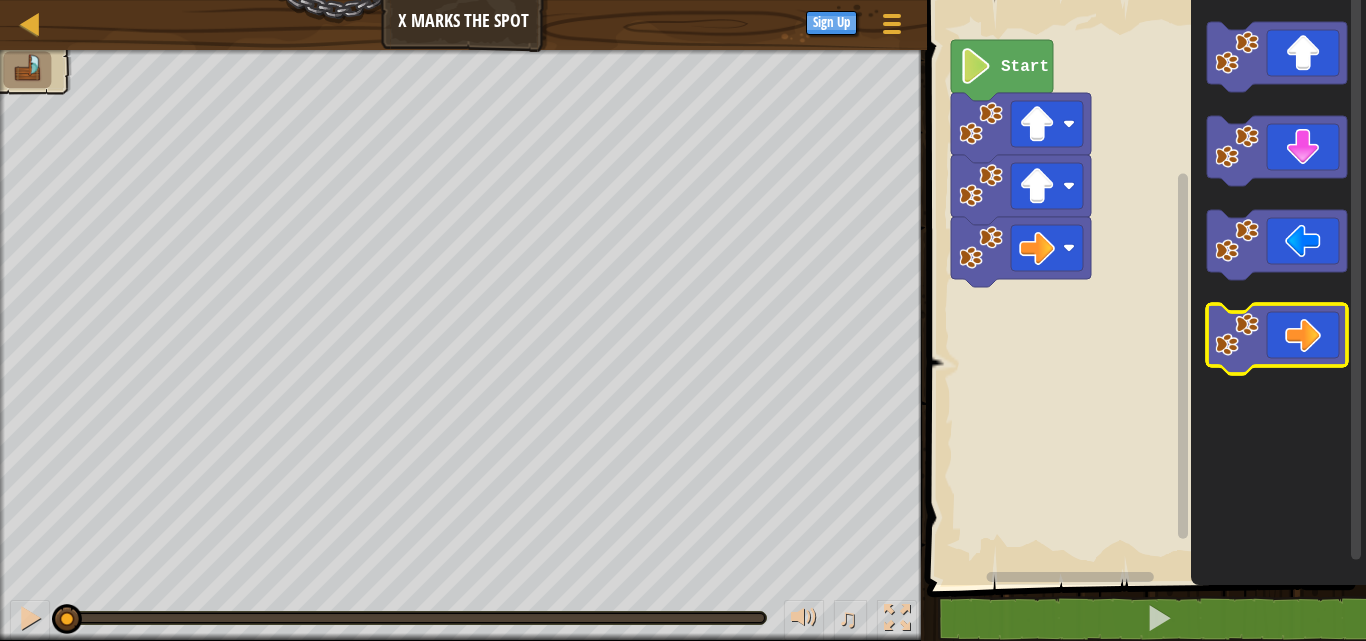 click 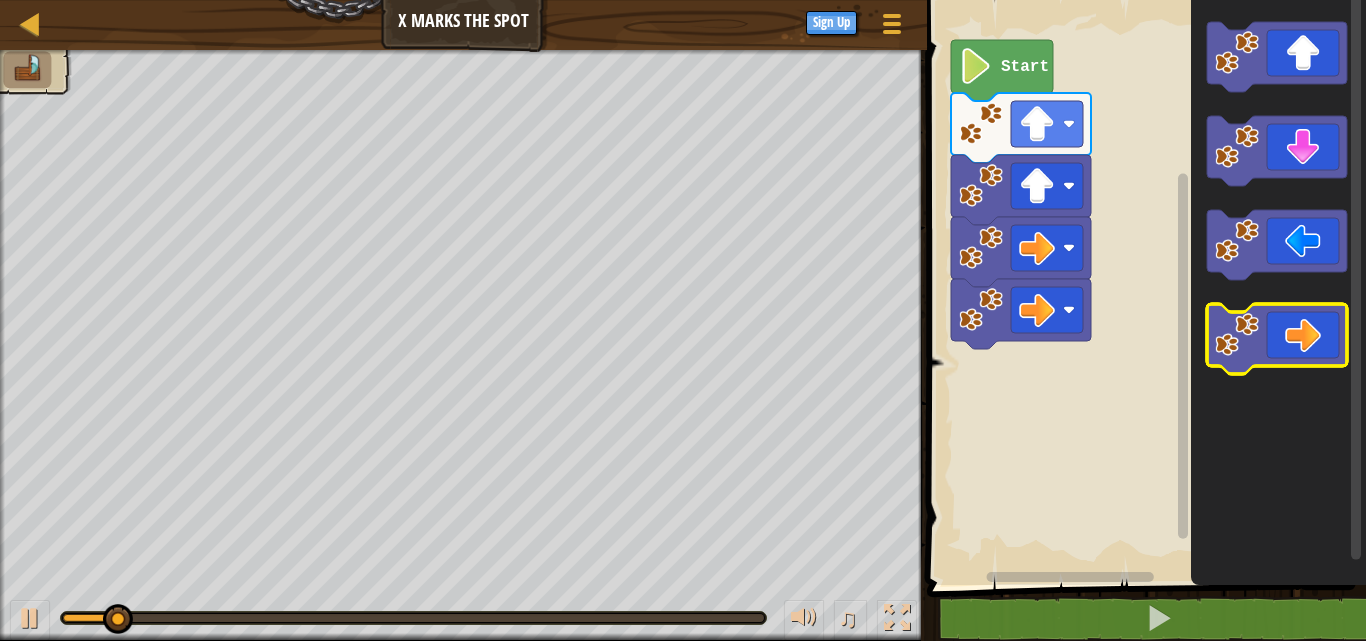 click 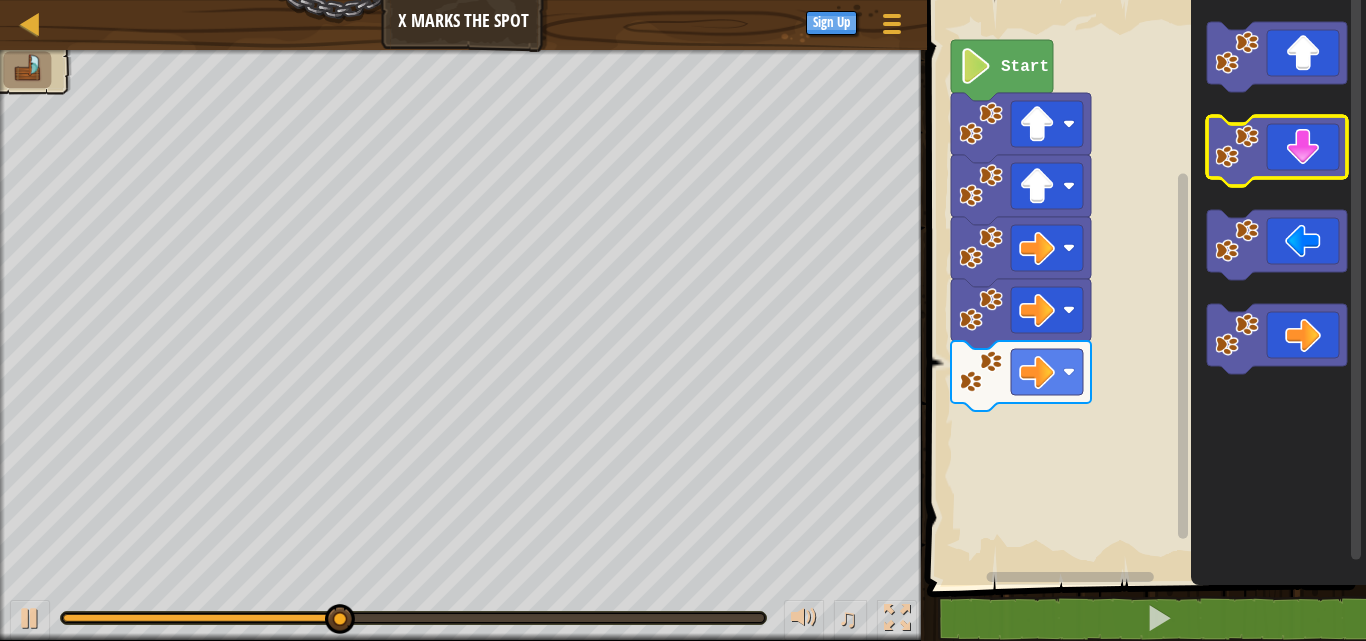 click 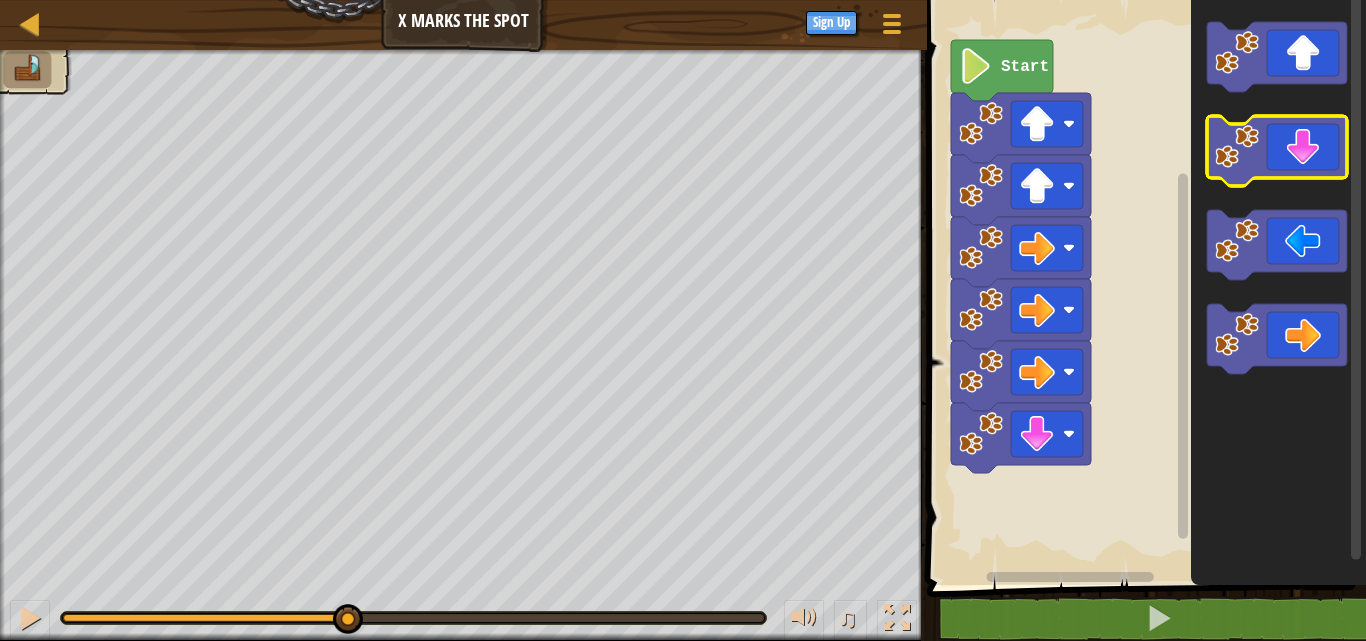 click 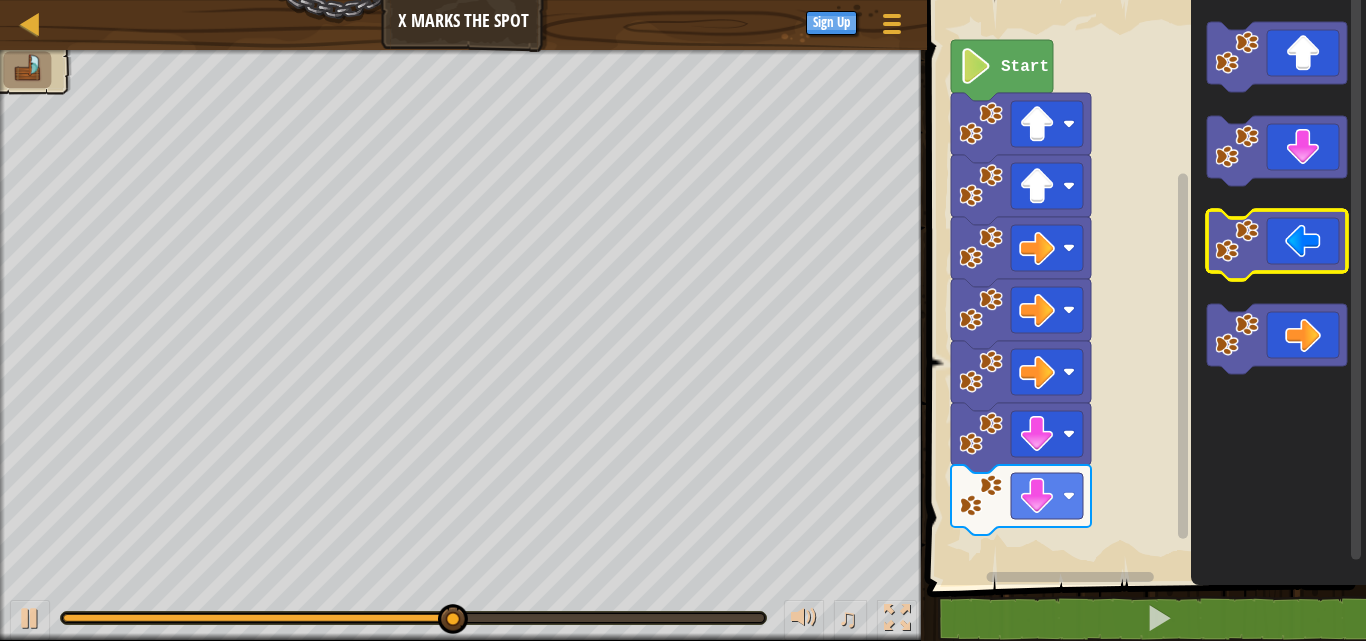 click 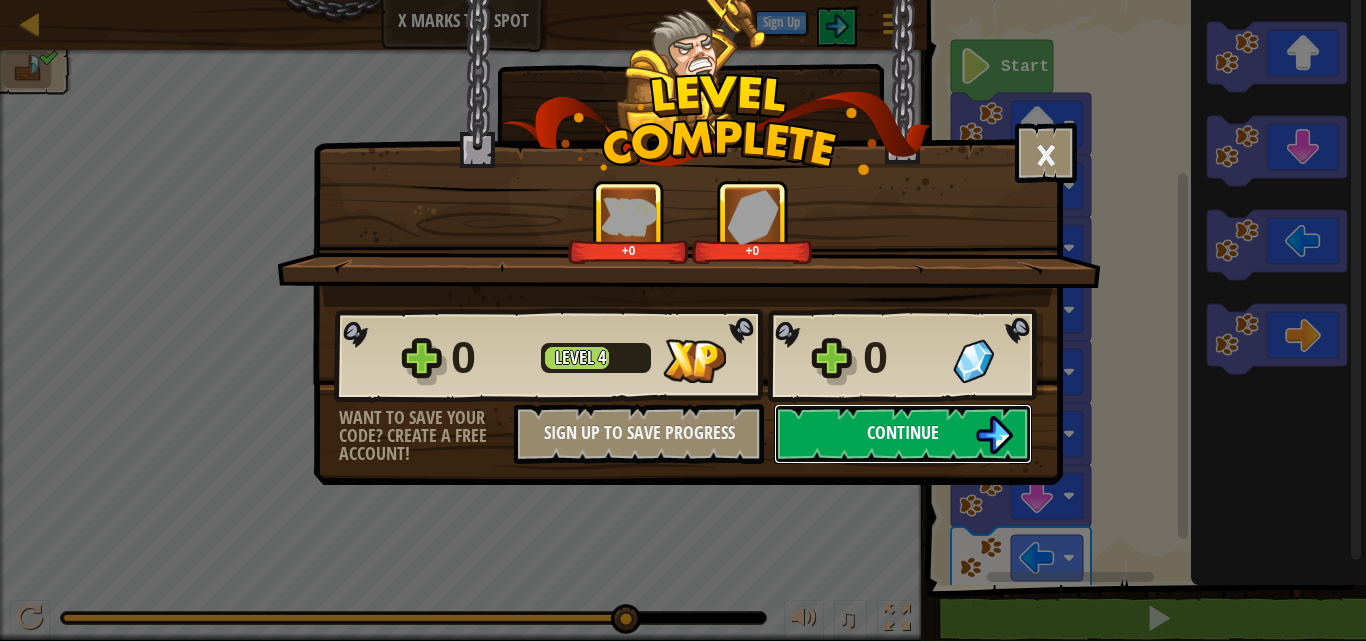 click on "Continue" at bounding box center [903, 434] 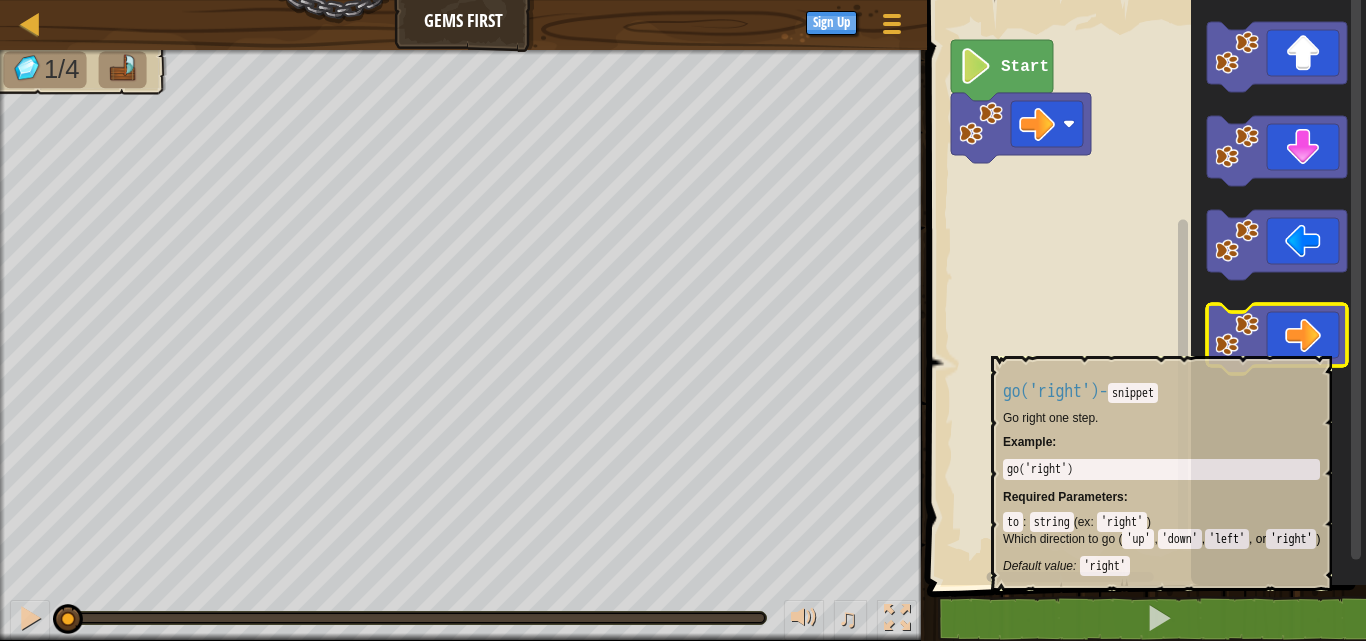 click 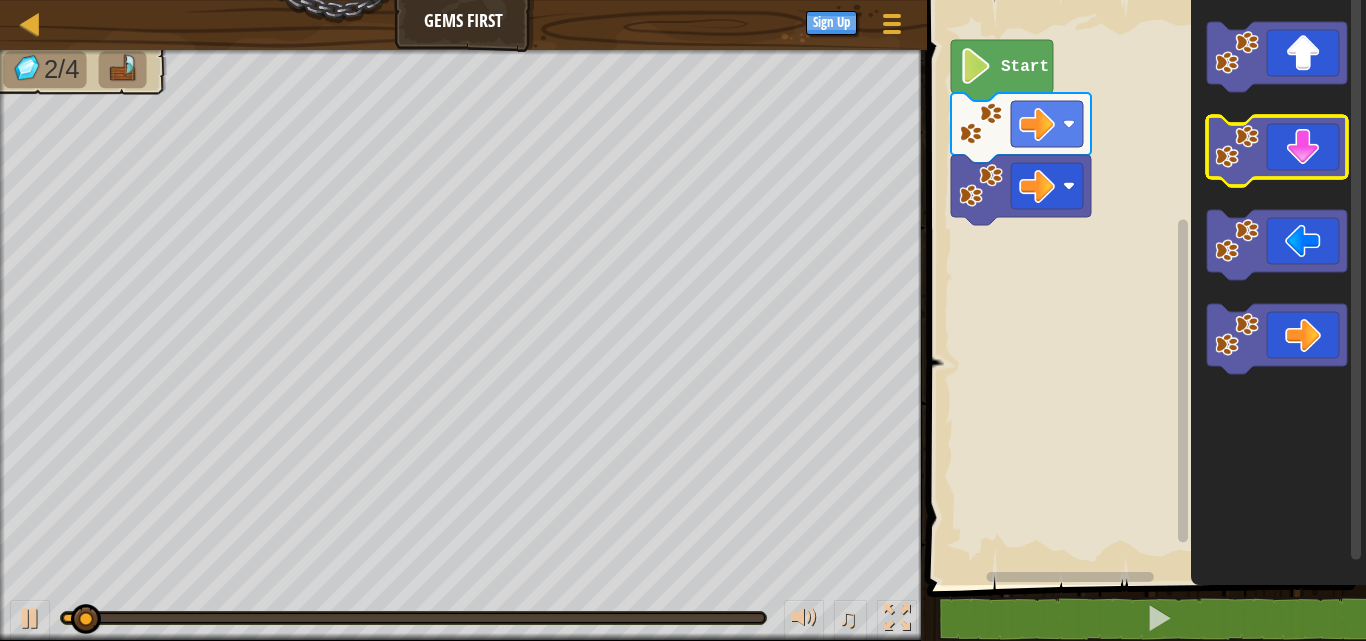 click 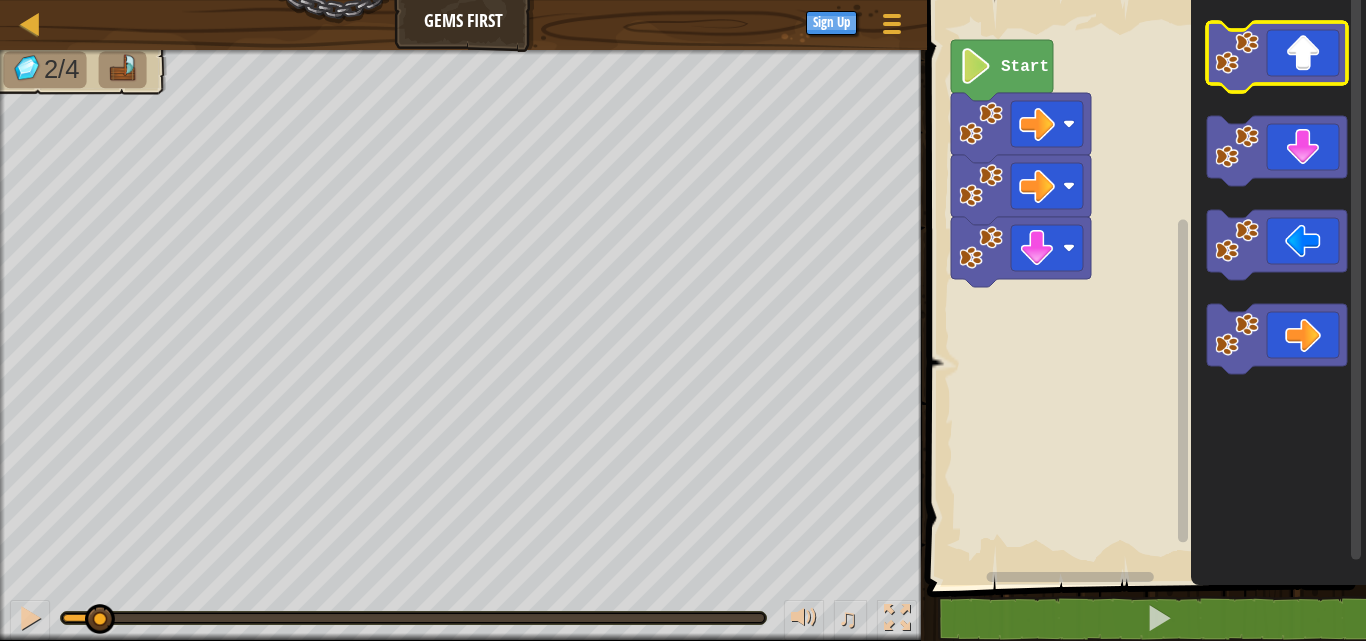 click 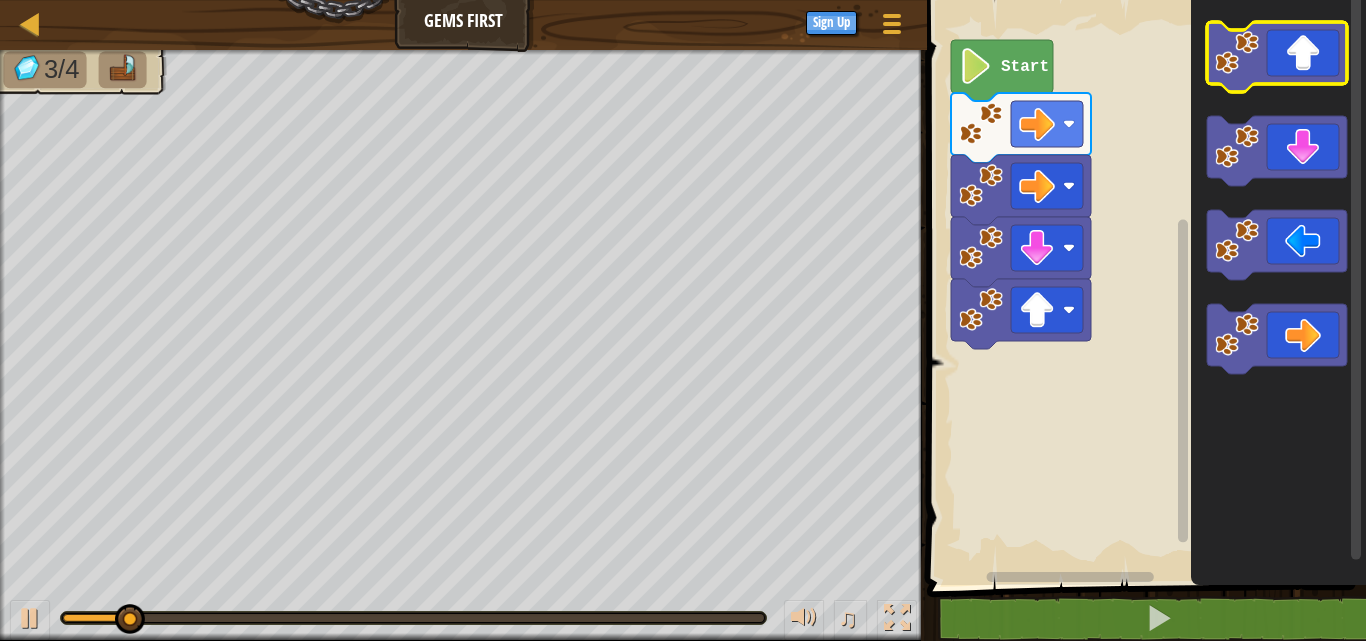 click 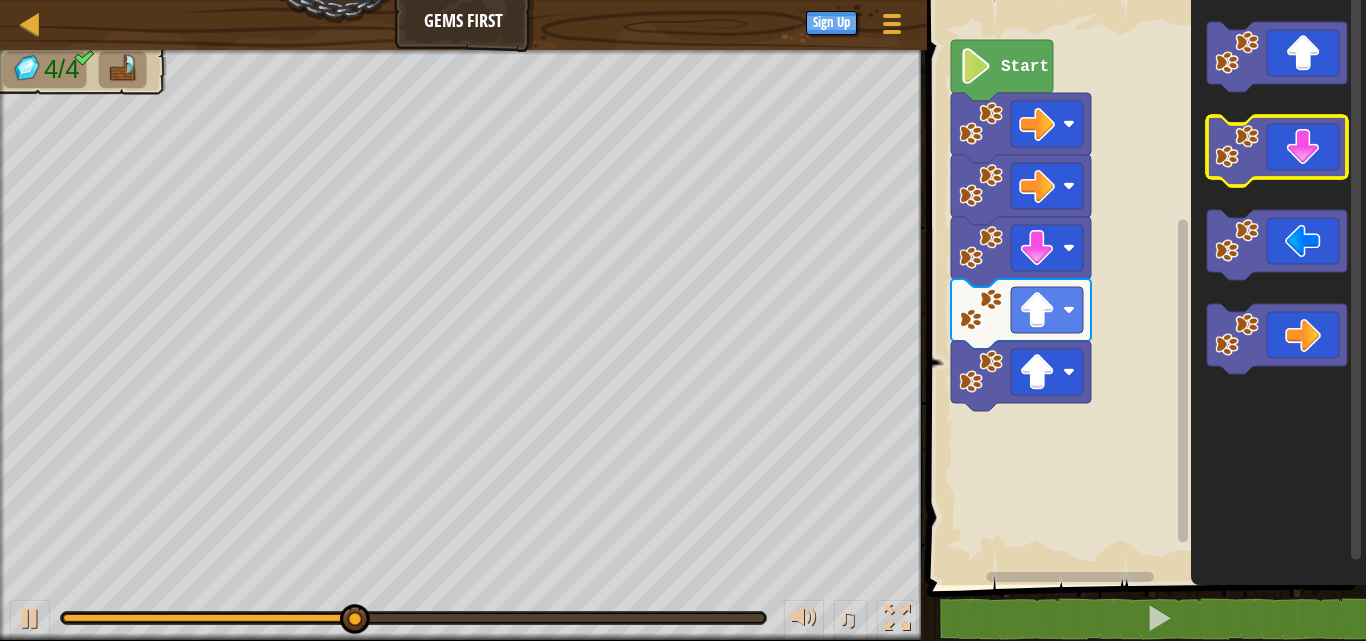click 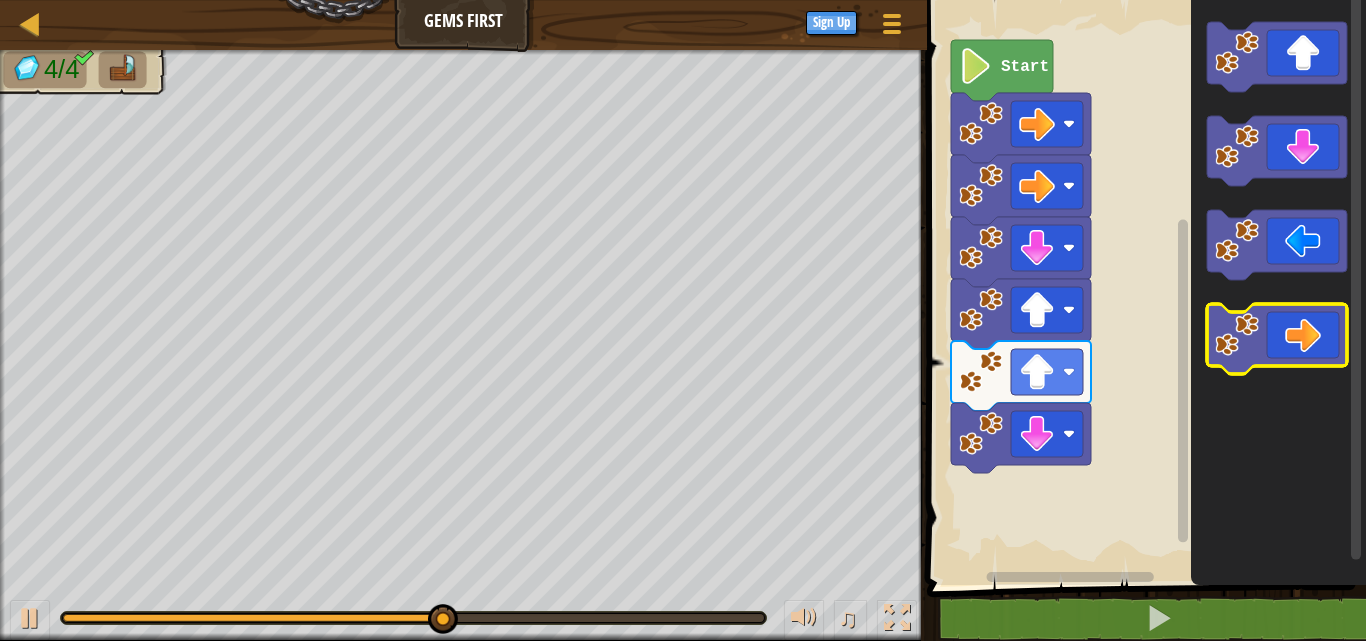 click 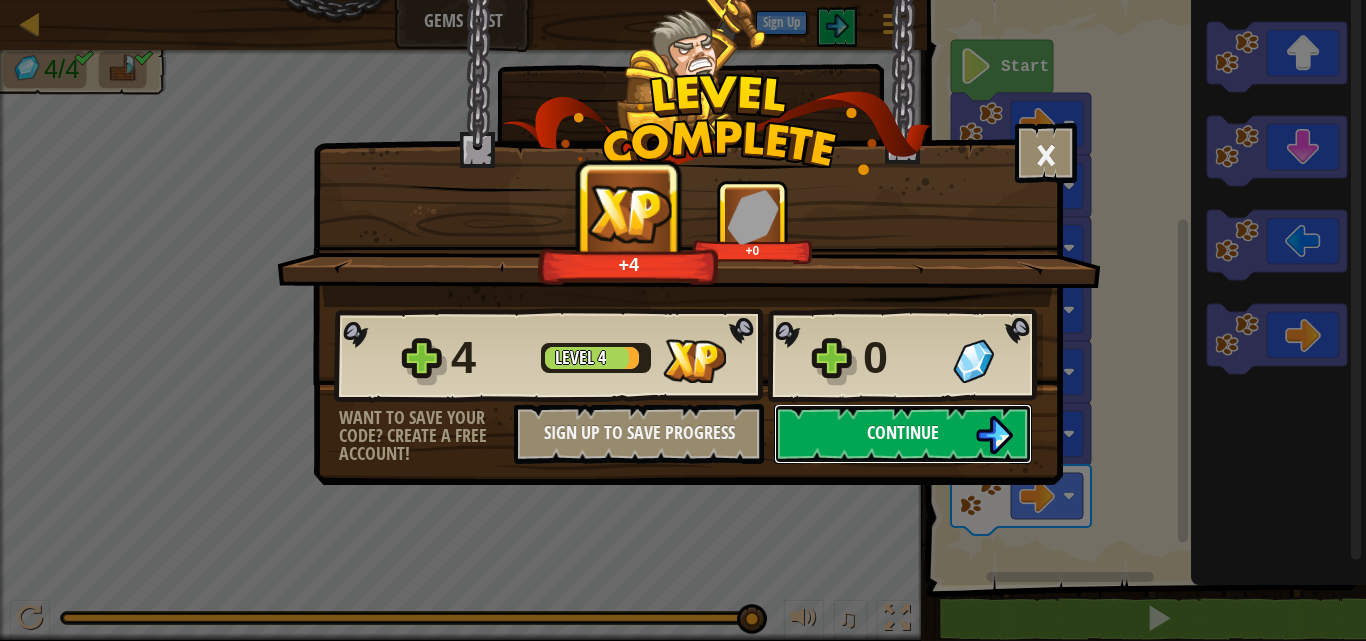 click on "Continue" at bounding box center [903, 434] 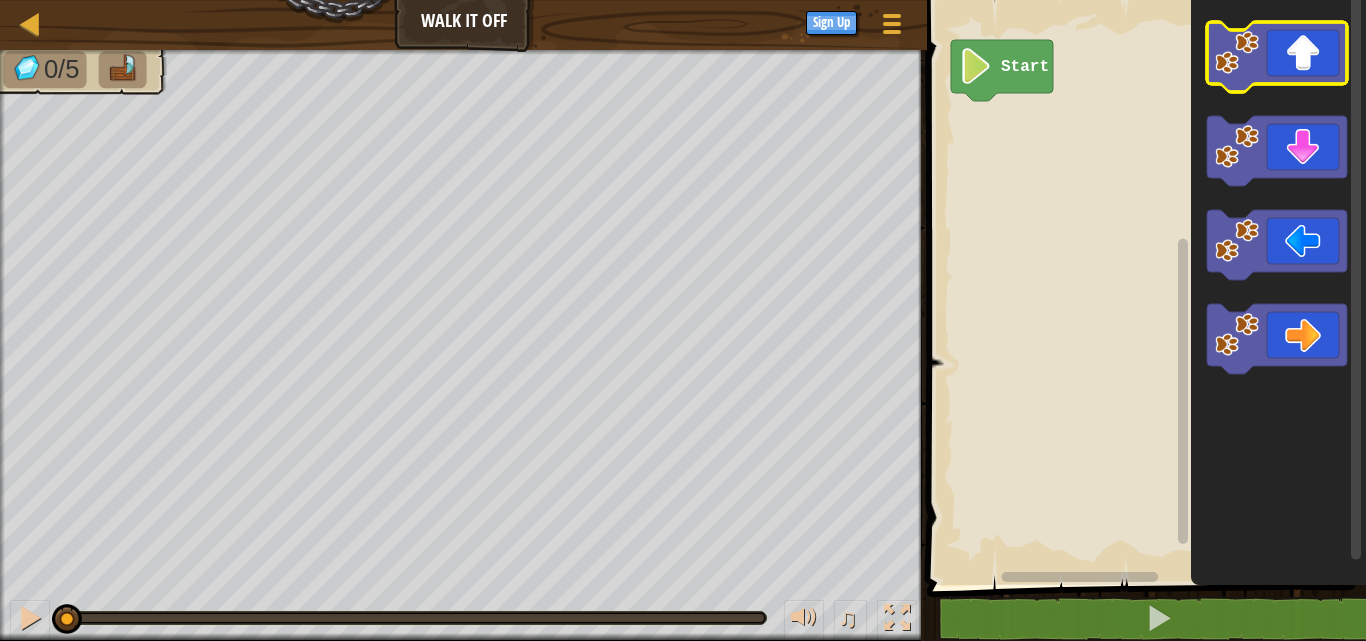 click 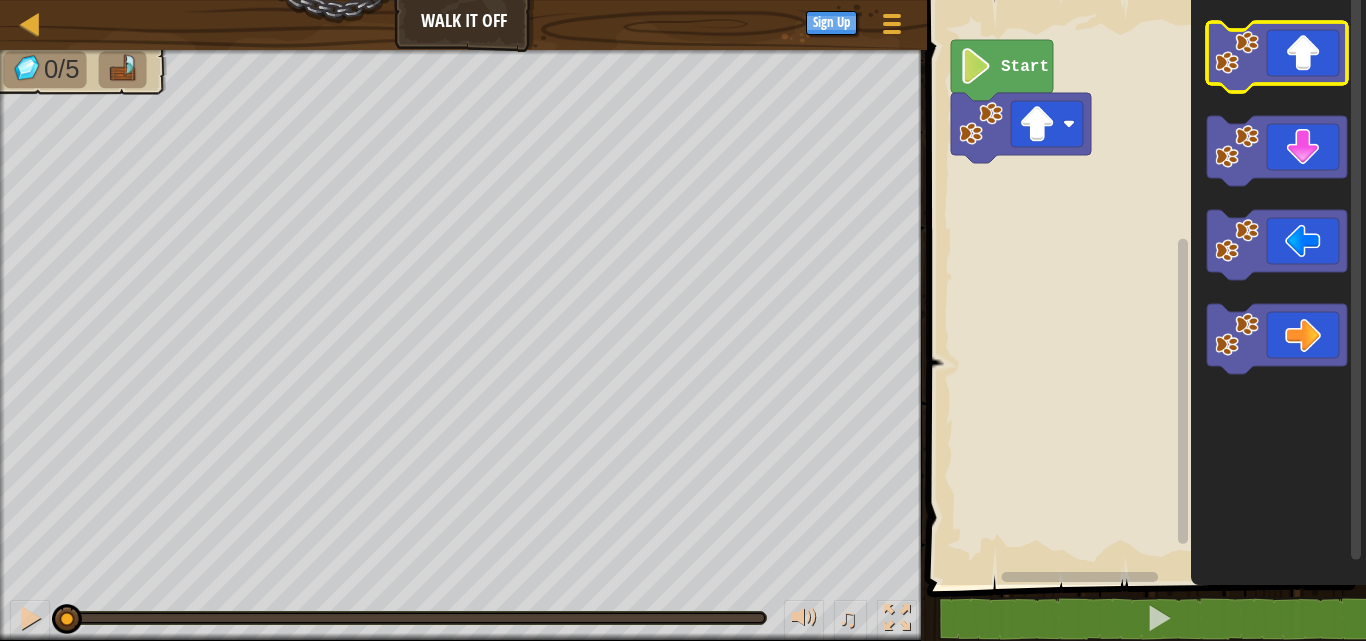 click 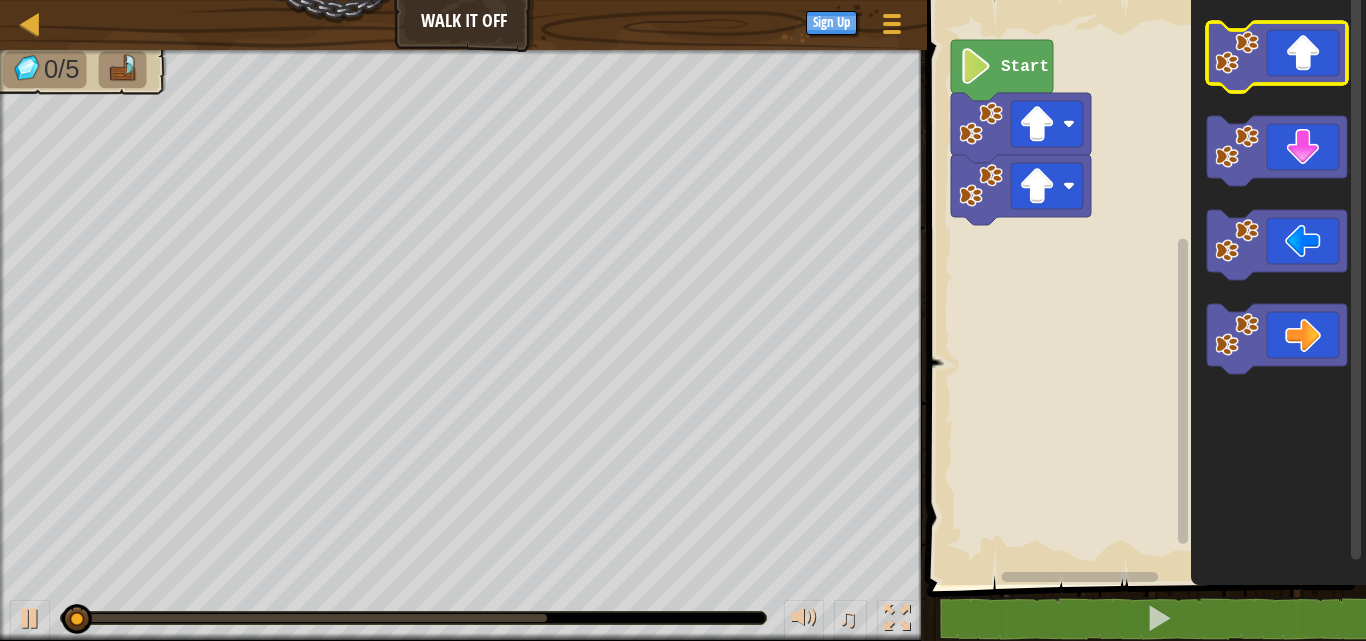 click 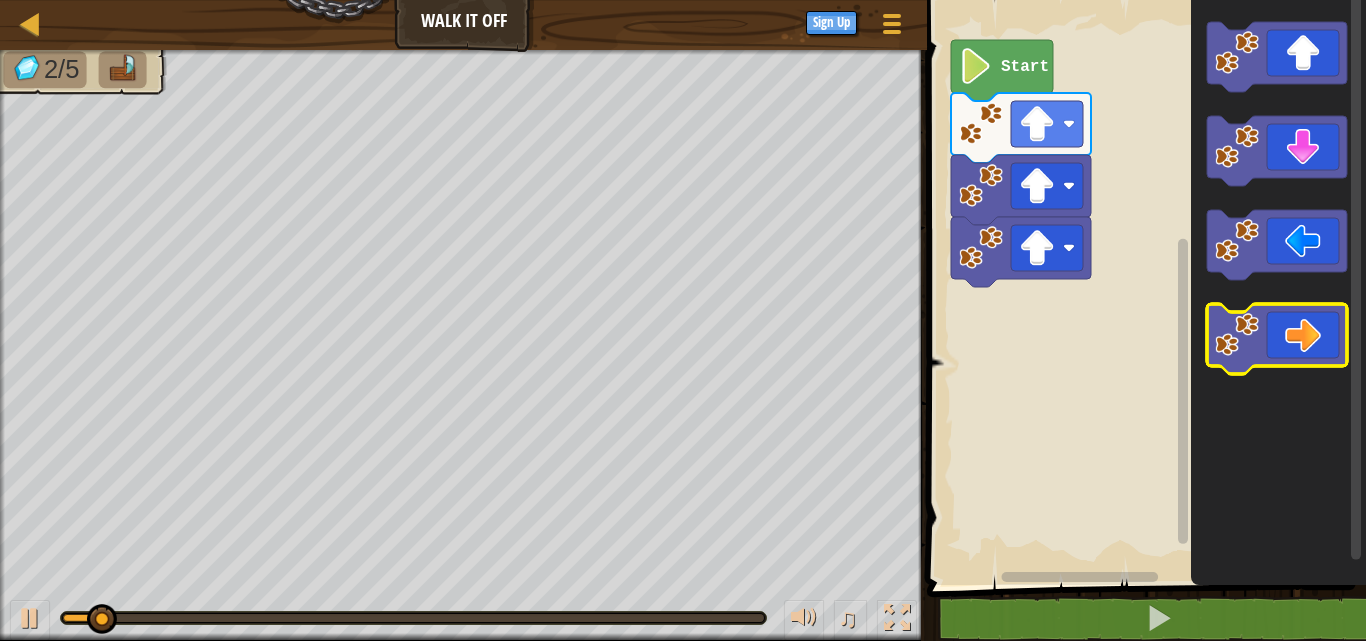 click 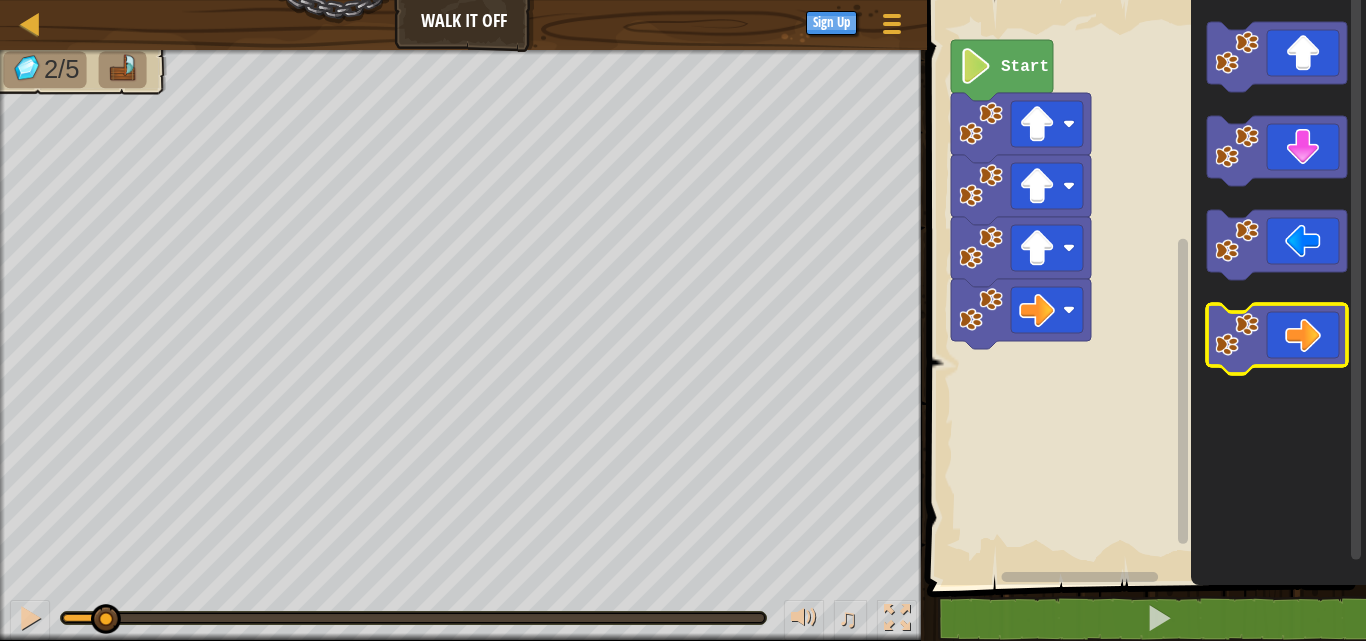 click 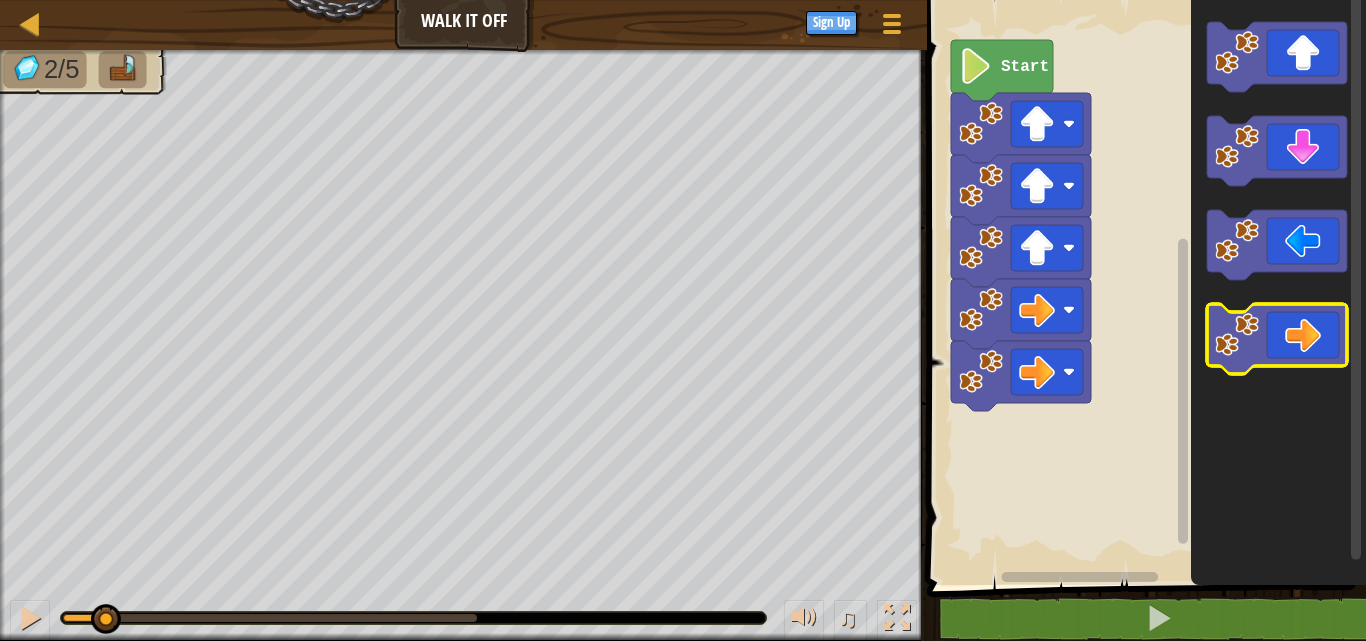 click 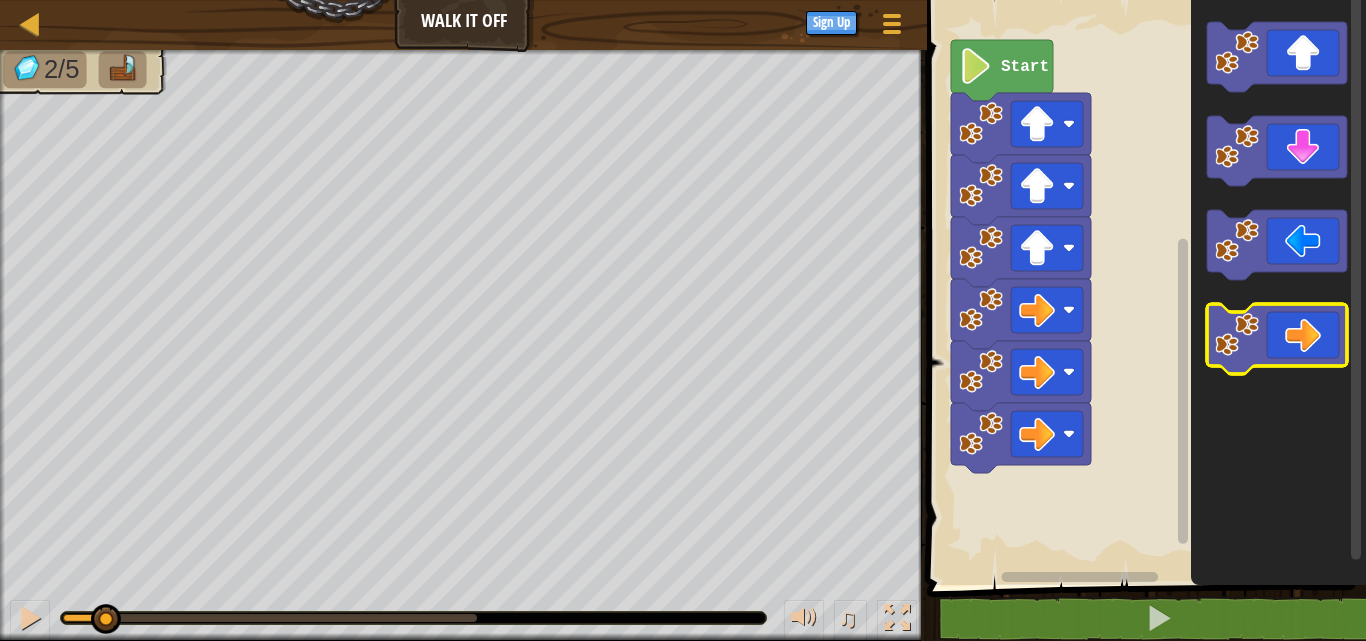 click 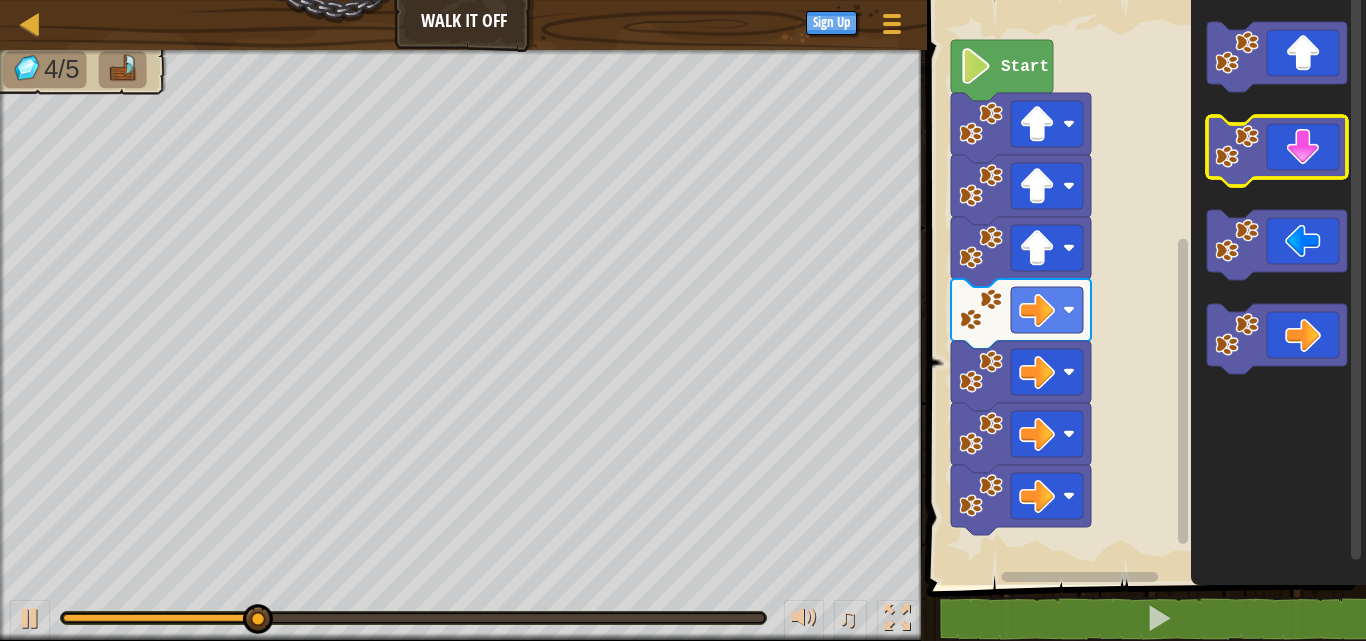 click 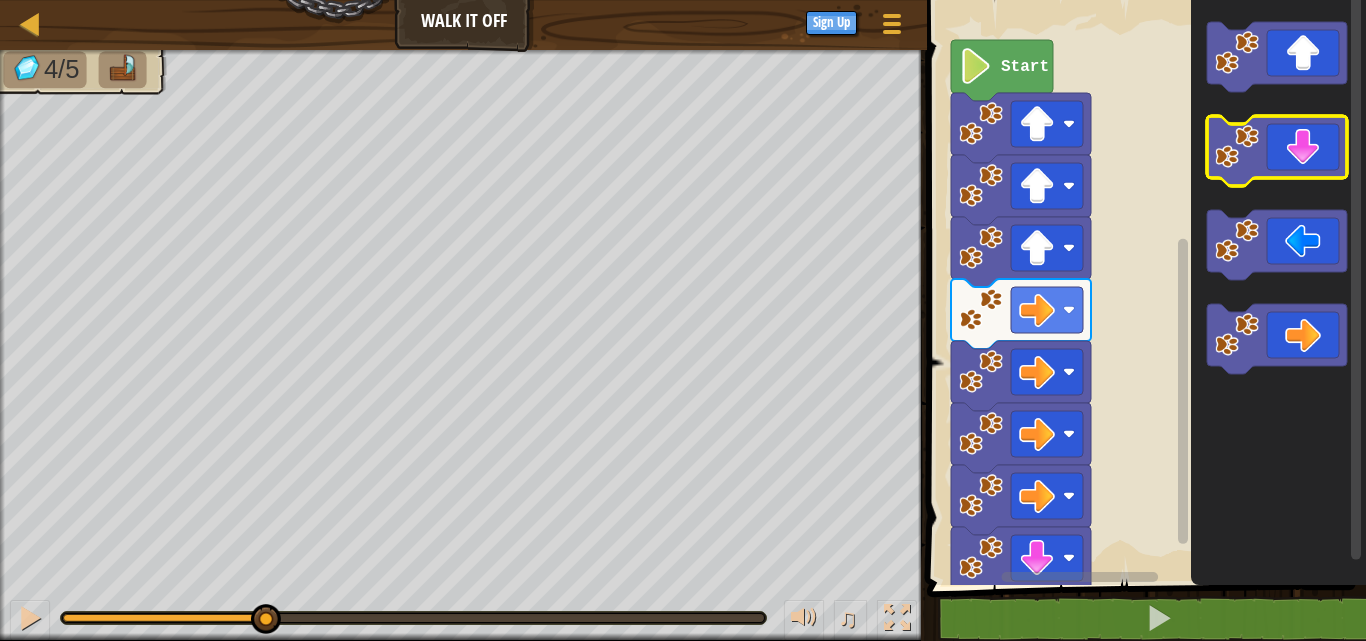 click 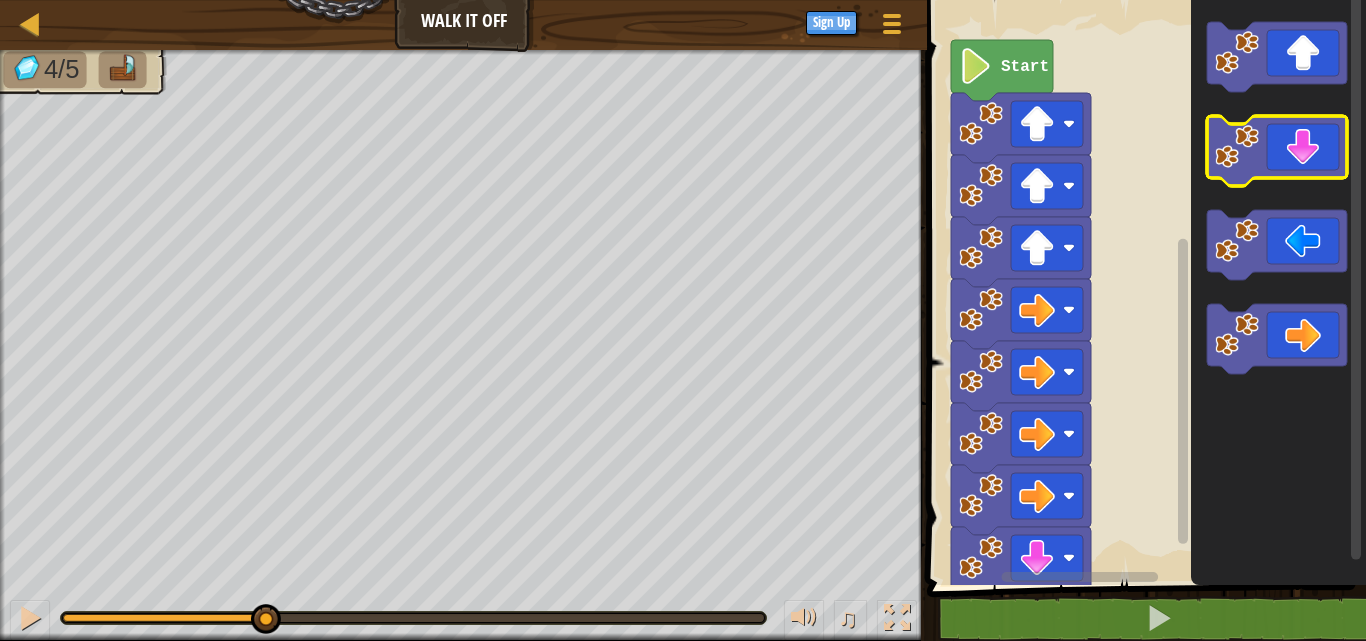 click 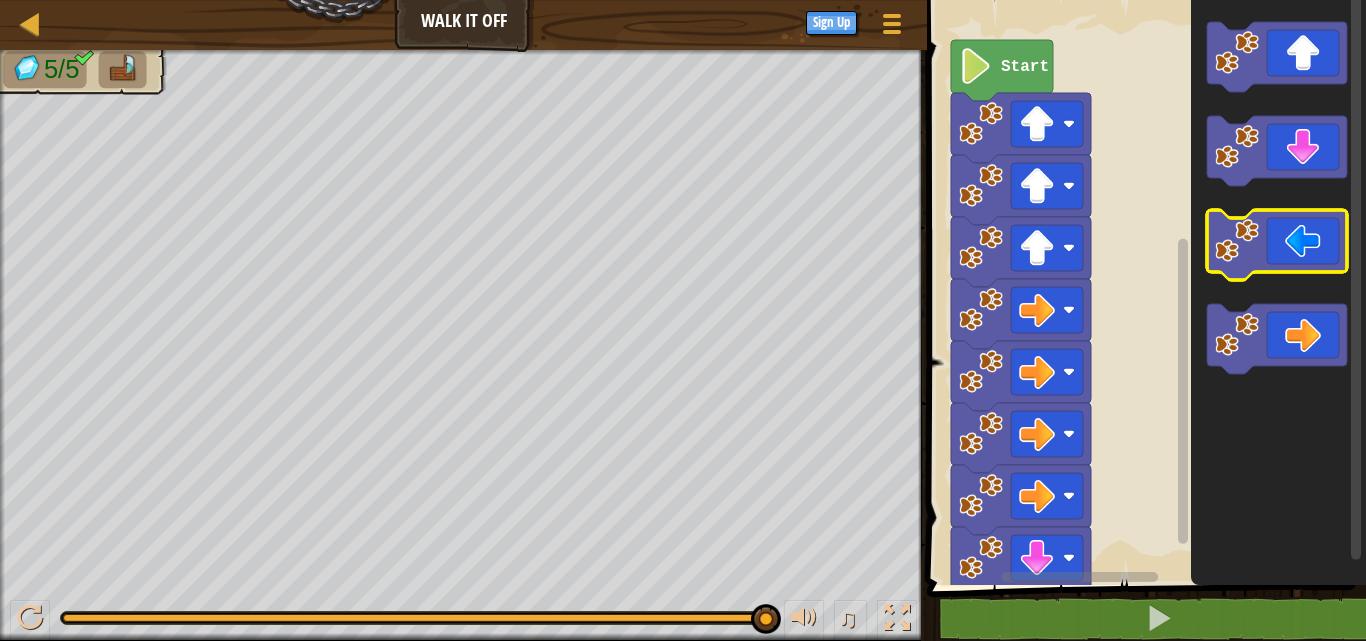 click 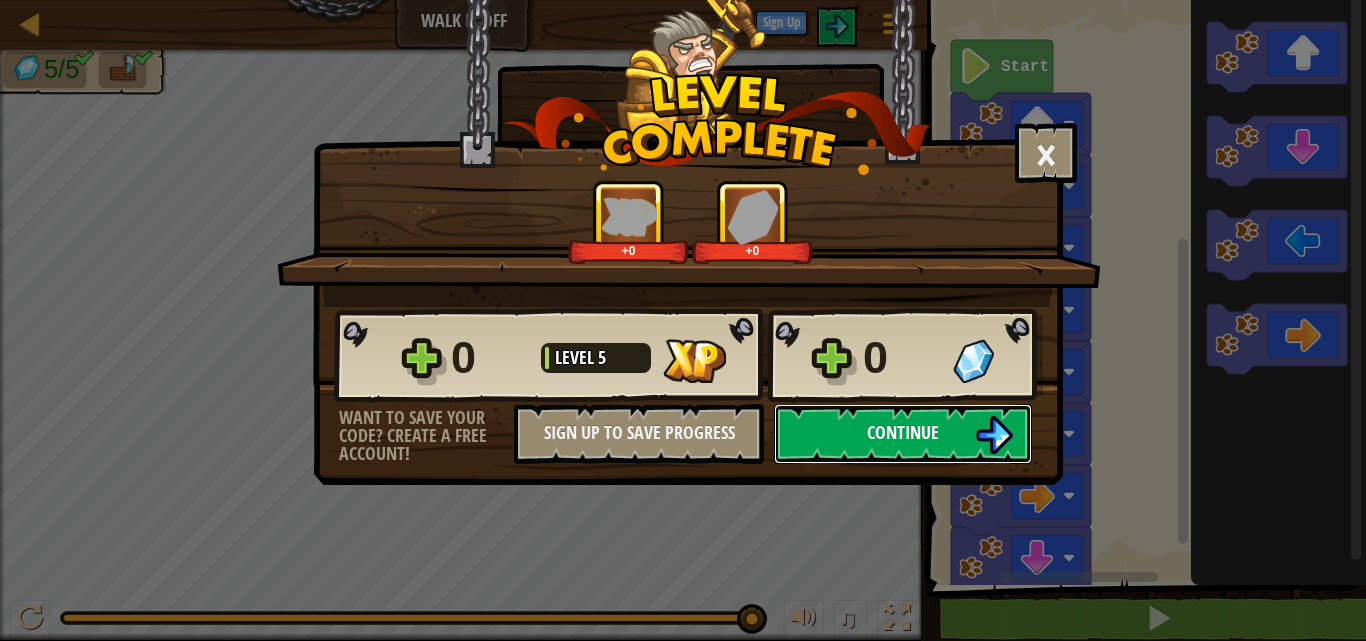 click on "Continue" at bounding box center (903, 434) 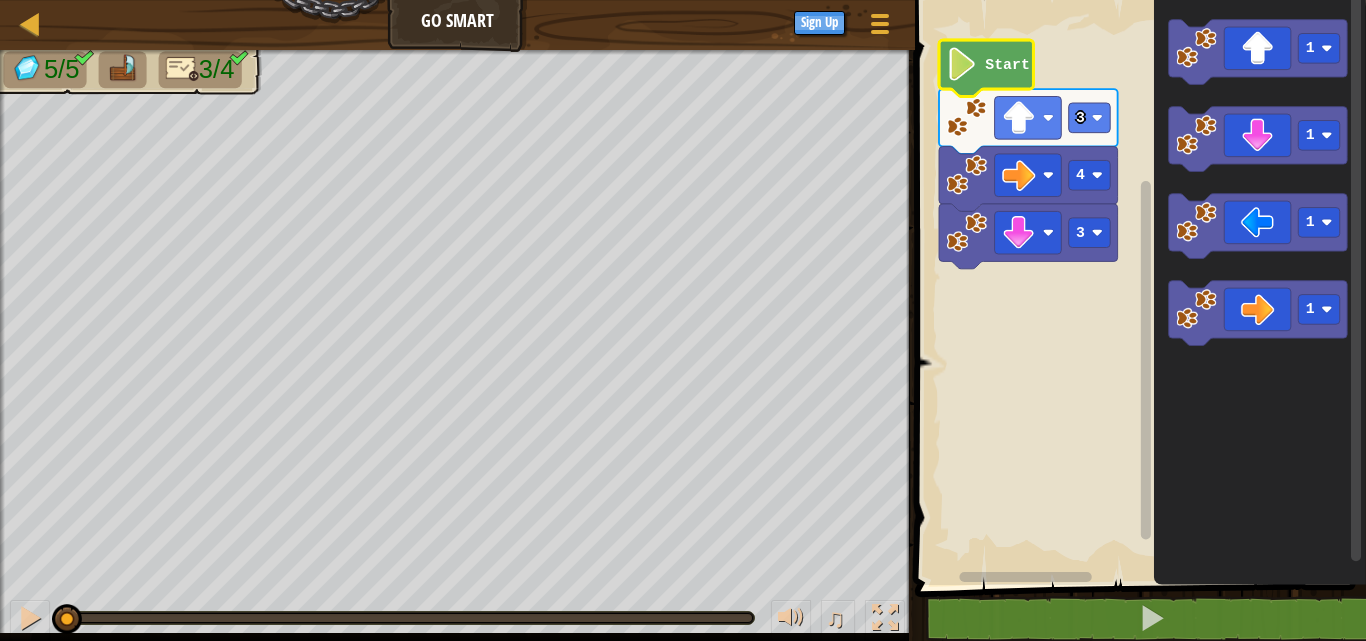 click on "Start" 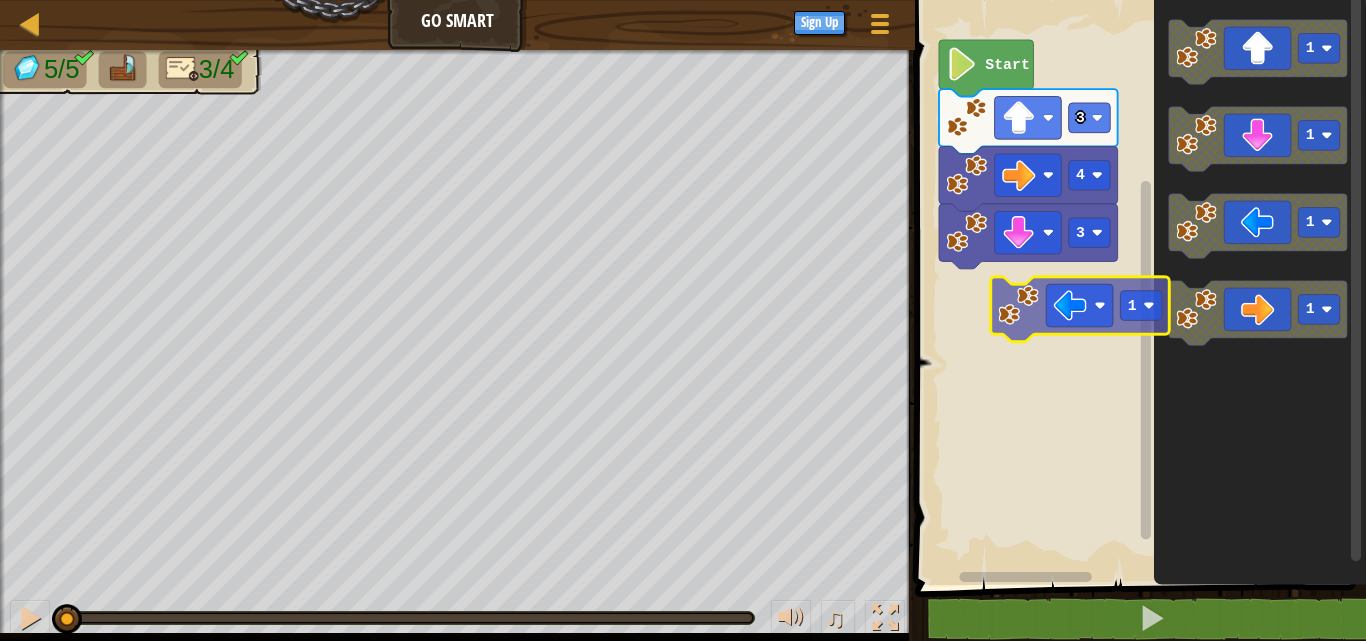 click on "[NUMBER] [NUMBER] [NUMBER] Start [NUMBER] [NUMBER] [NUMBER] [NUMBER] [NUMBER]" at bounding box center [1137, 287] 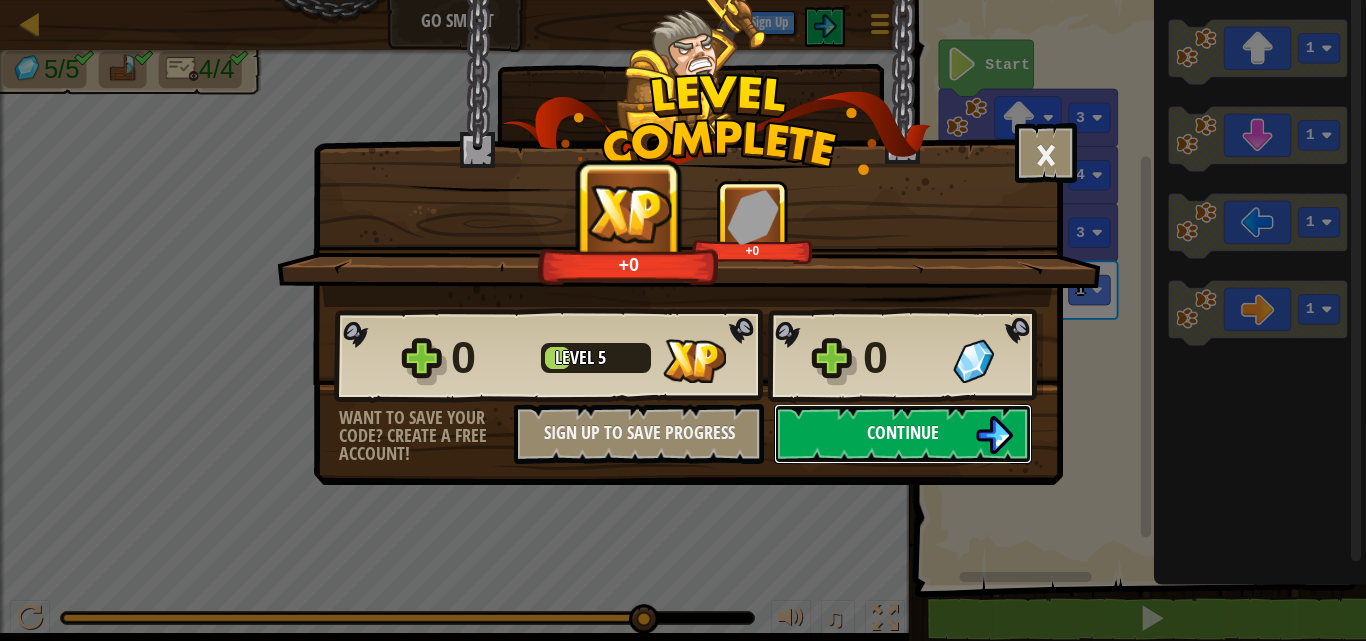 click on "Continue" at bounding box center [903, 432] 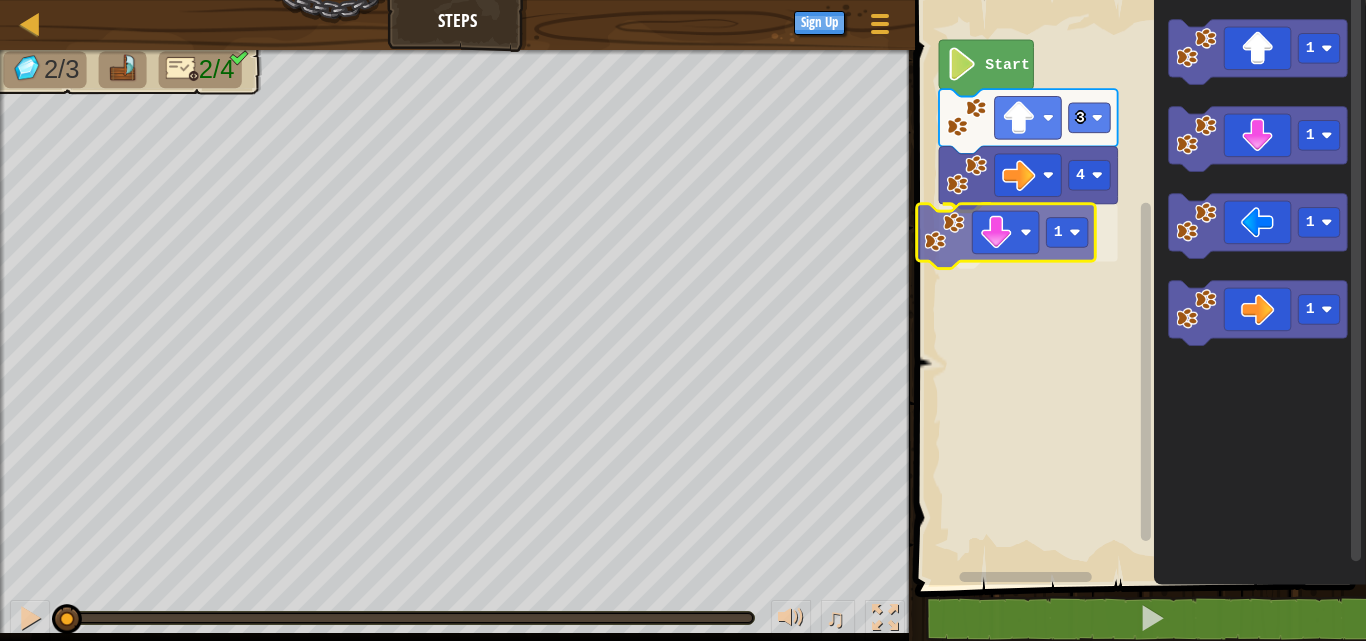 click on "4 1 3 Start 1 1 1 1 1" at bounding box center (1137, 287) 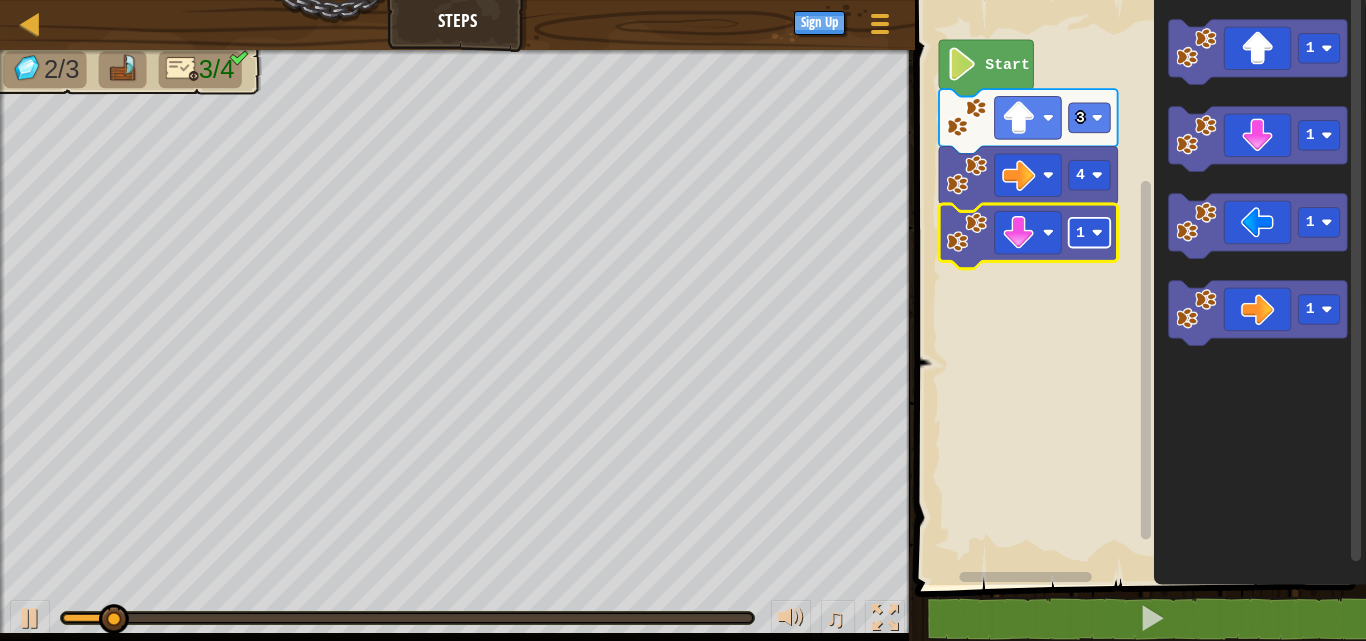 click 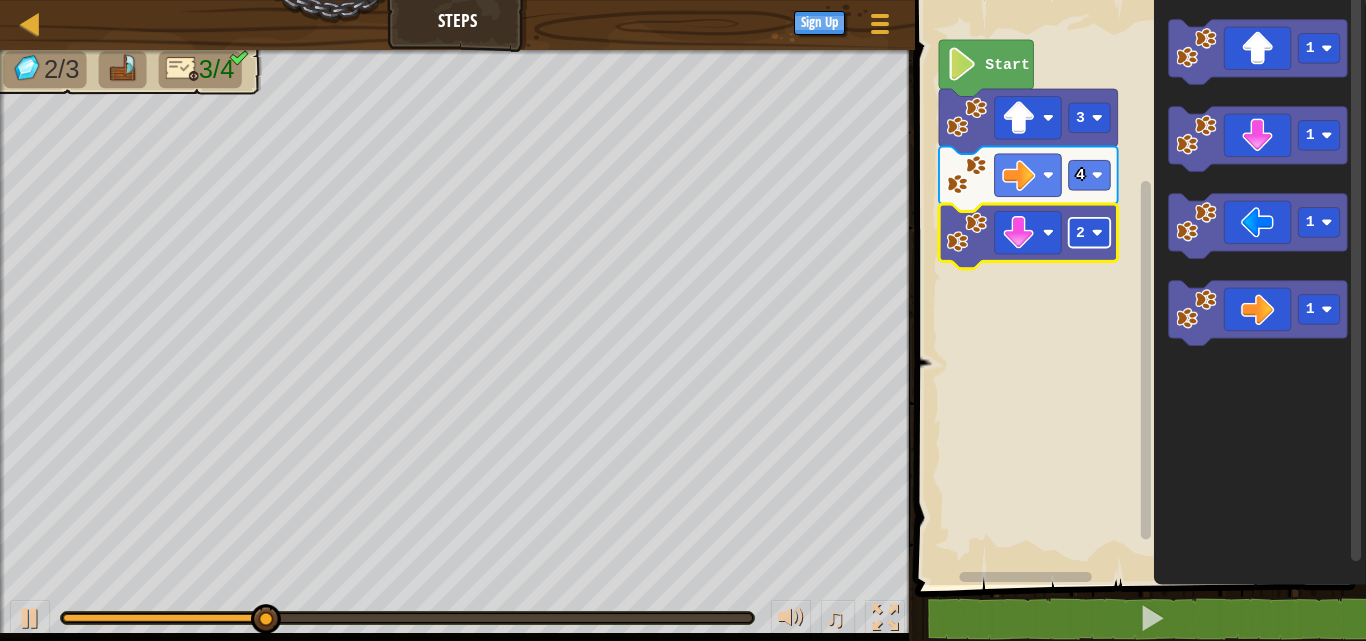 click 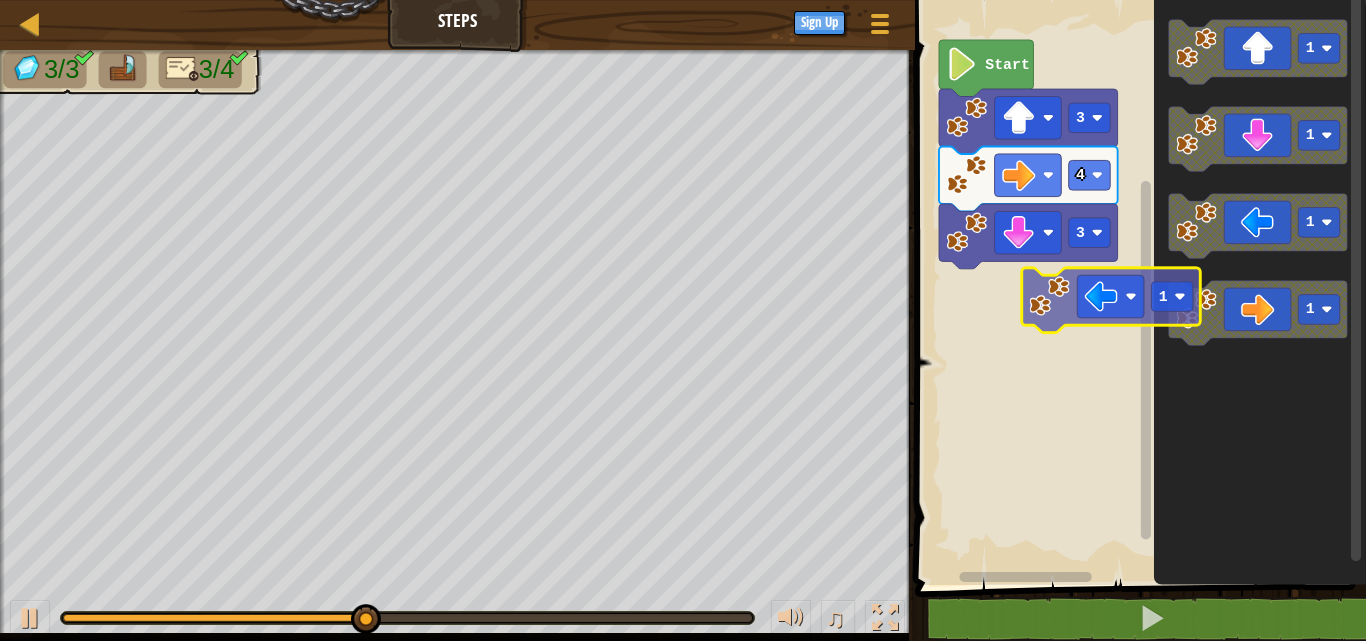 click on "Start 3 4 3 1 1 1 1 1" at bounding box center (1137, 287) 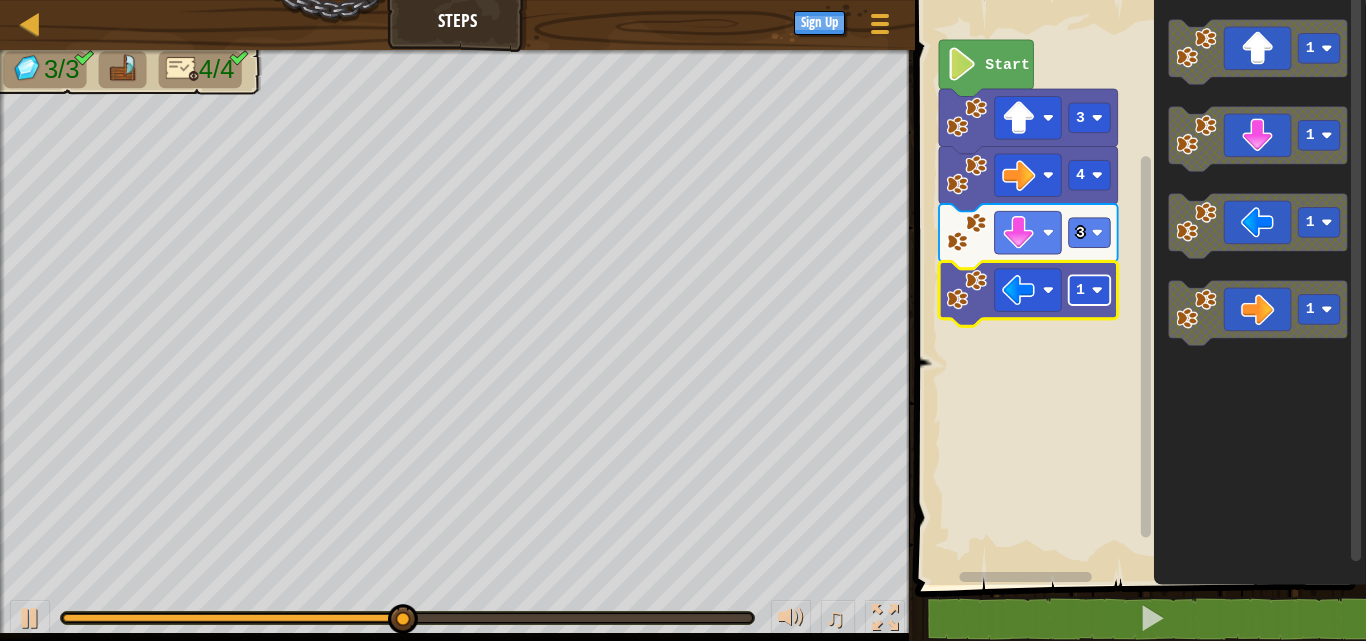 click 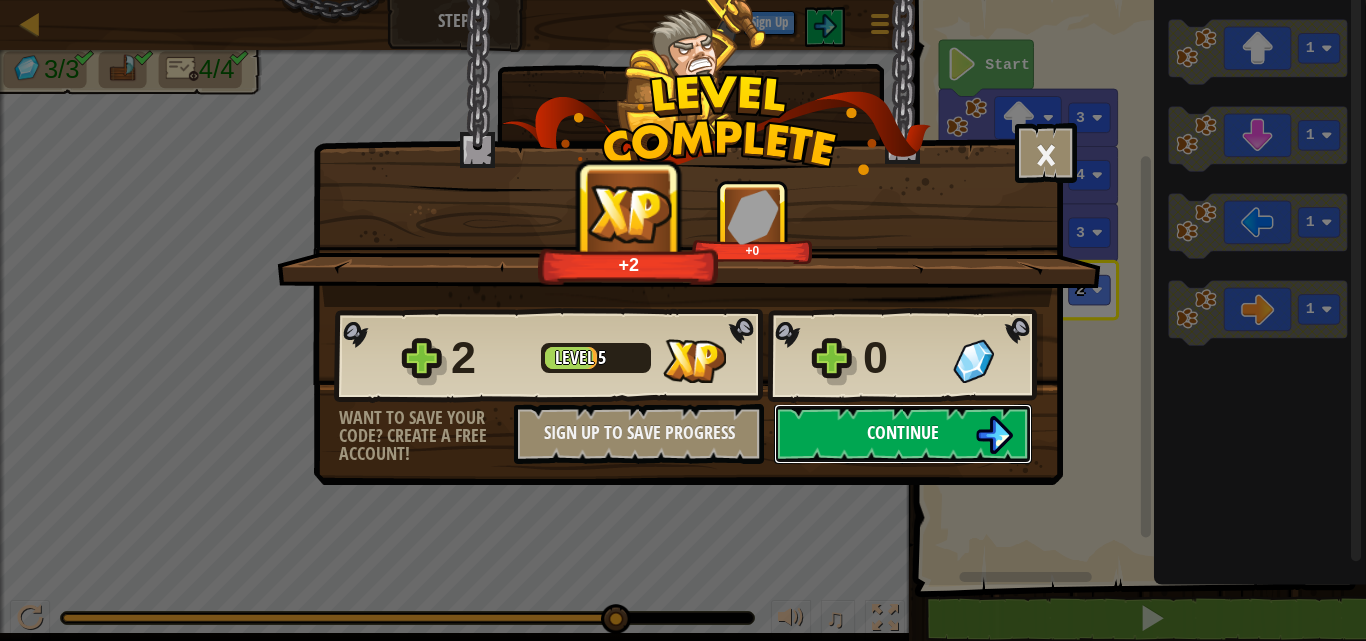 click on "Continue" at bounding box center [903, 432] 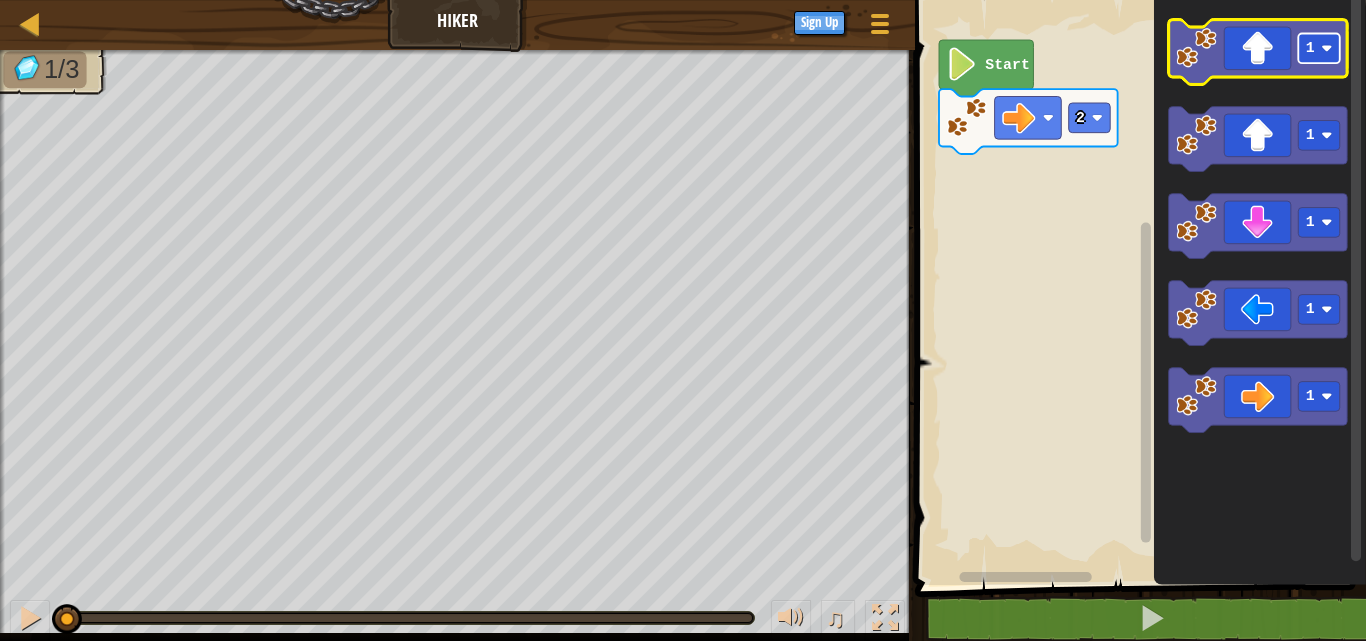 click 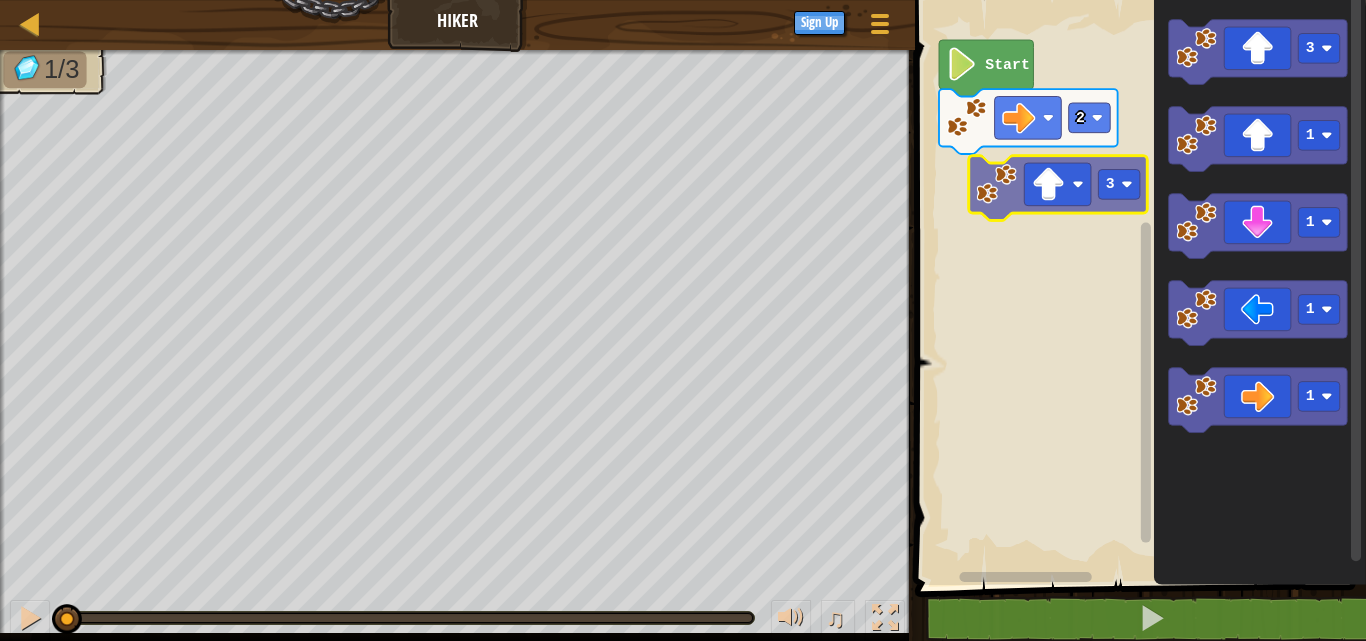 click on "[NUMBER] Start [NUMBER] [NUMBER] [NUMBER] [NUMBER] [NUMBER]" at bounding box center (1137, 287) 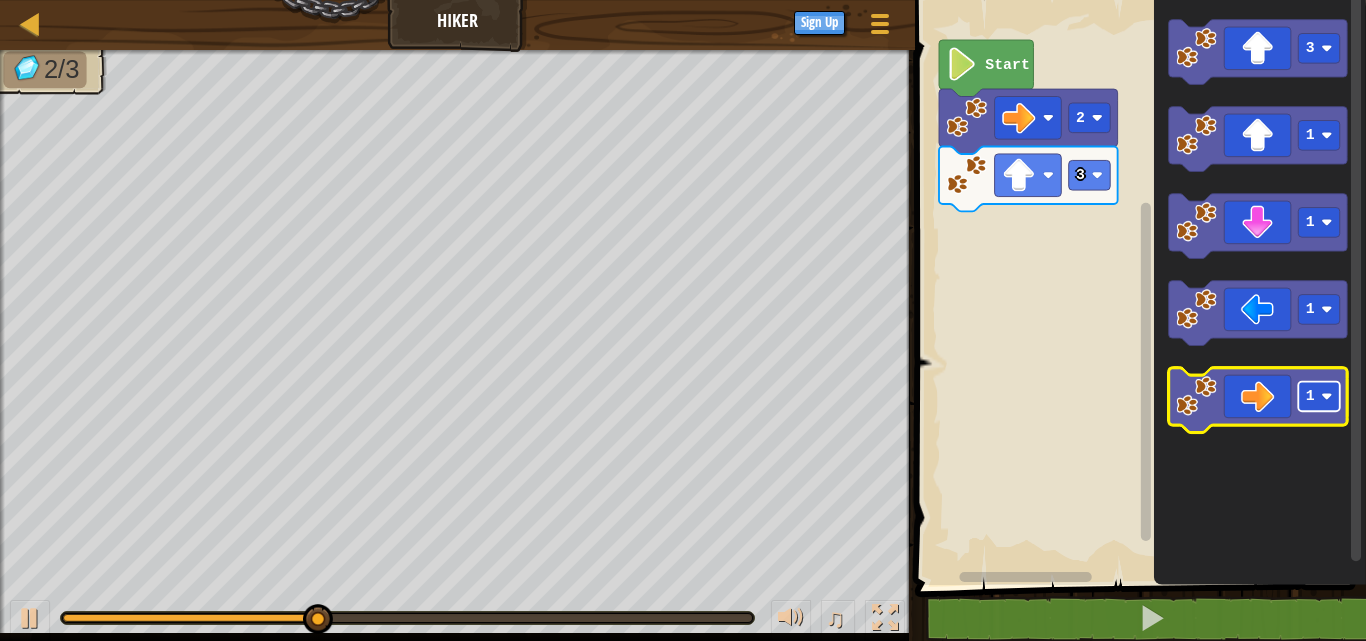 click 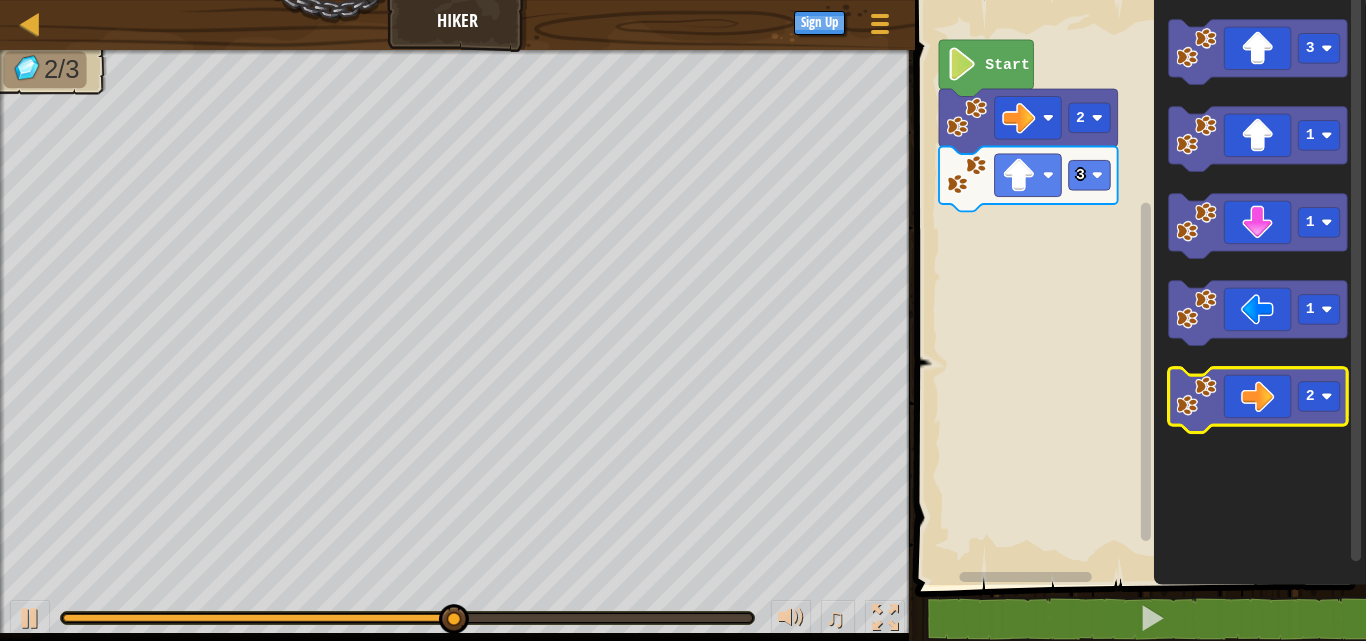 click 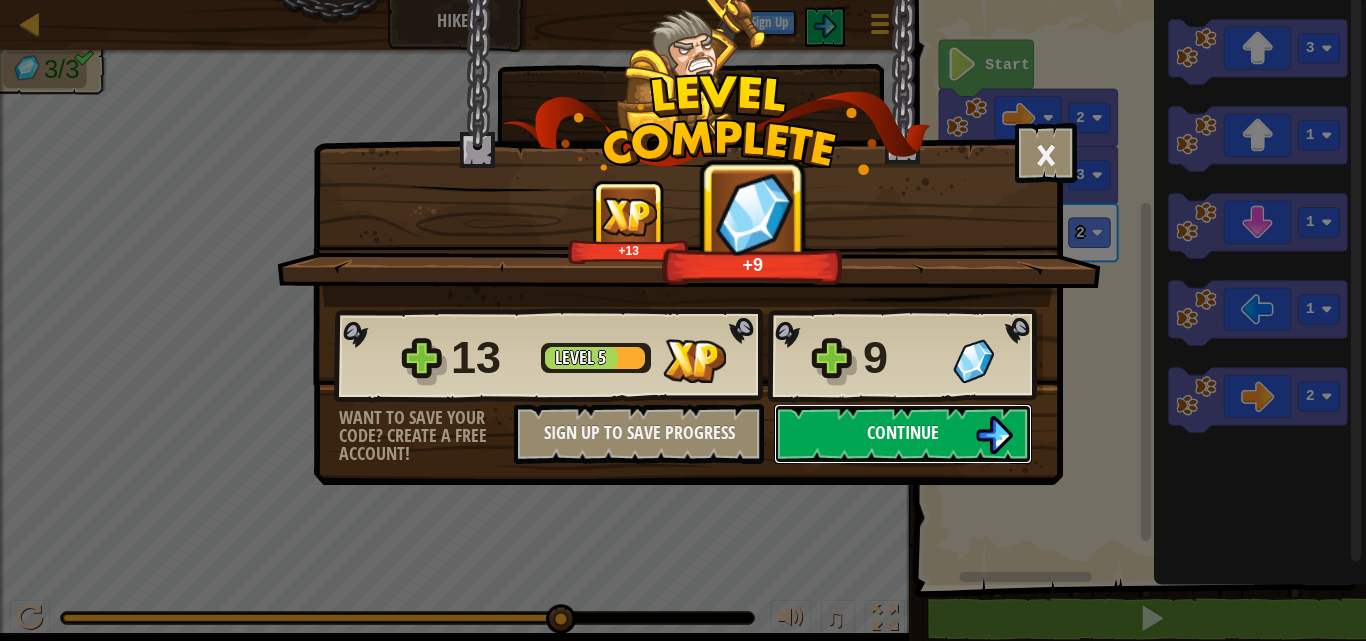 click on "Continue" at bounding box center [903, 432] 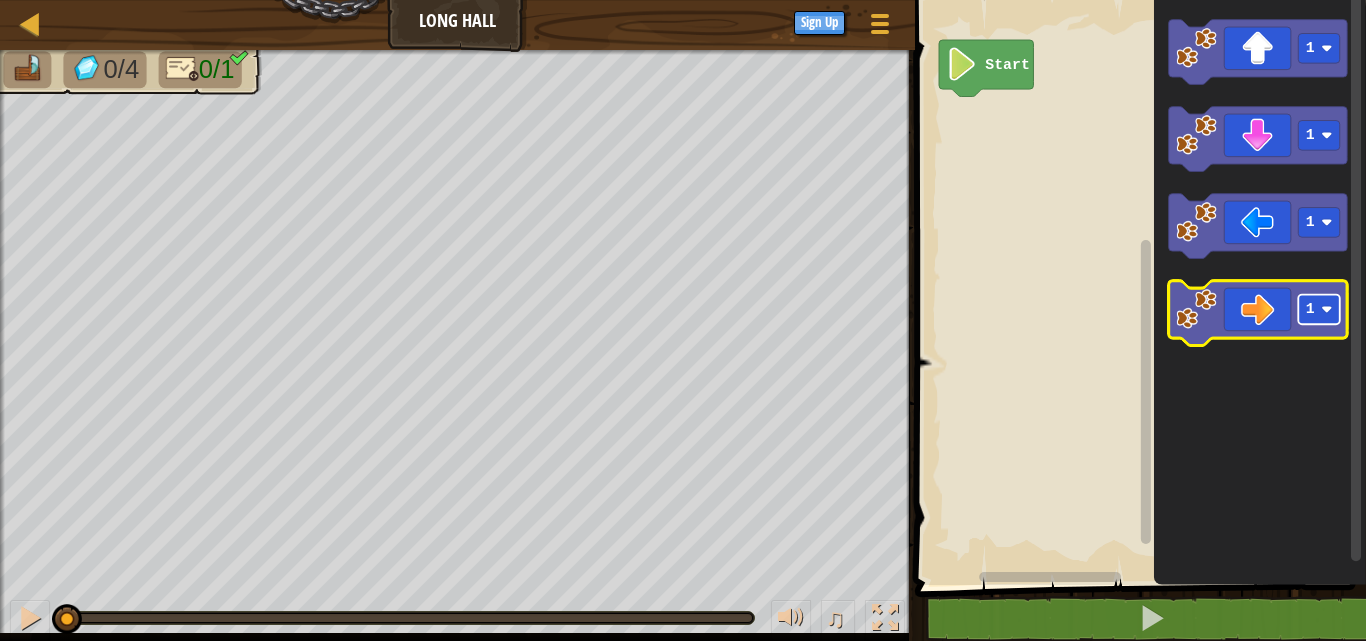 click 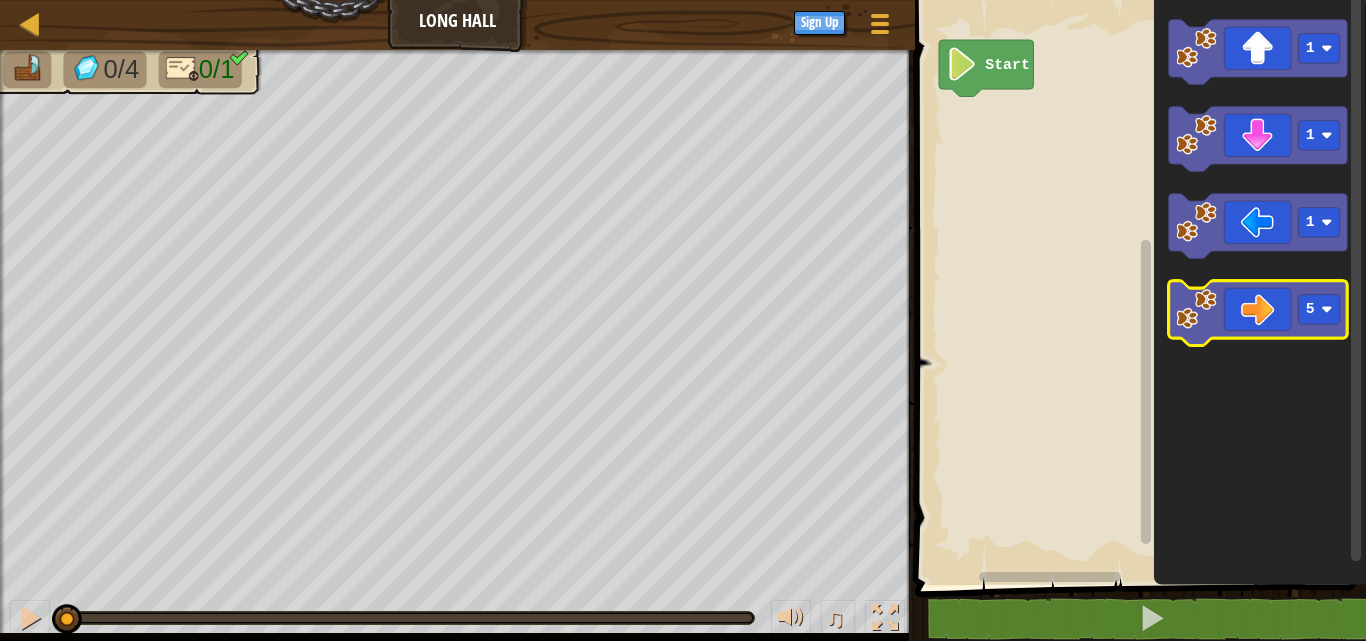 click 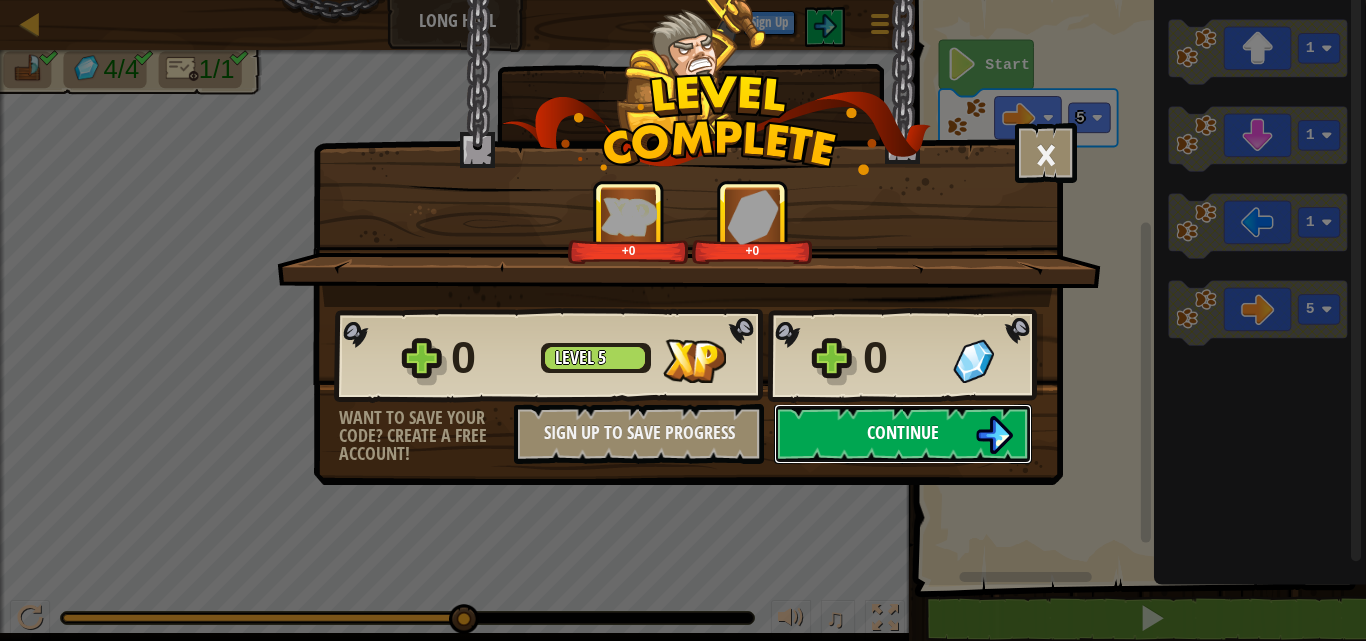 click on "Continue" at bounding box center [903, 434] 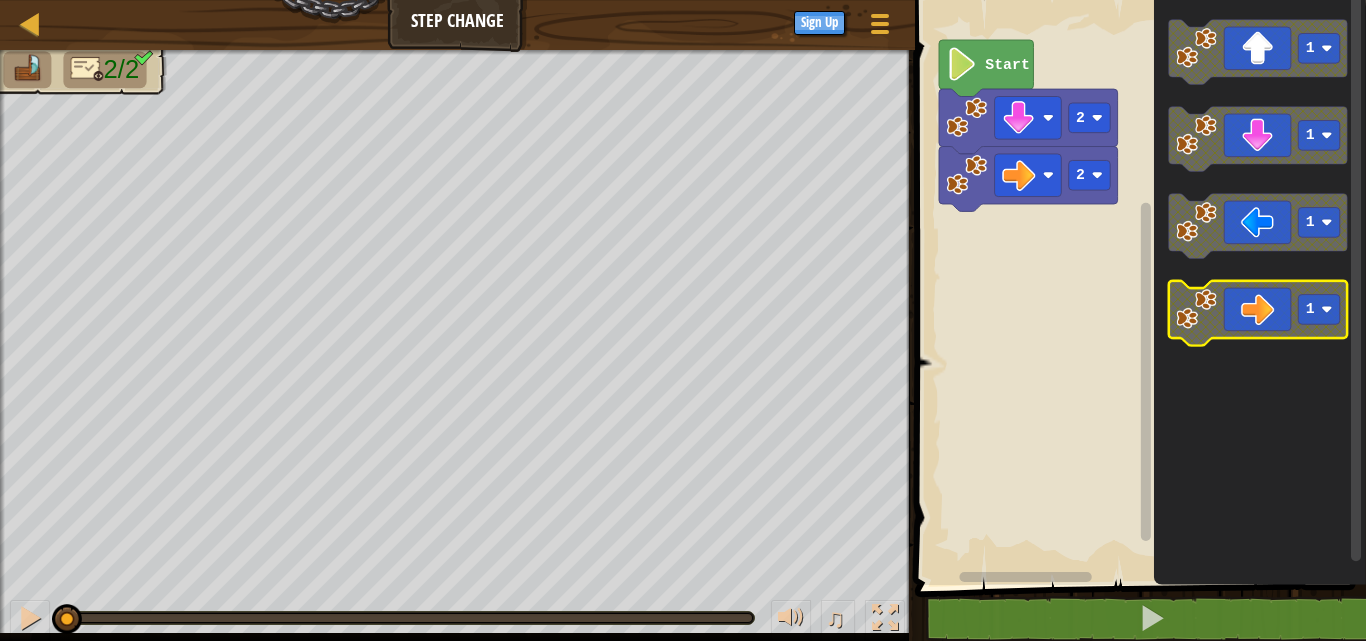 click 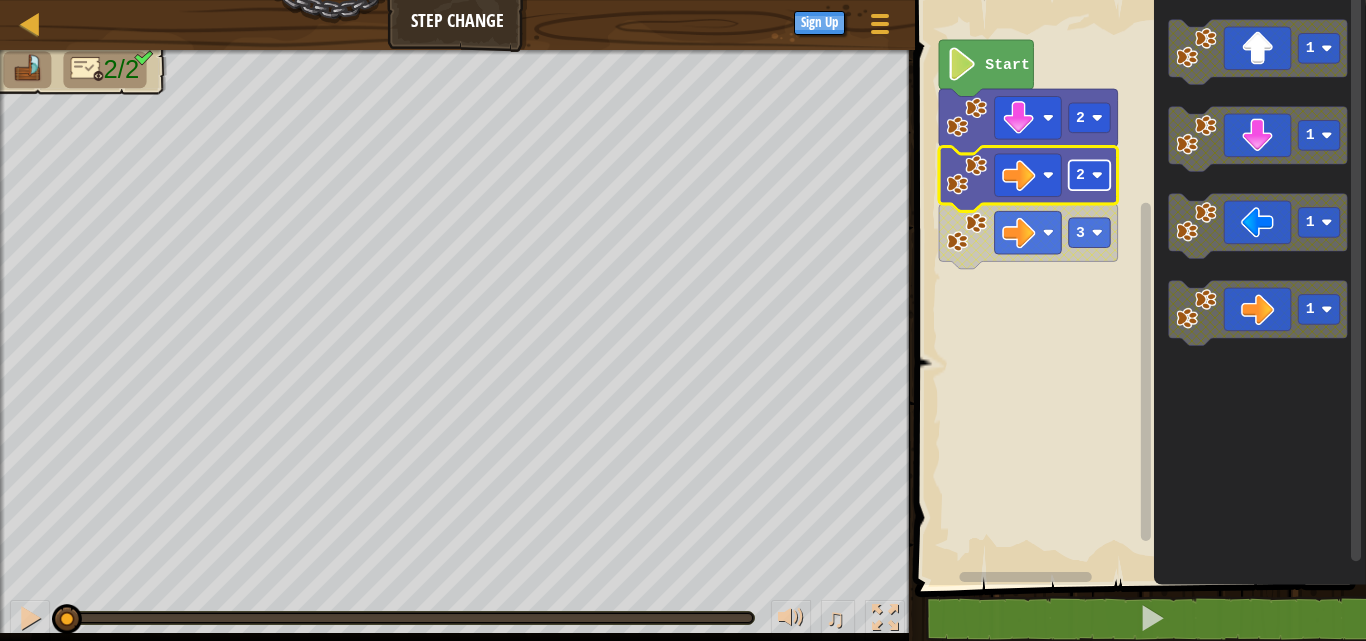 click 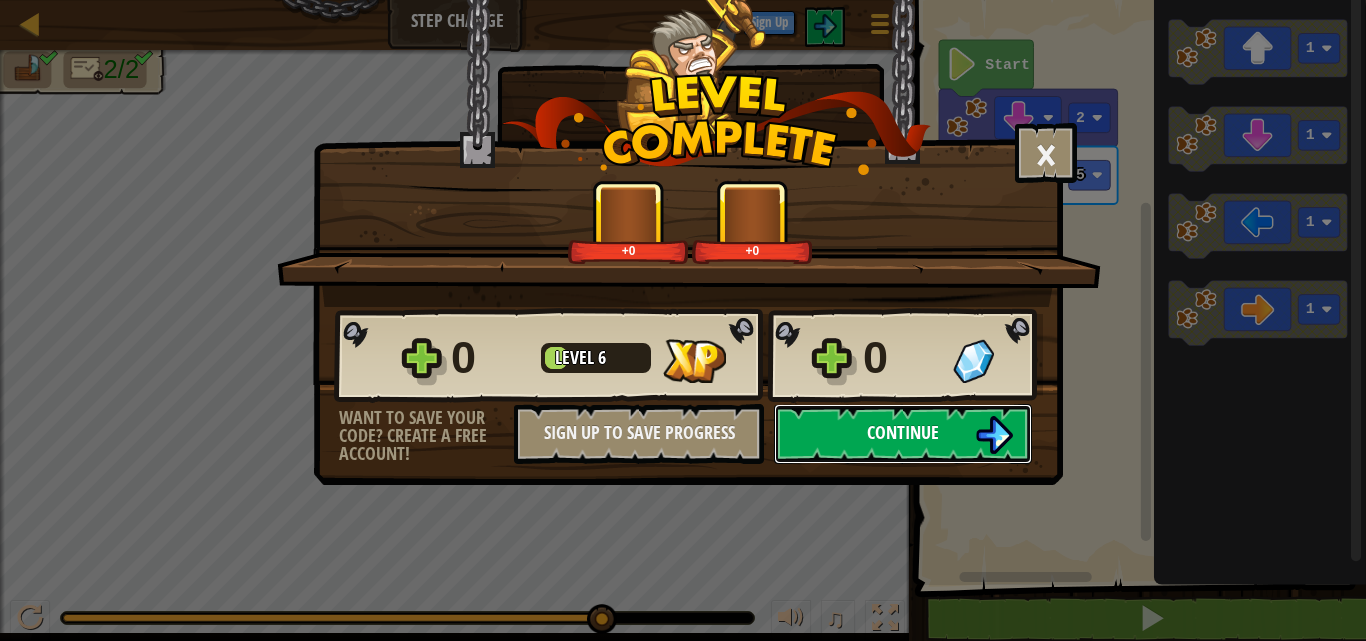 click on "Continue" at bounding box center (903, 432) 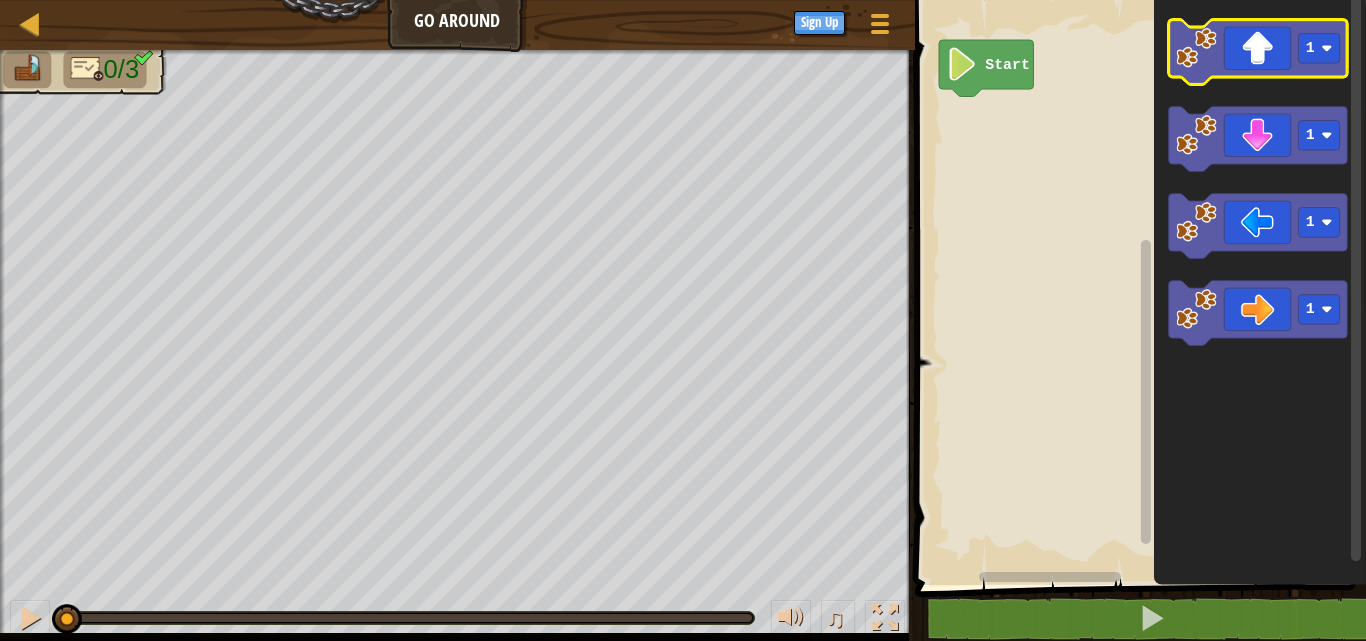 click 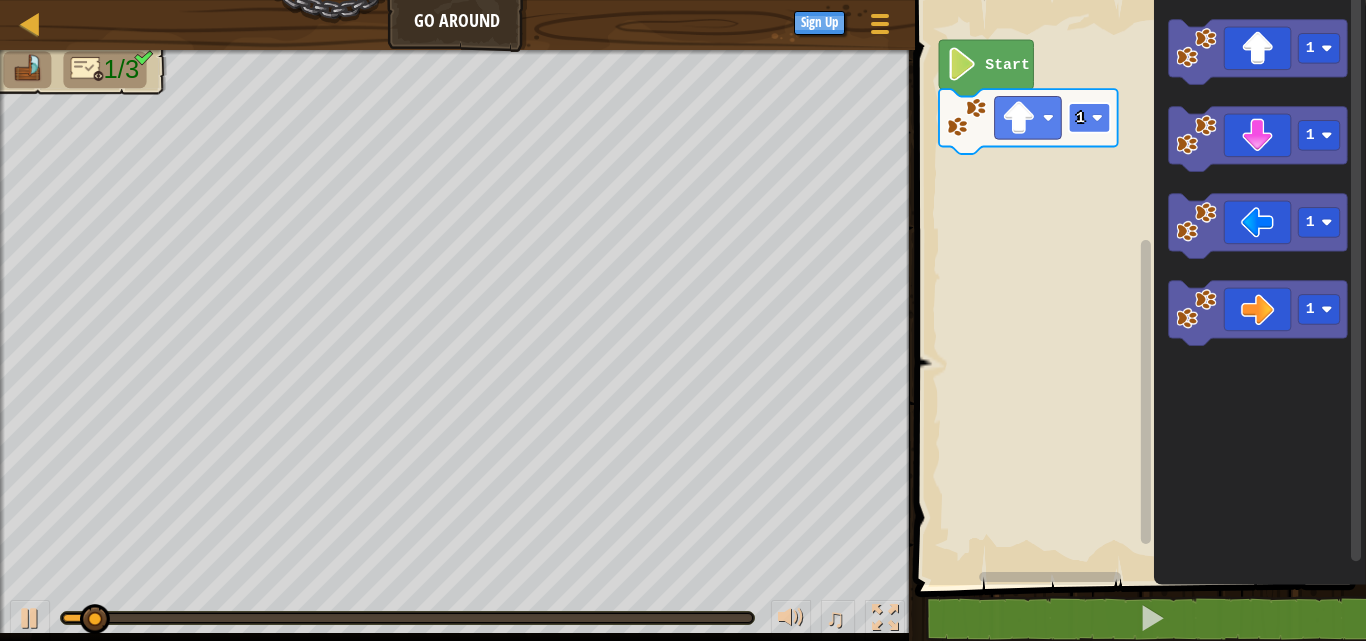 click 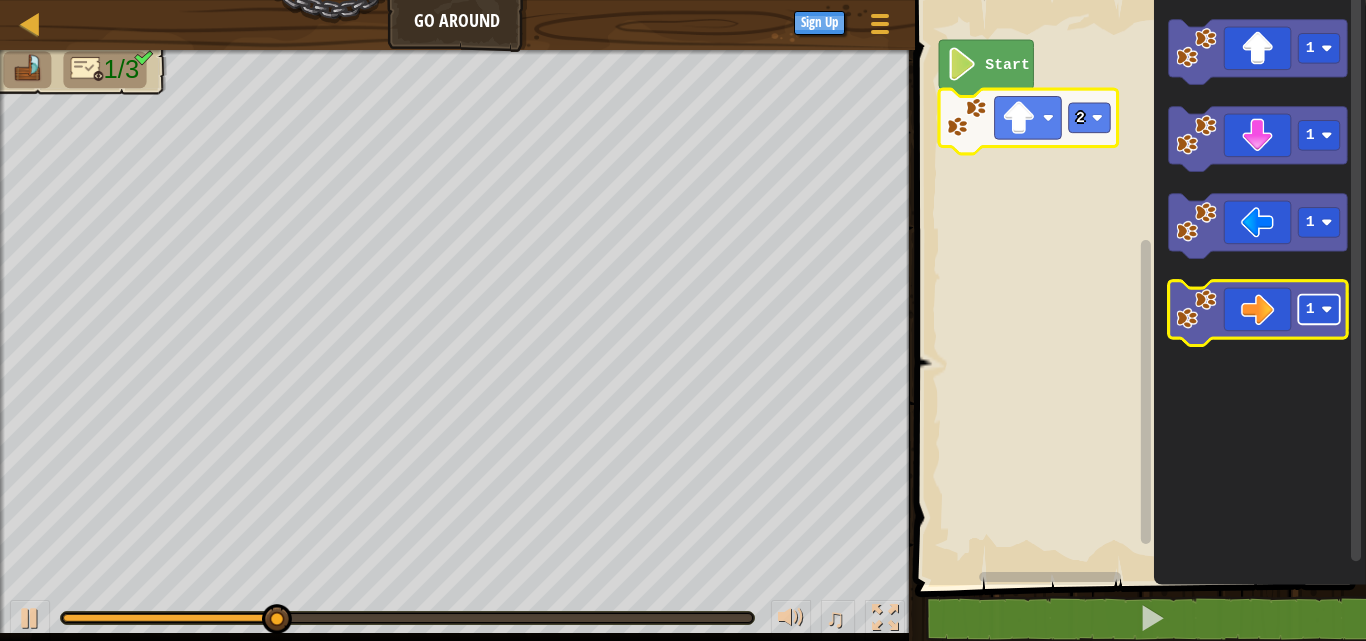 click 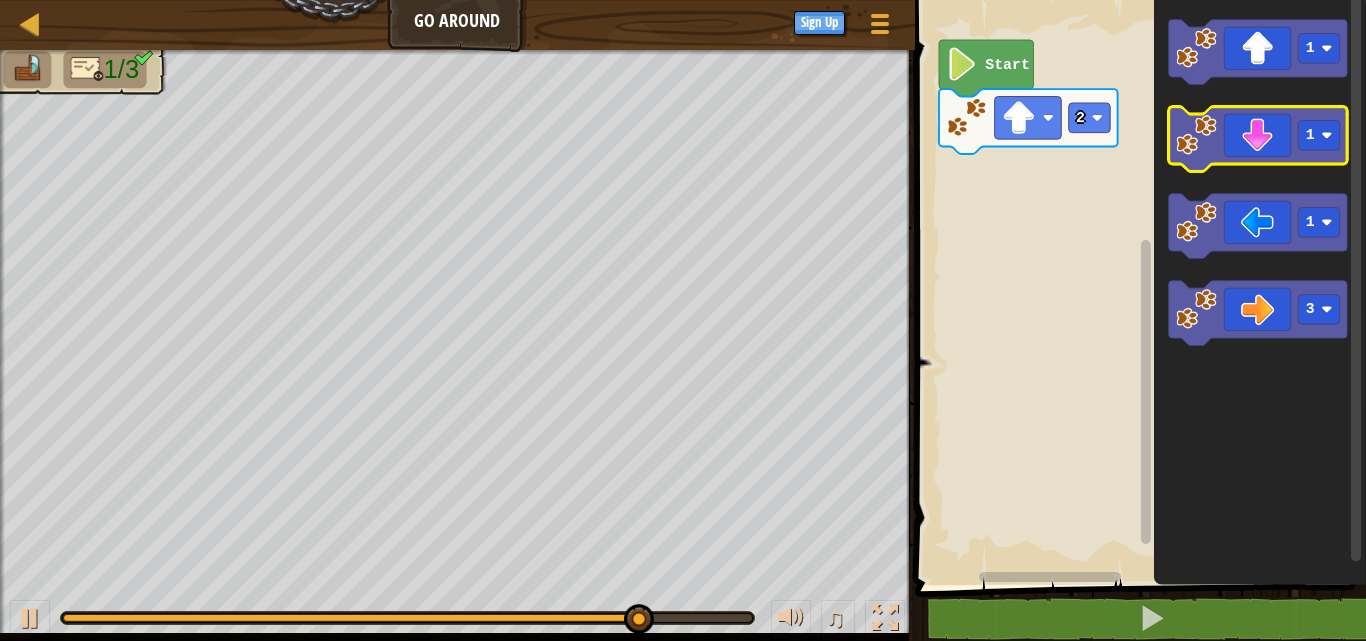click 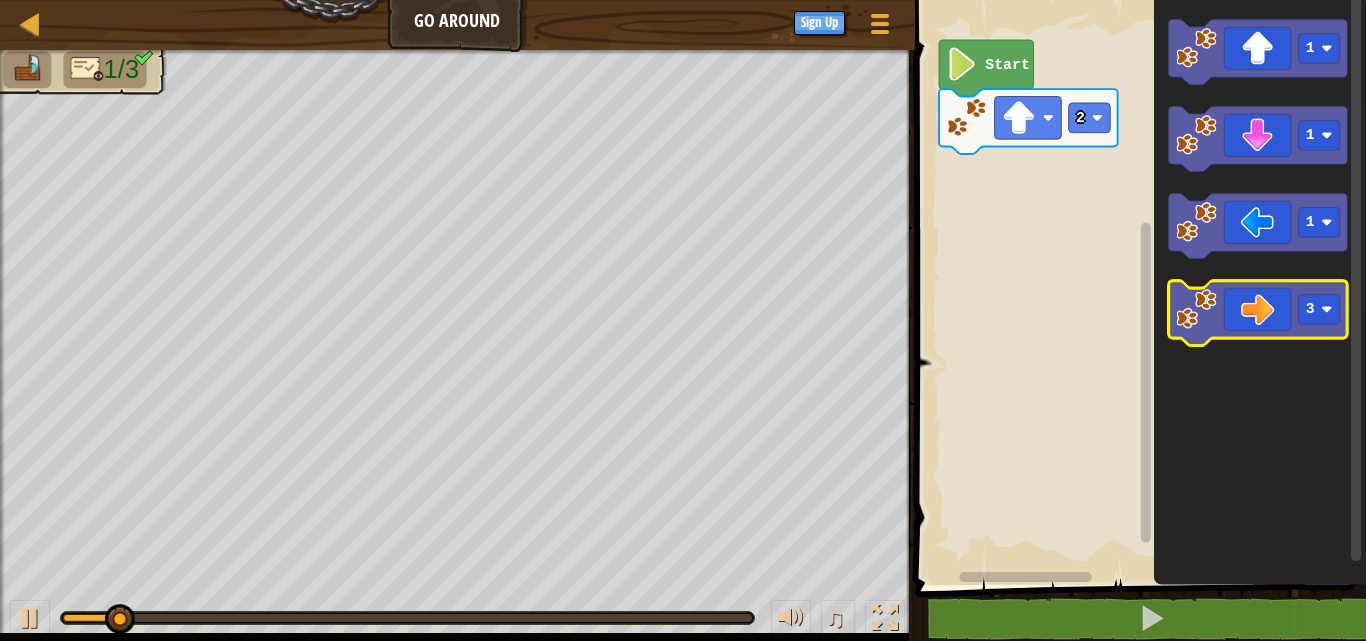 click 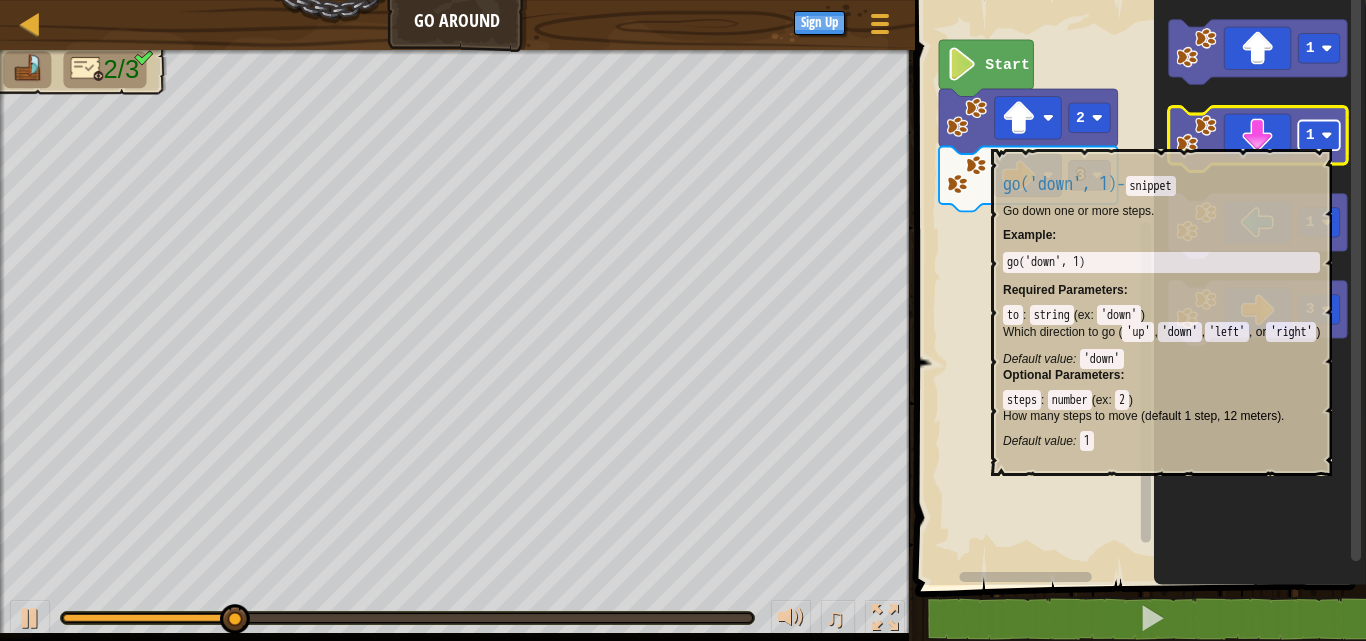 click 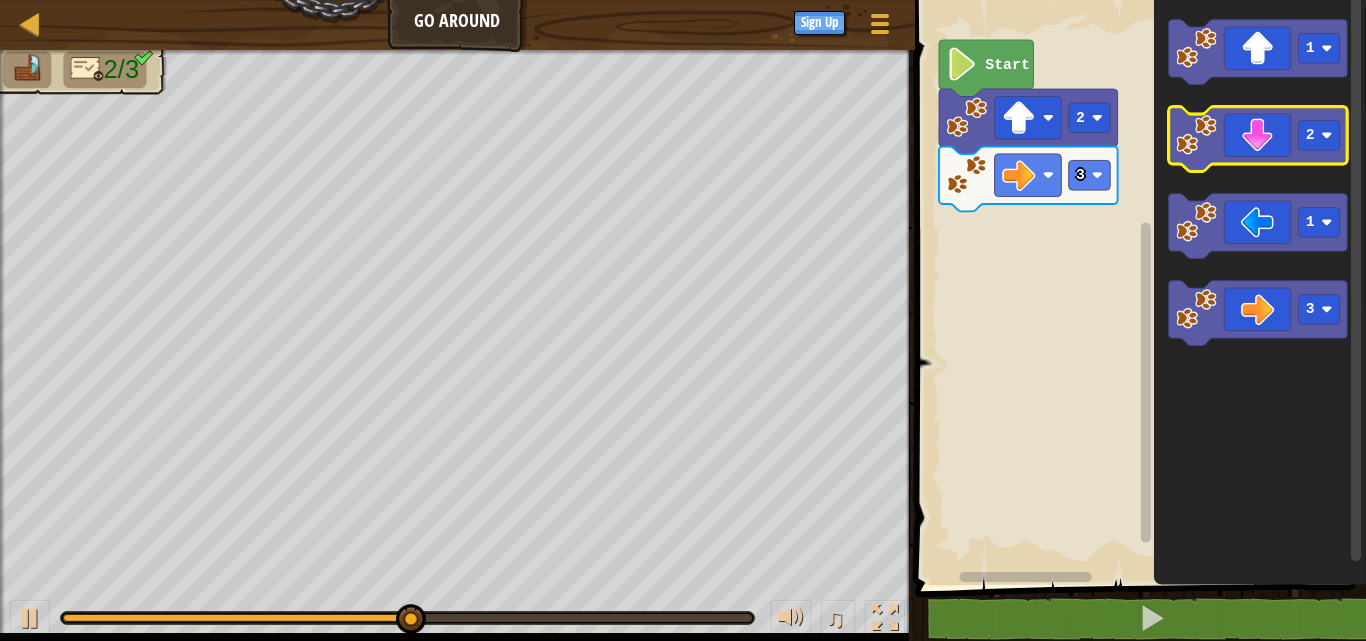 click 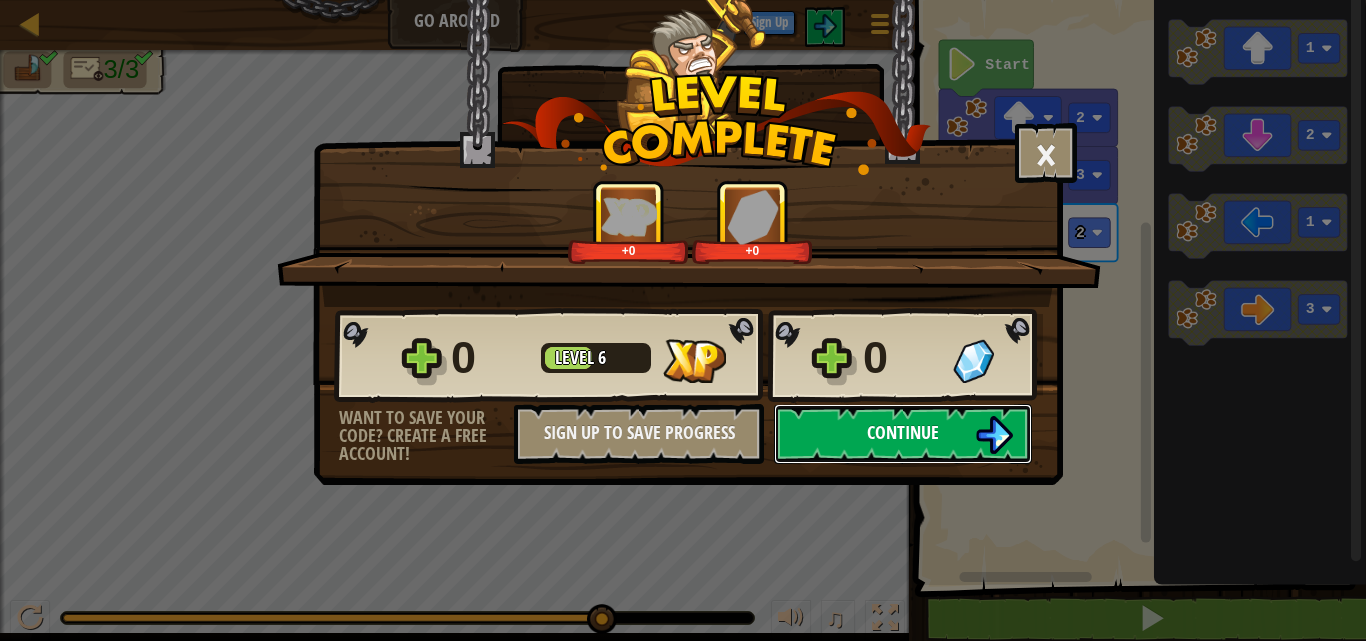click on "Continue" at bounding box center [903, 432] 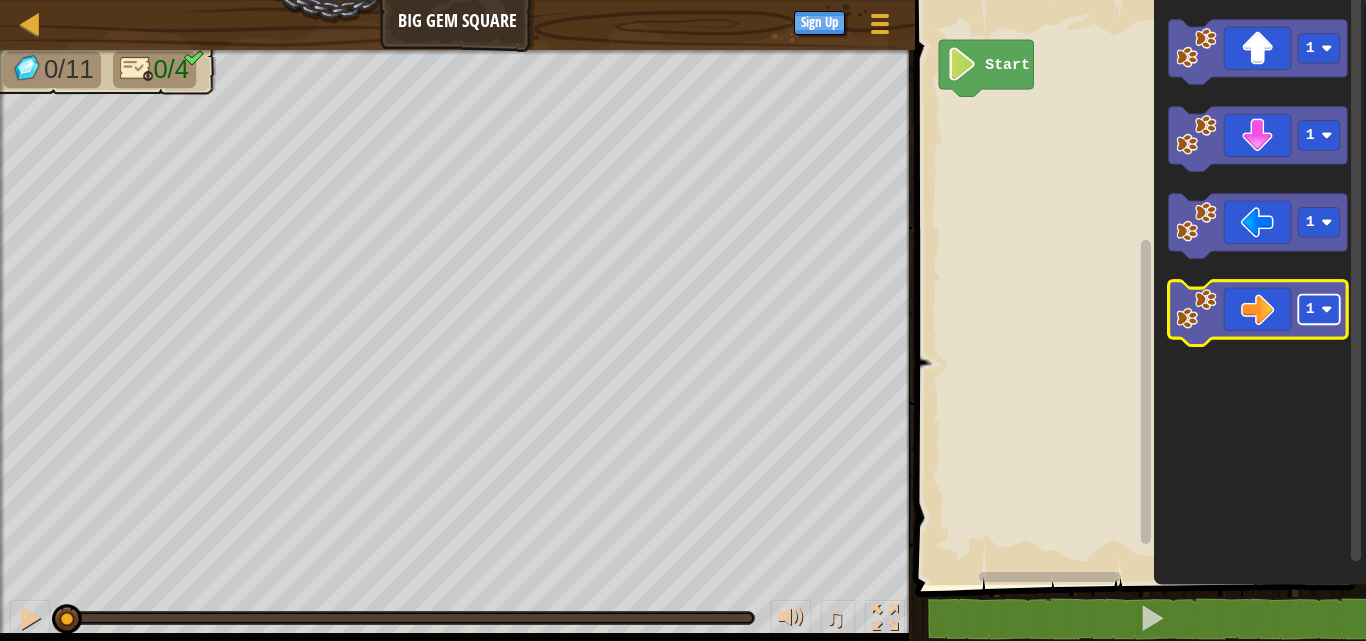 click 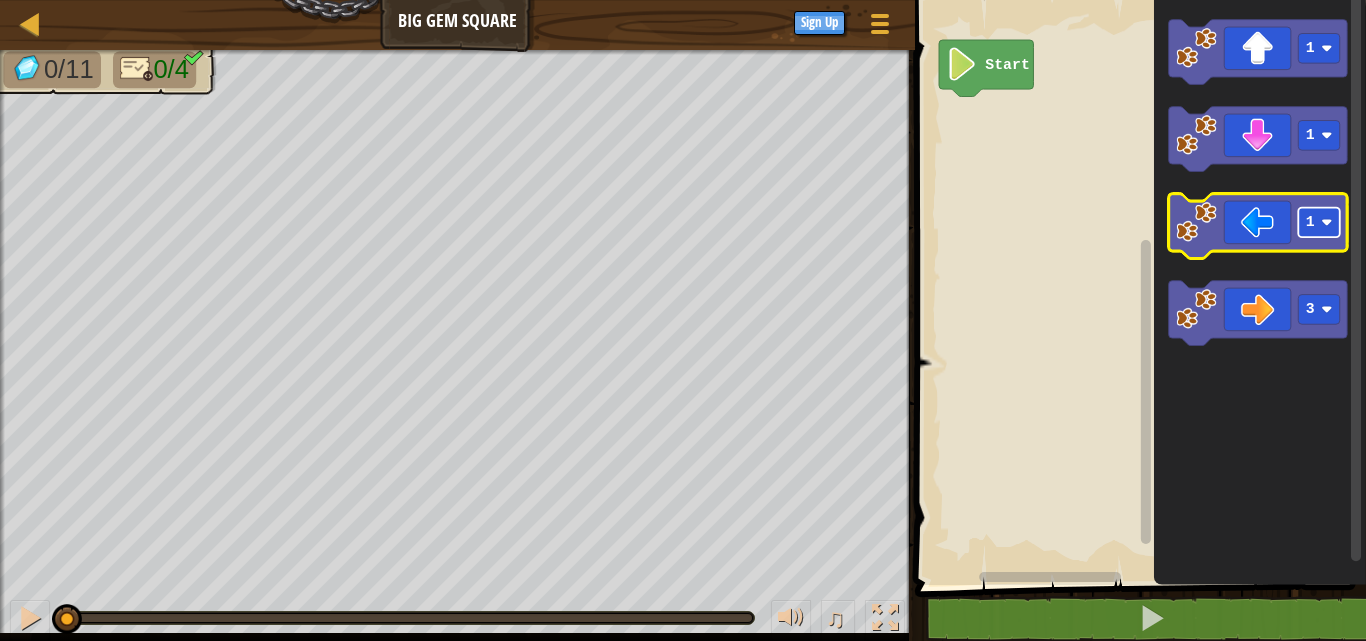click 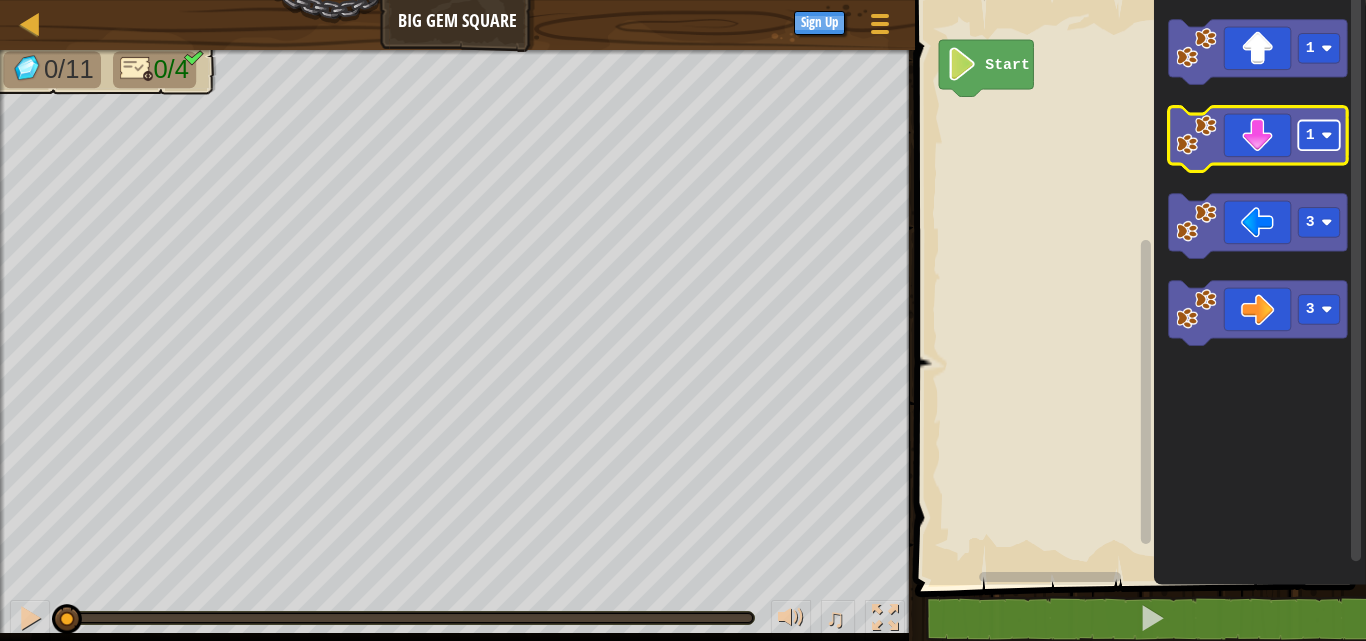 click 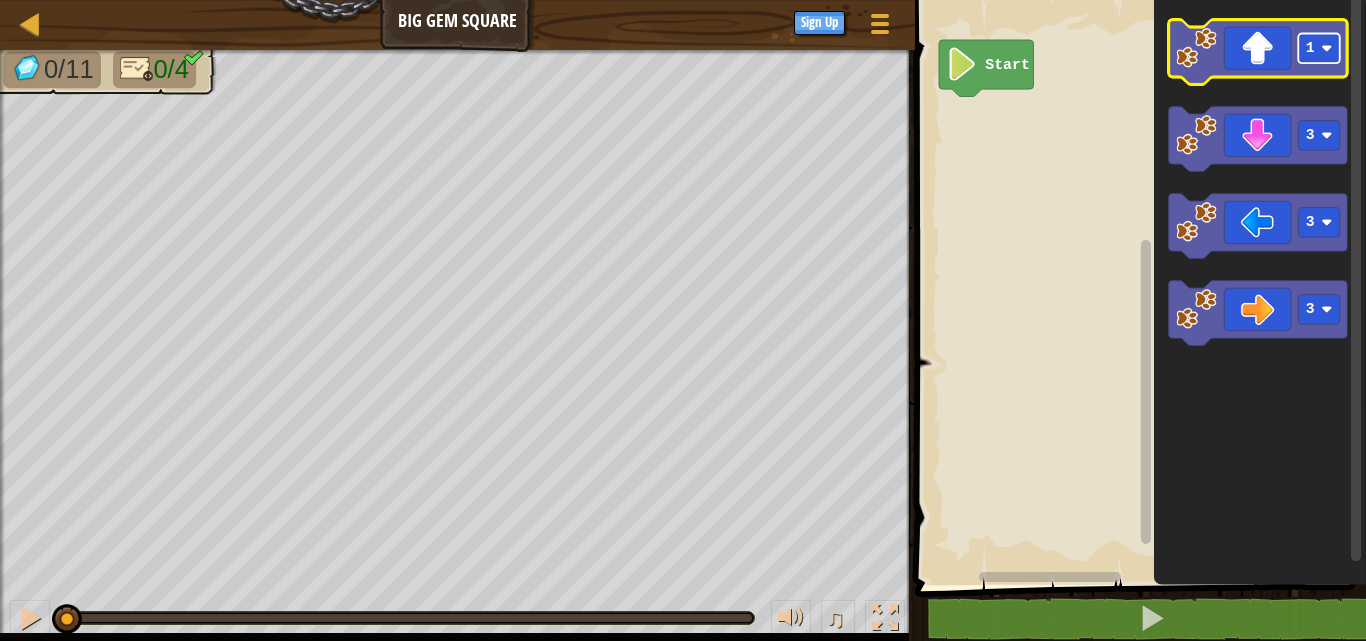 click 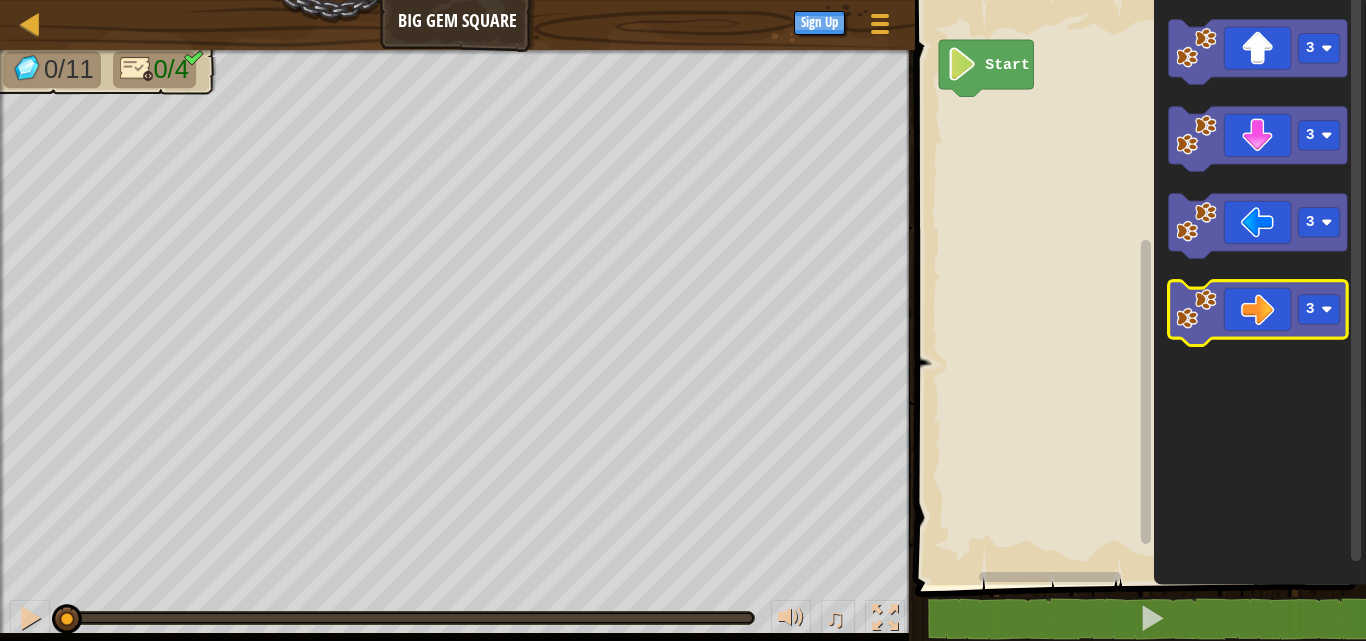click 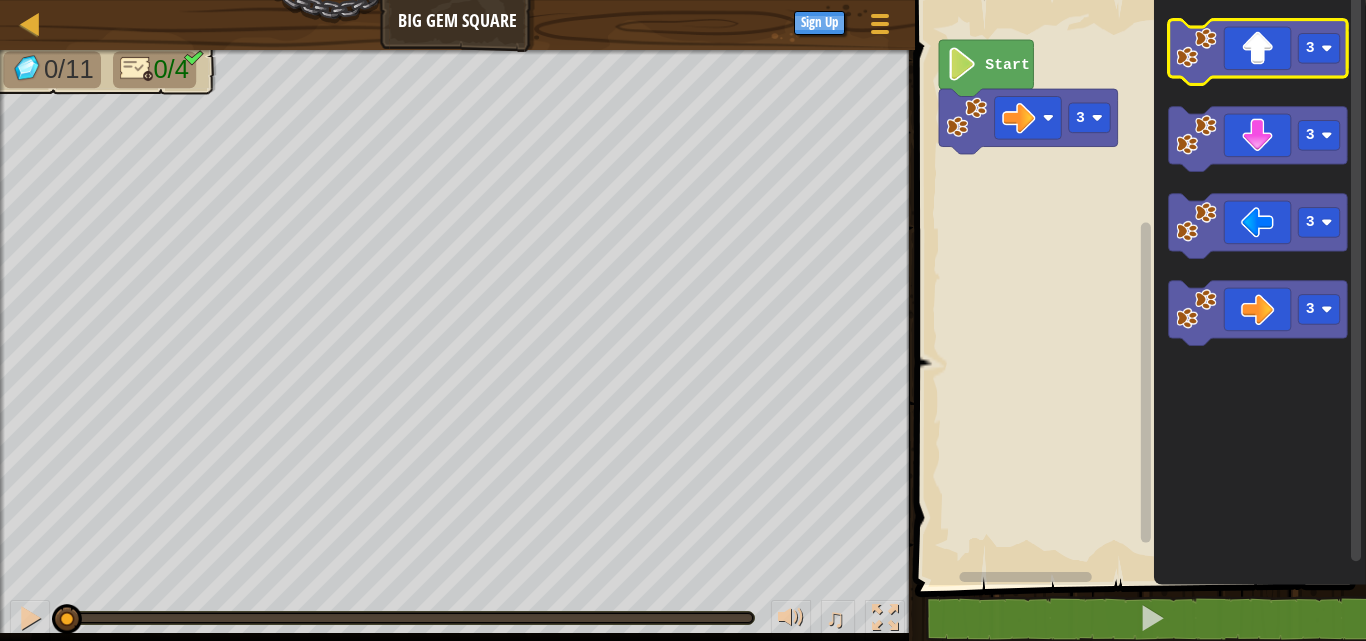 click 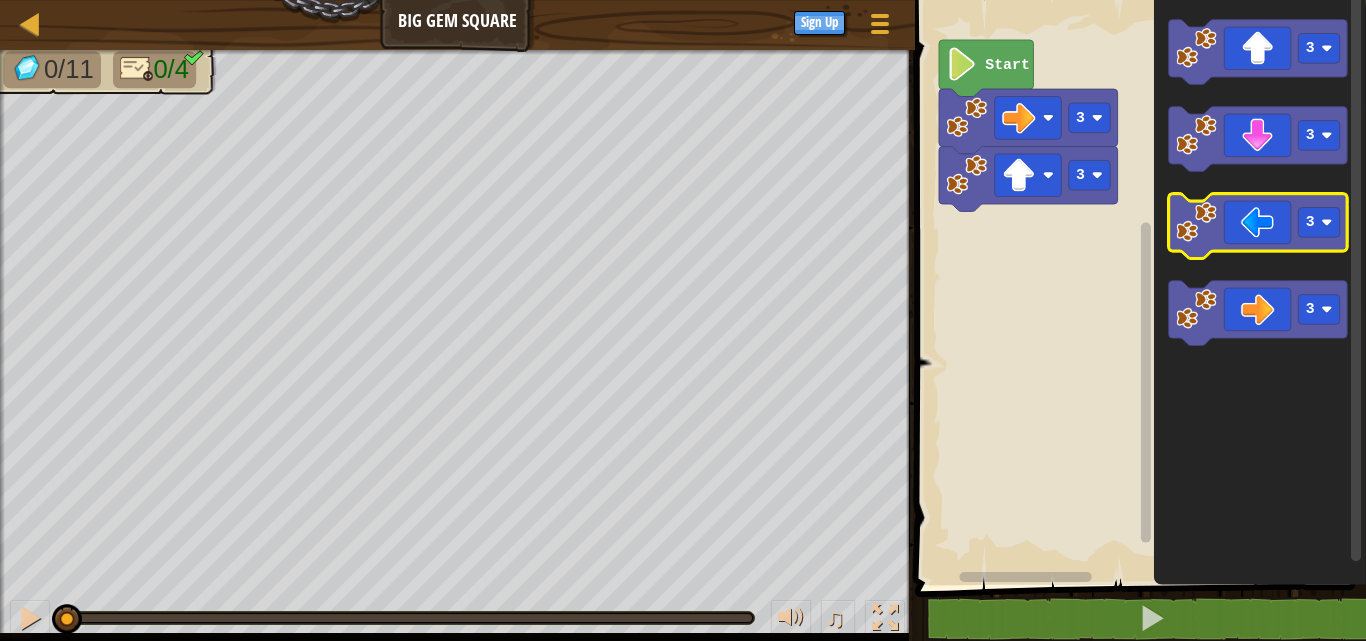 click 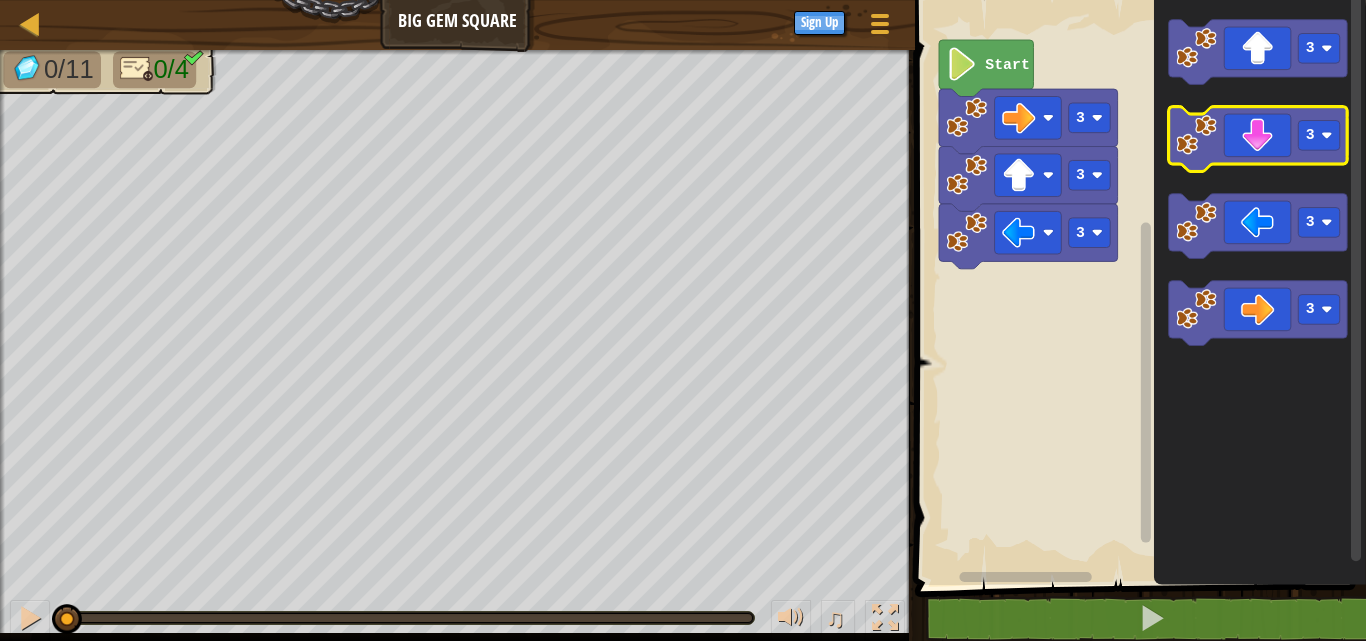 click 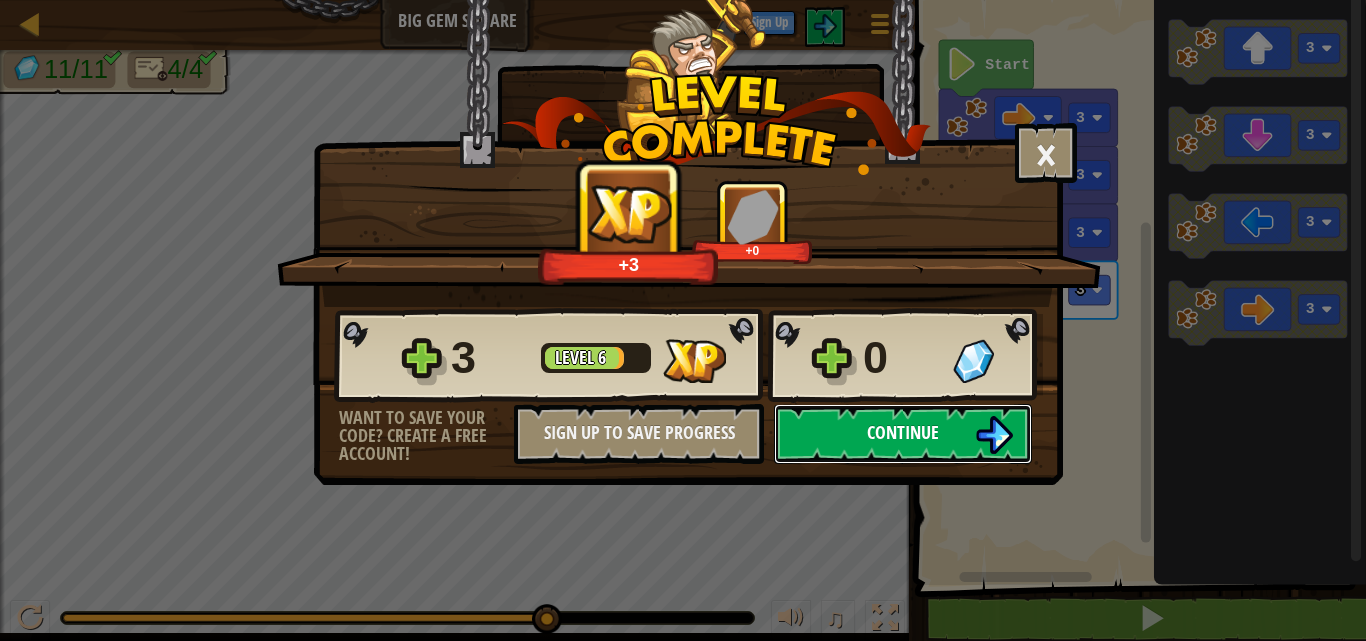 click on "Continue" at bounding box center [903, 434] 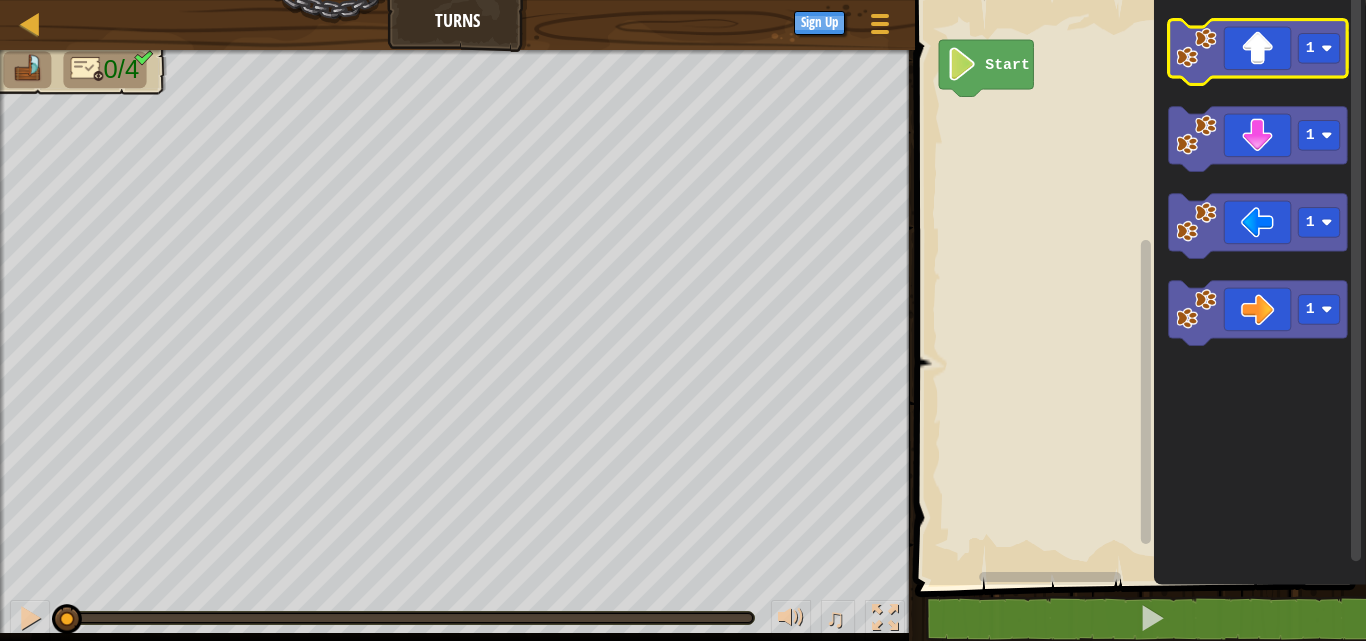 click 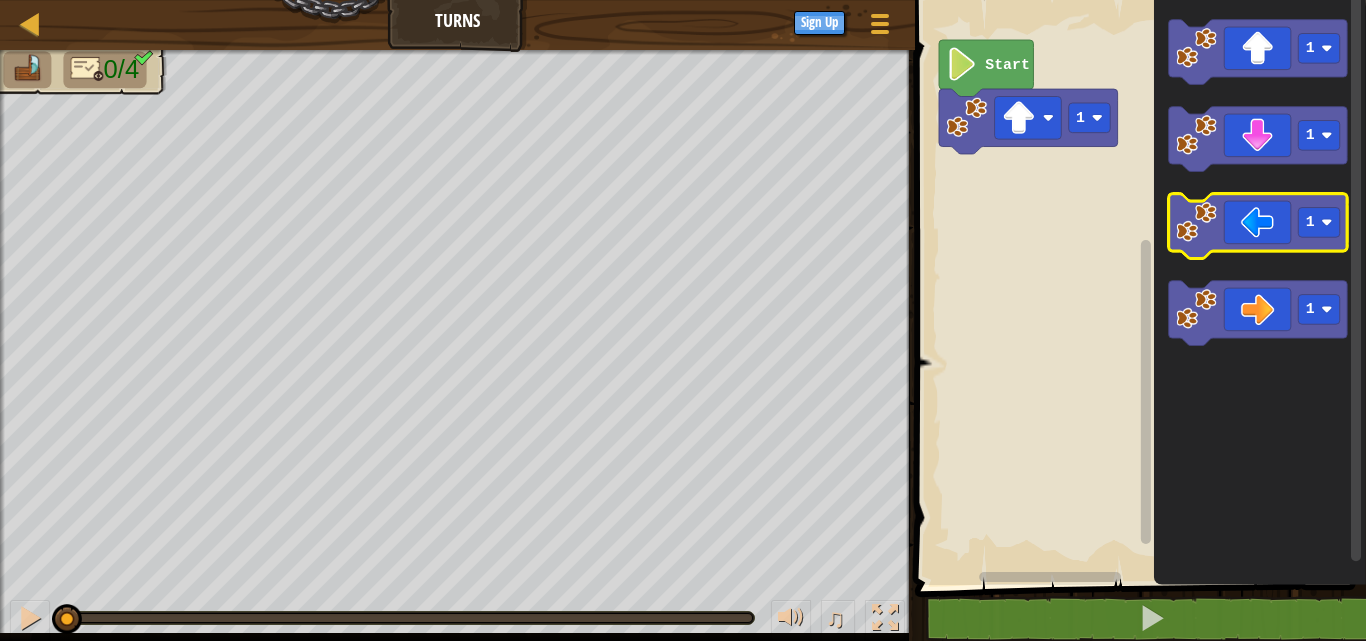 click 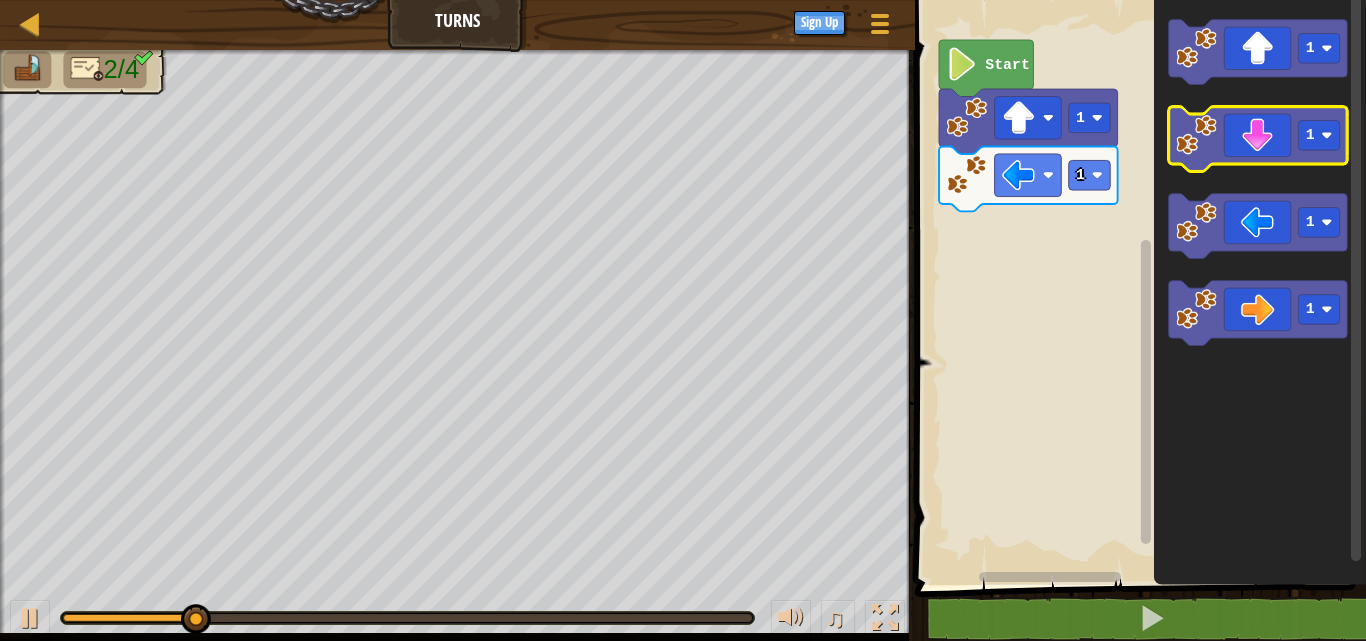 click 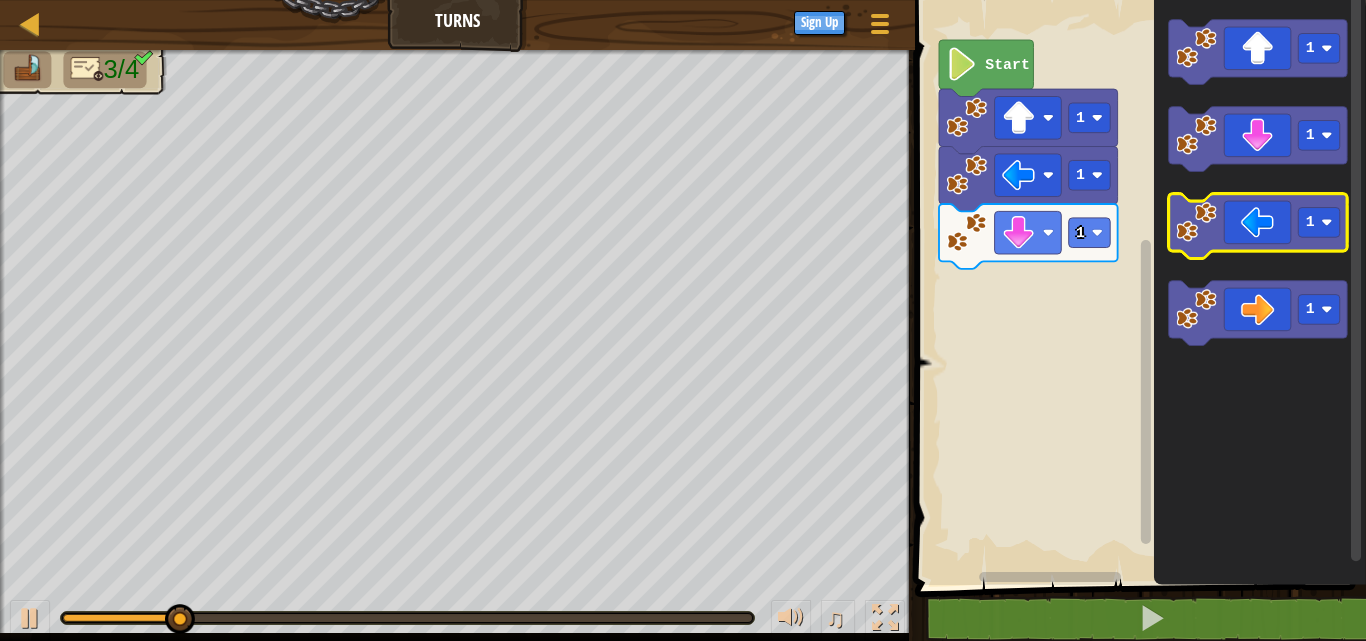 click 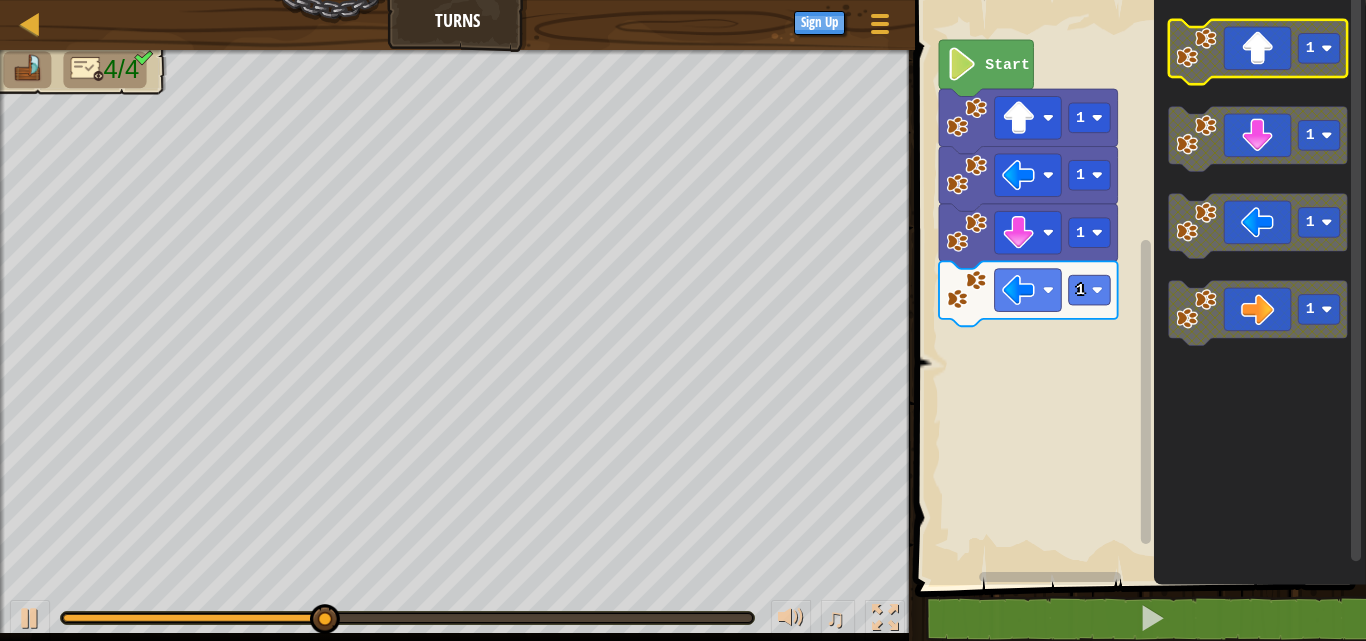 click on "1" 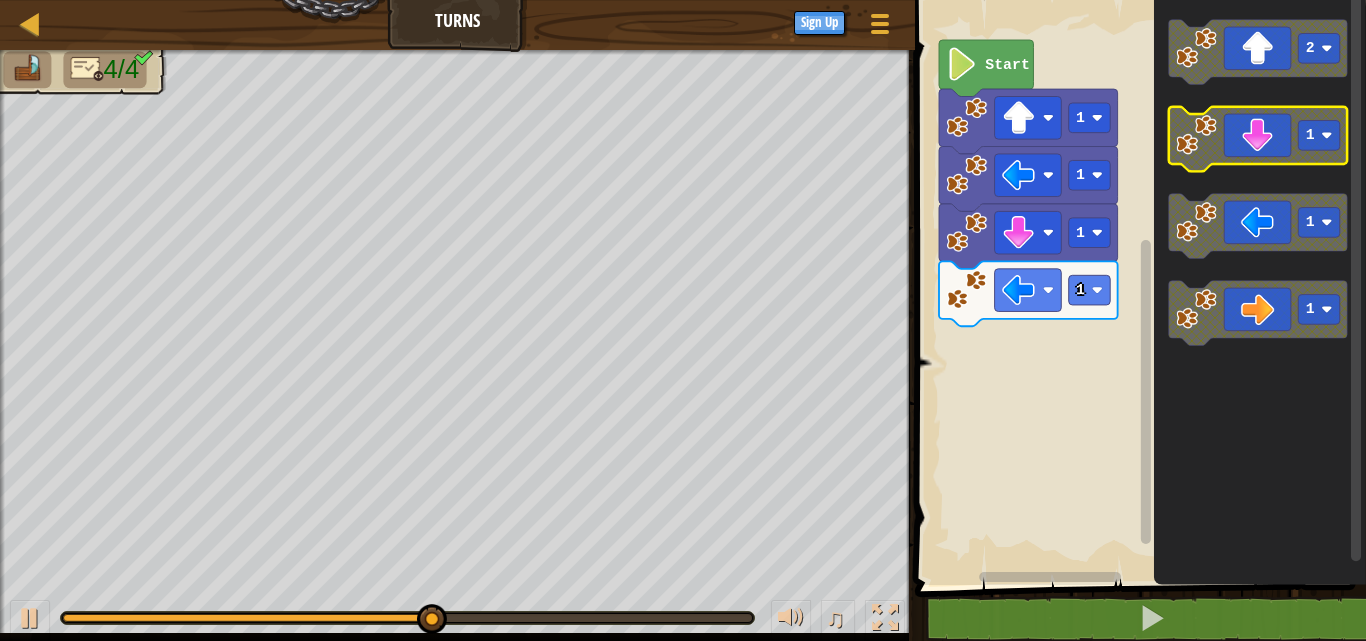 click on "1" 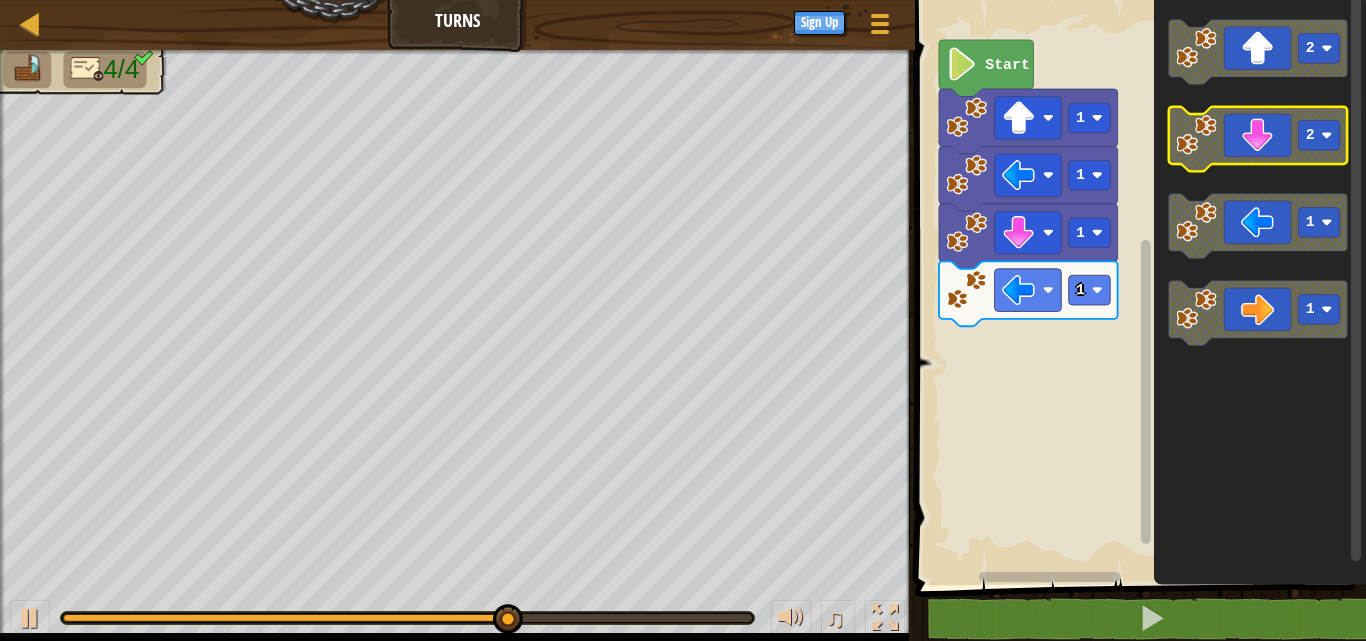click 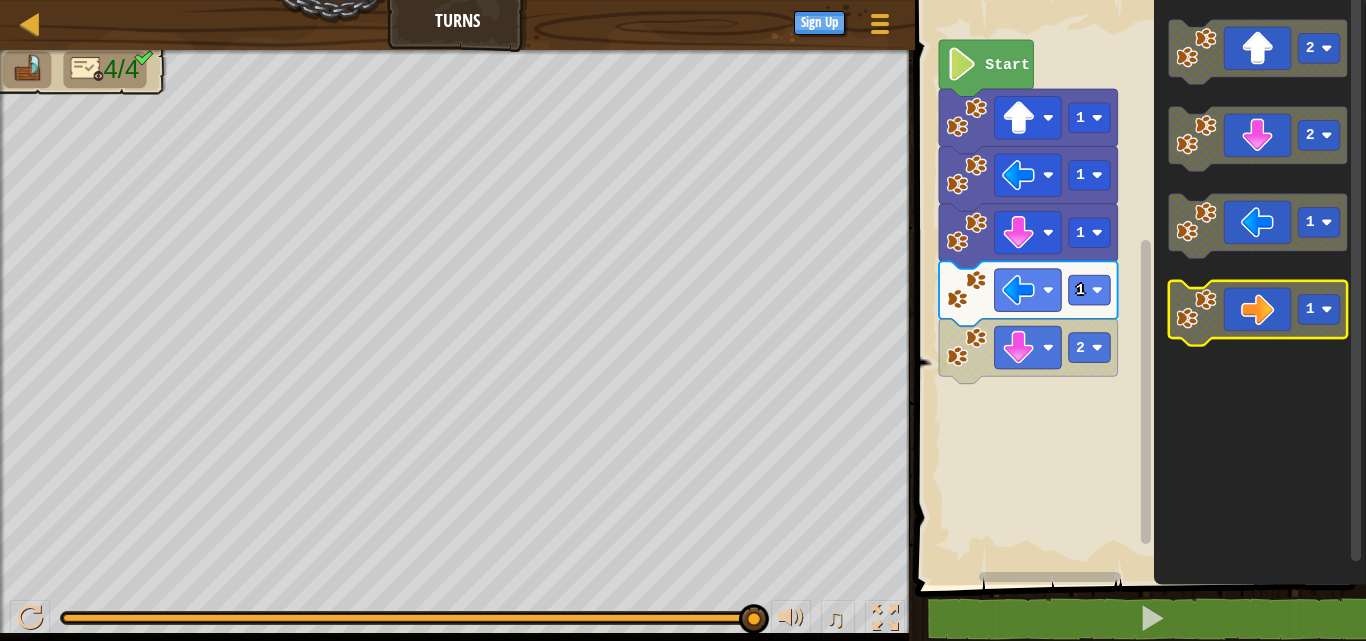 click 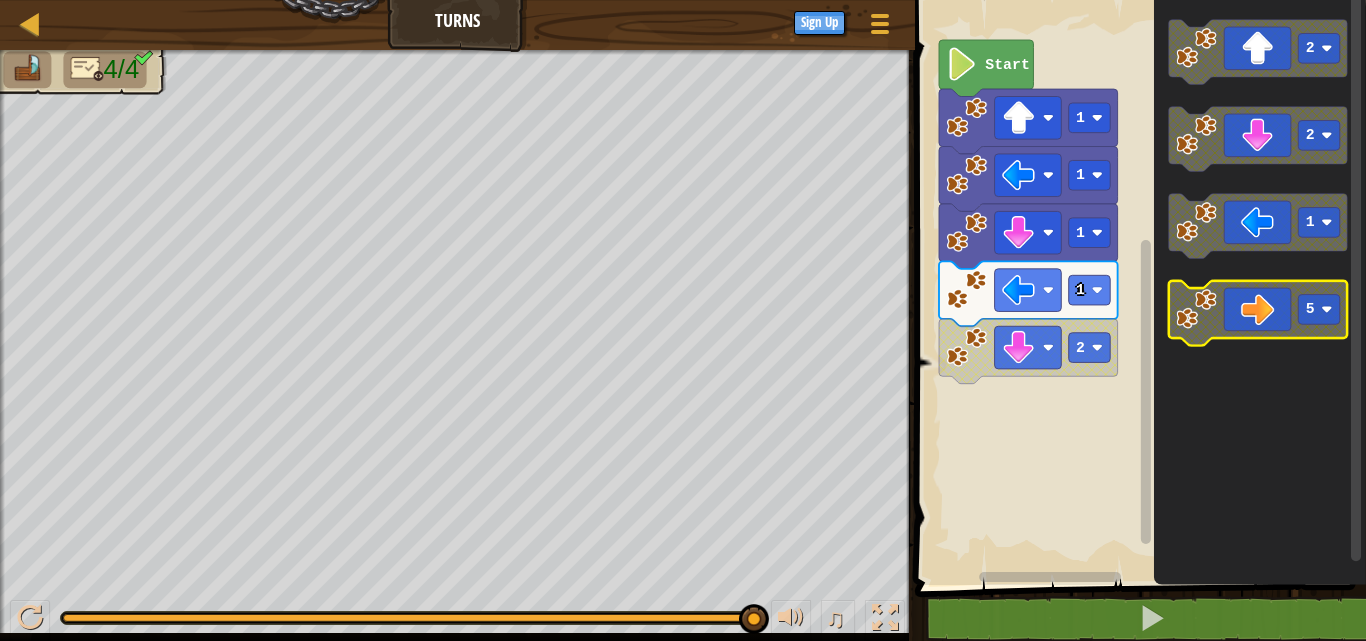 click 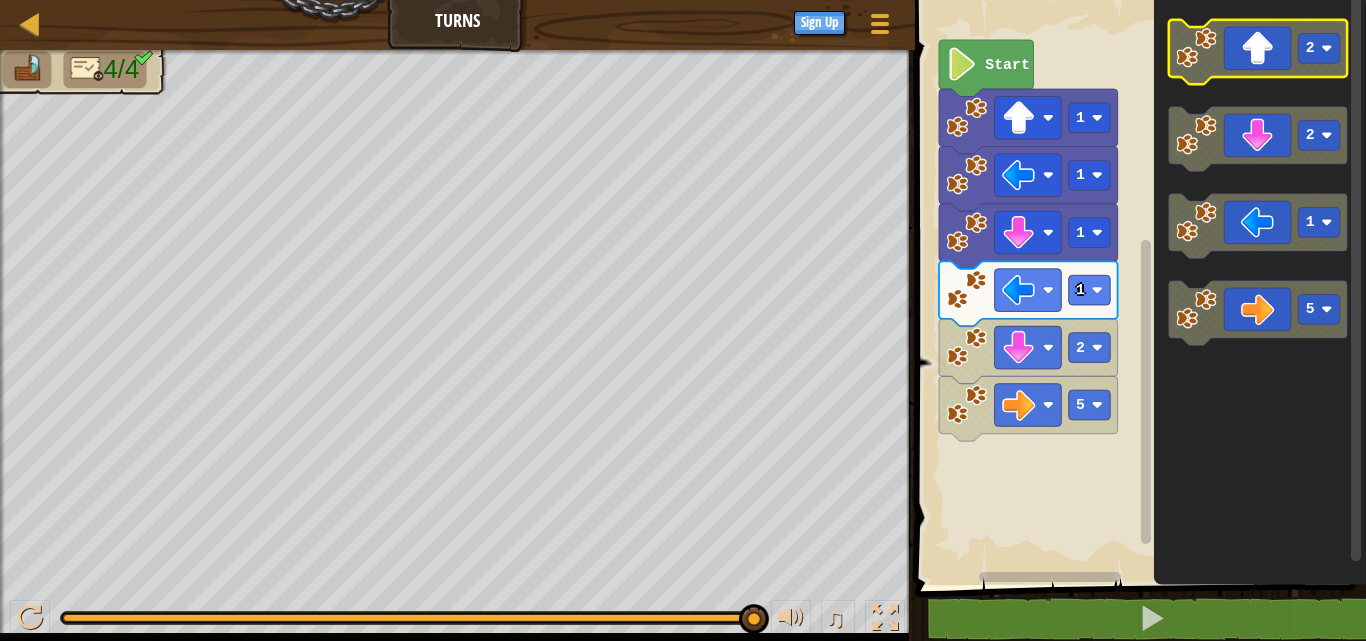 click 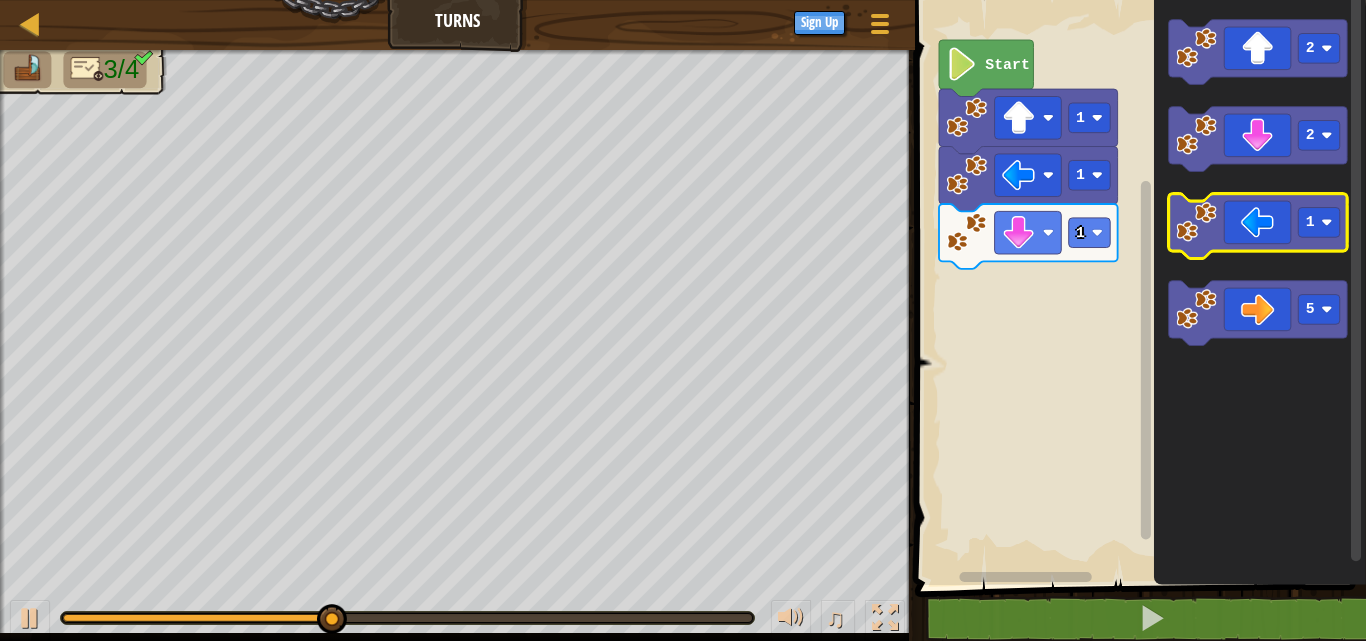 click 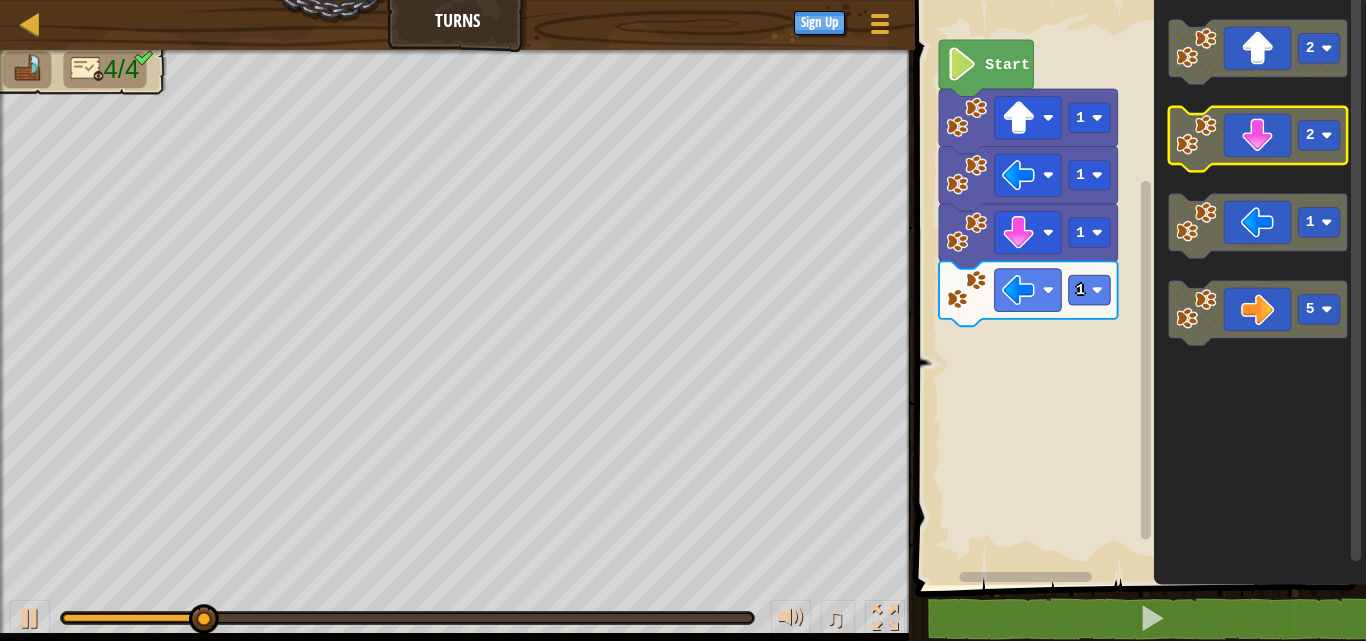 click 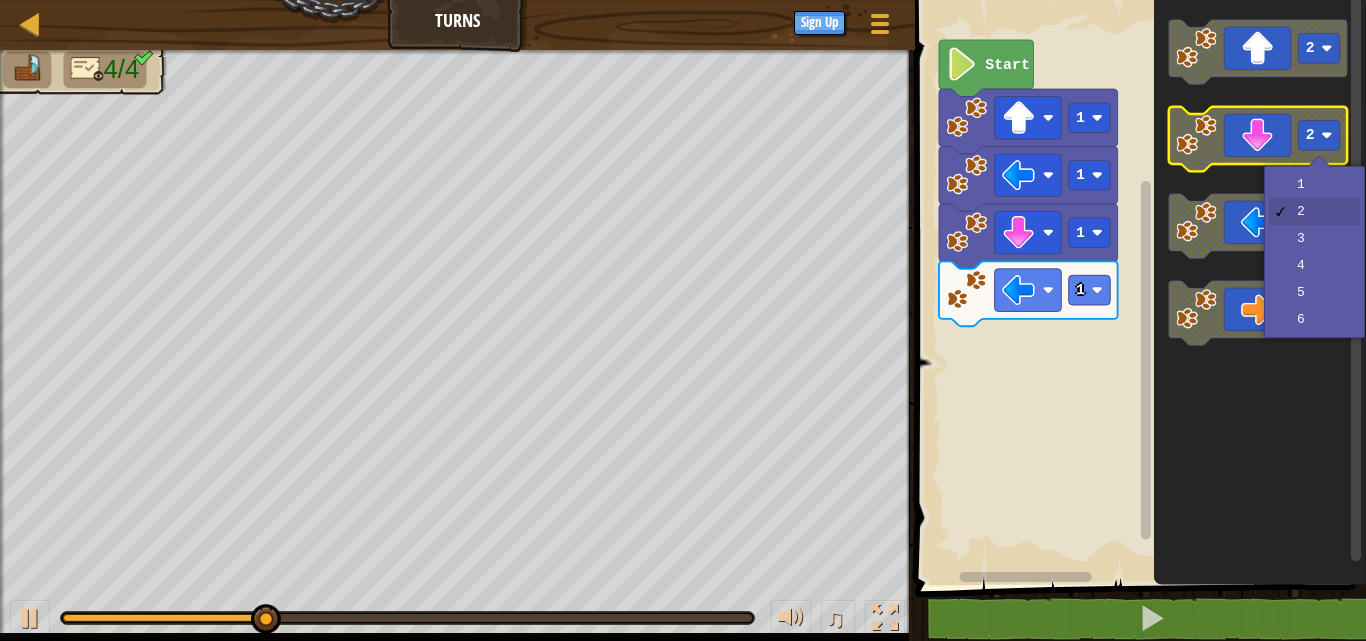 click 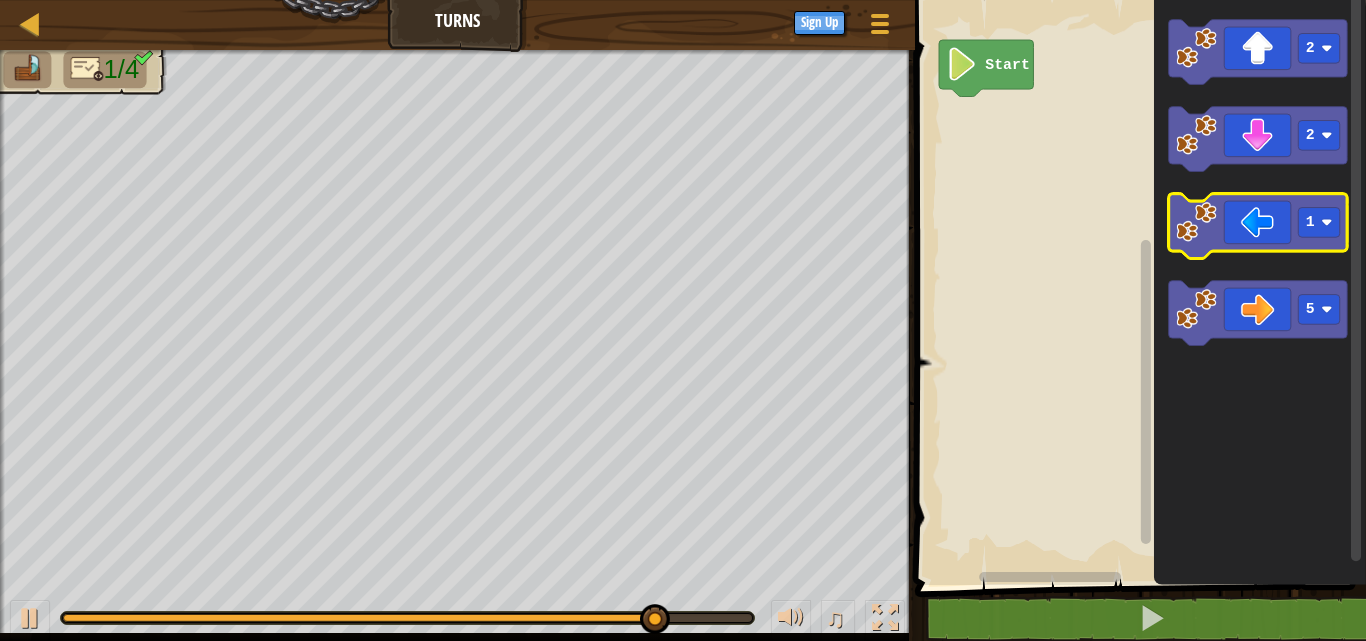 click 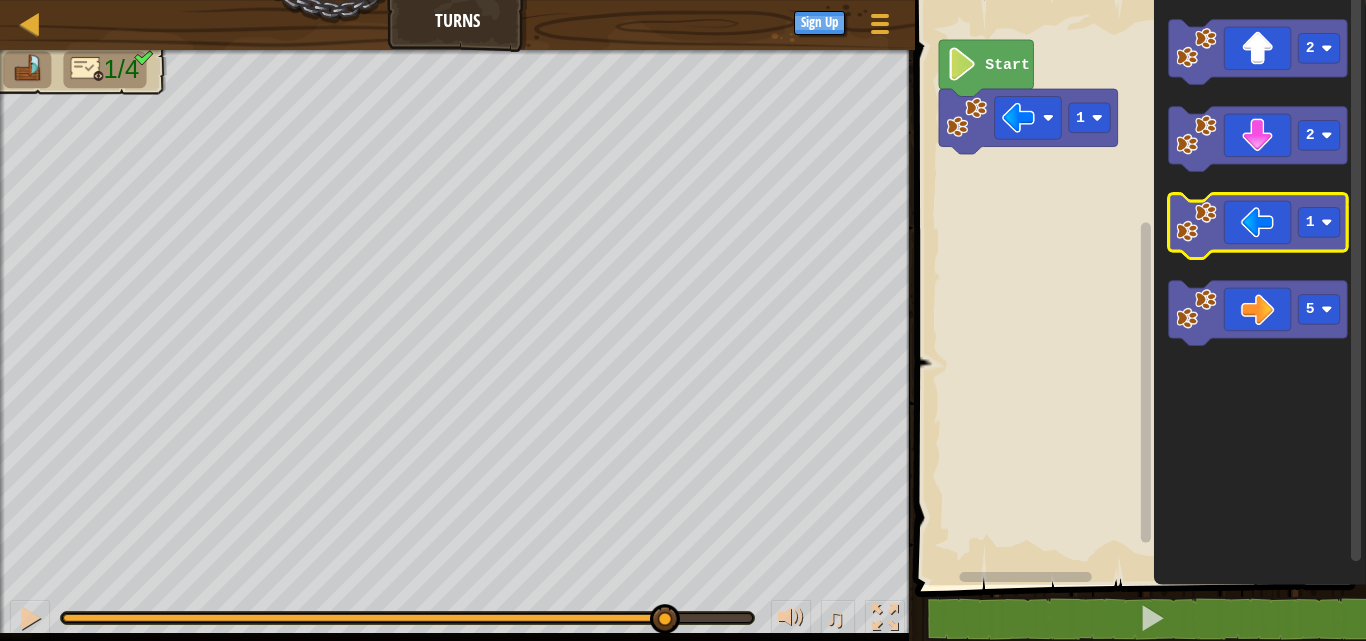 click 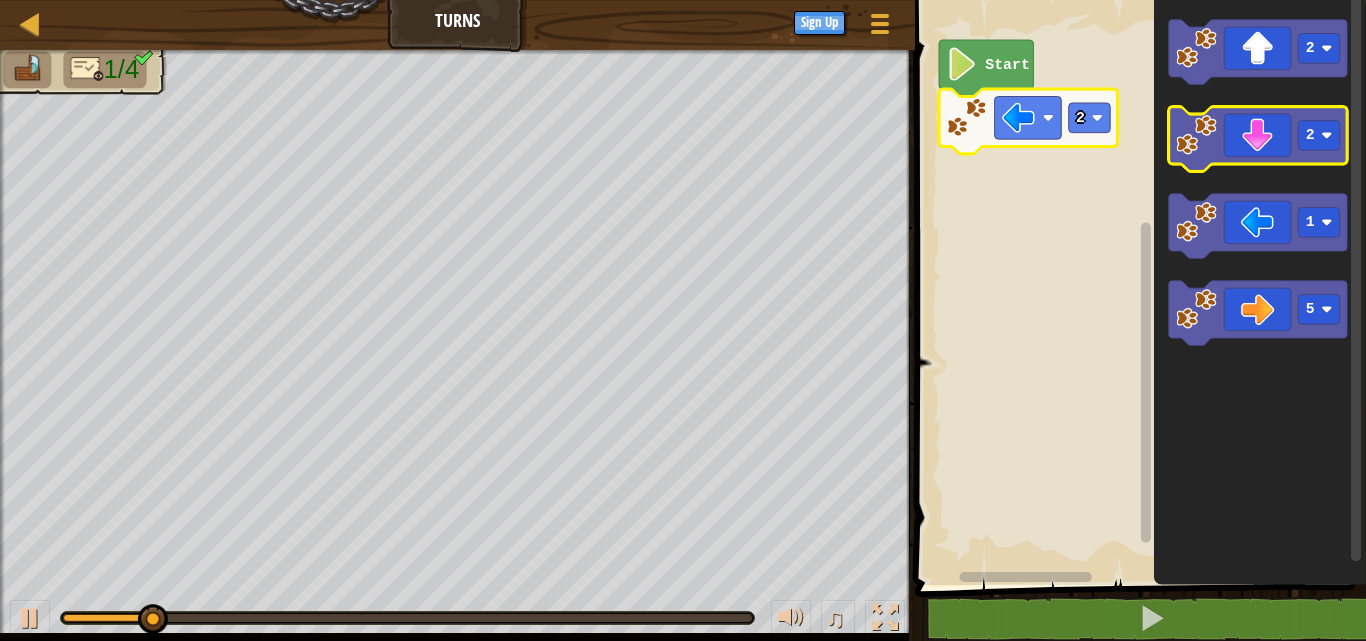click 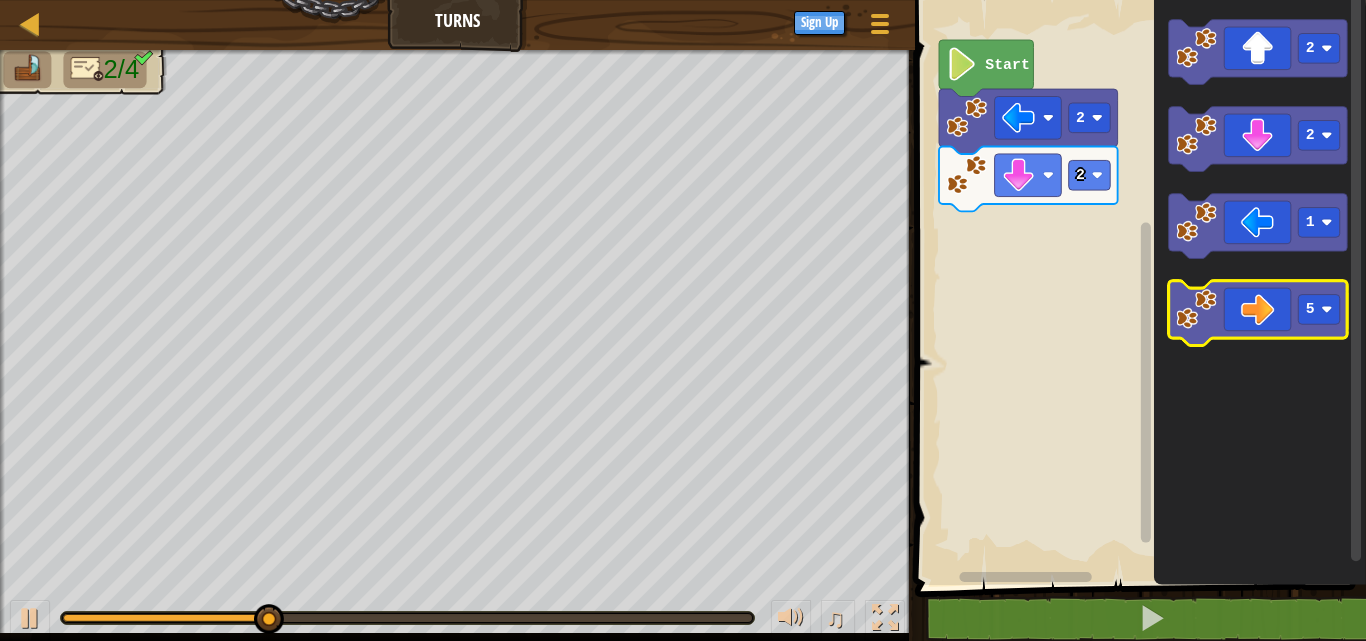 click 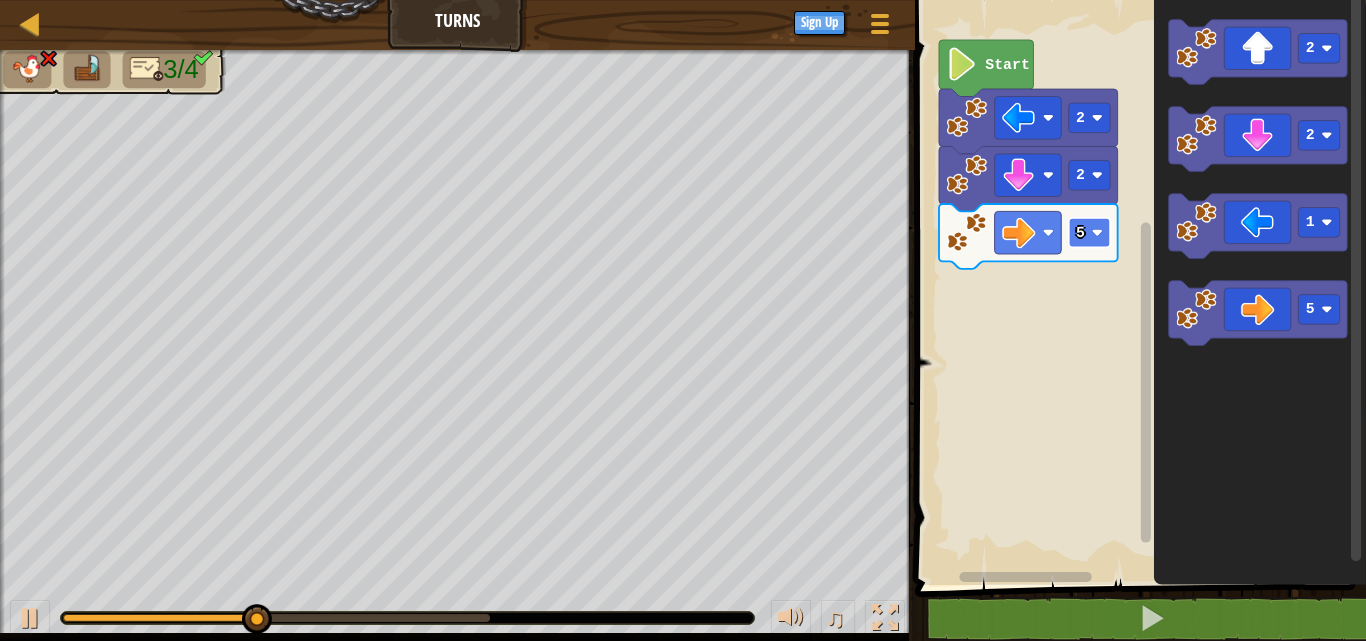 click 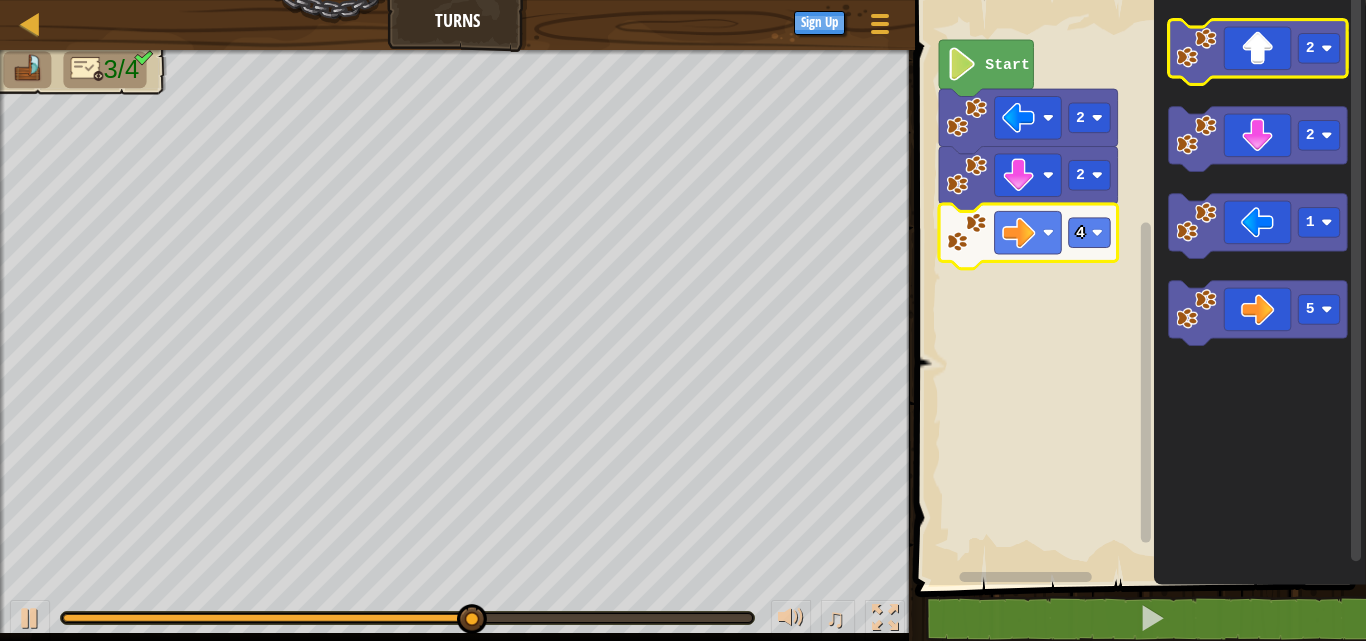 click 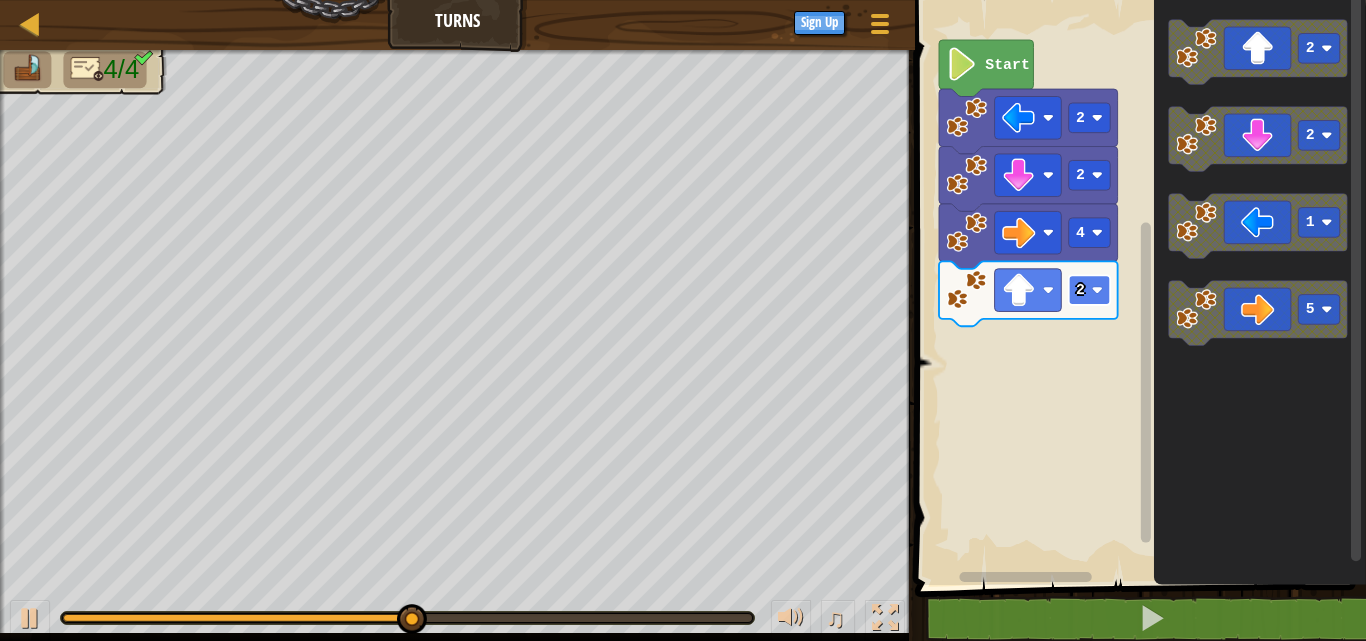 click 